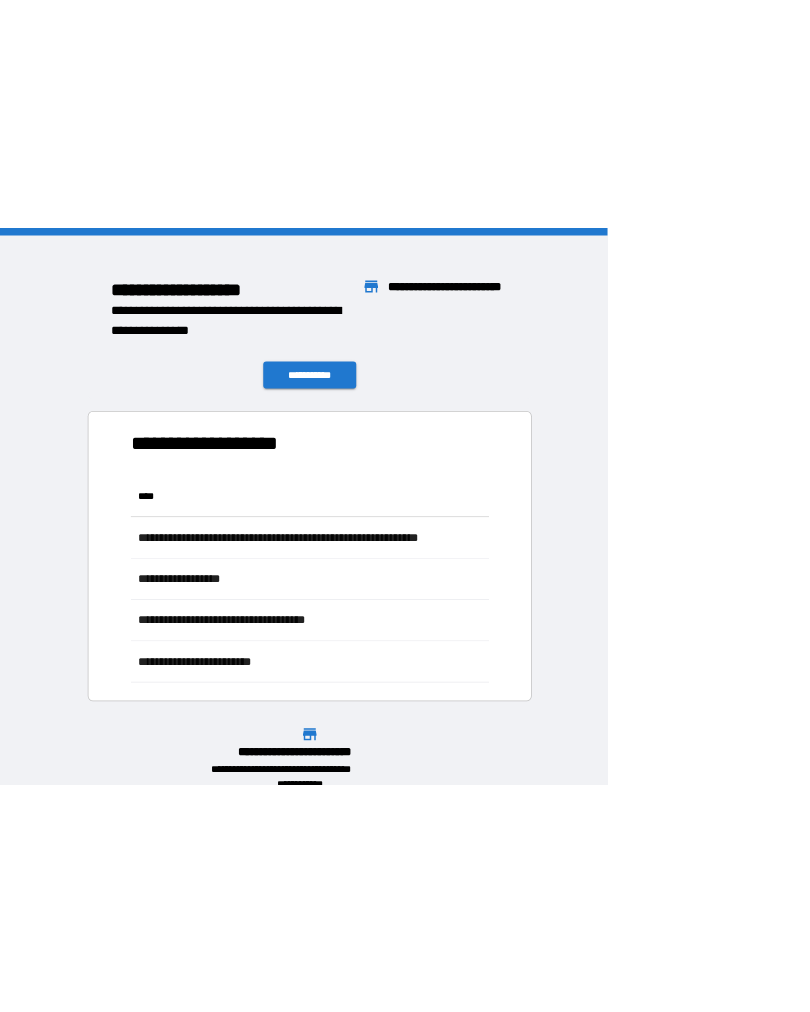 scroll, scrollTop: 0, scrollLeft: 0, axis: both 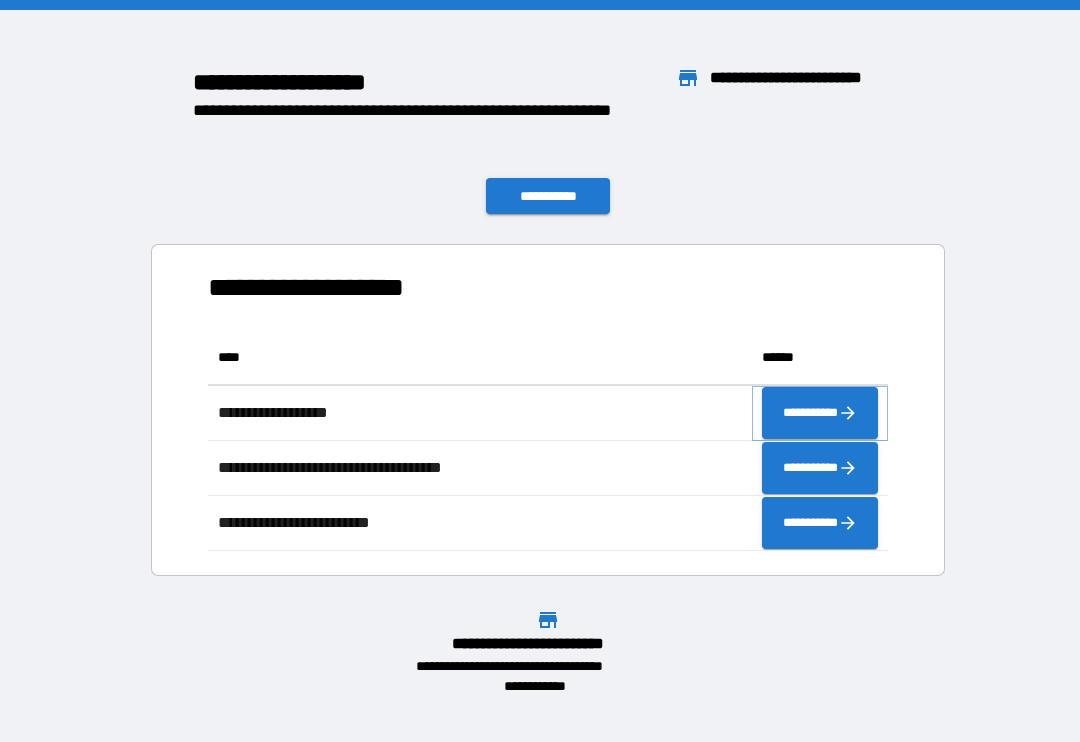 click on "**********" at bounding box center (820, 413) 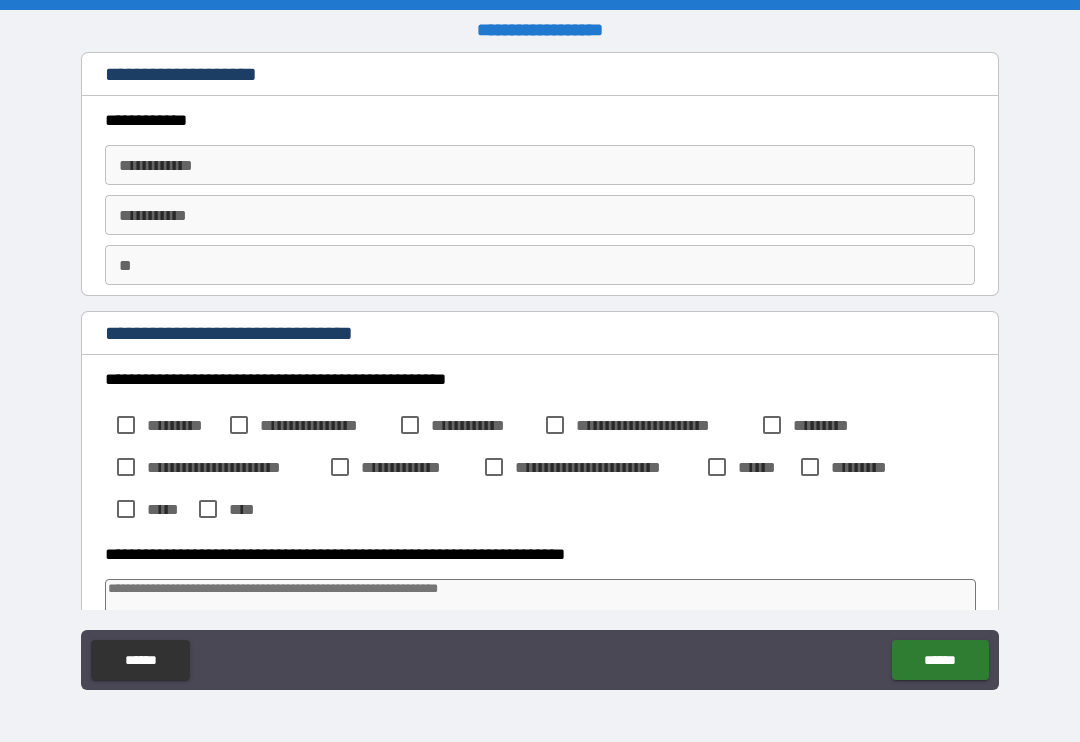 type on "*" 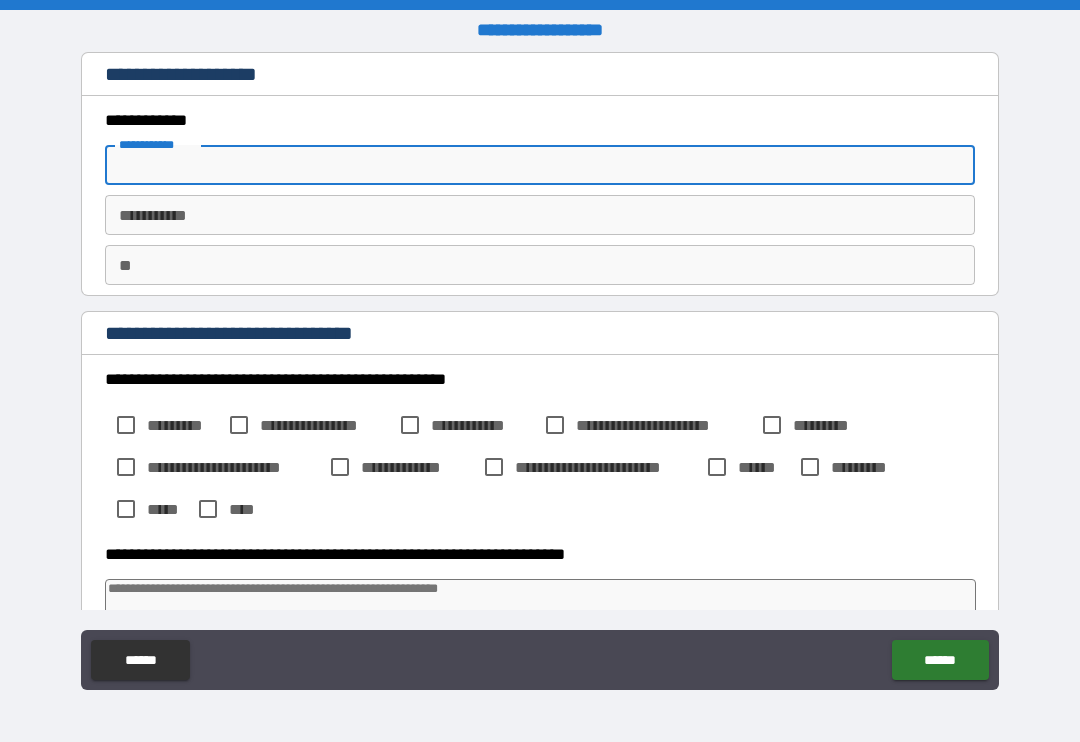 type on "*" 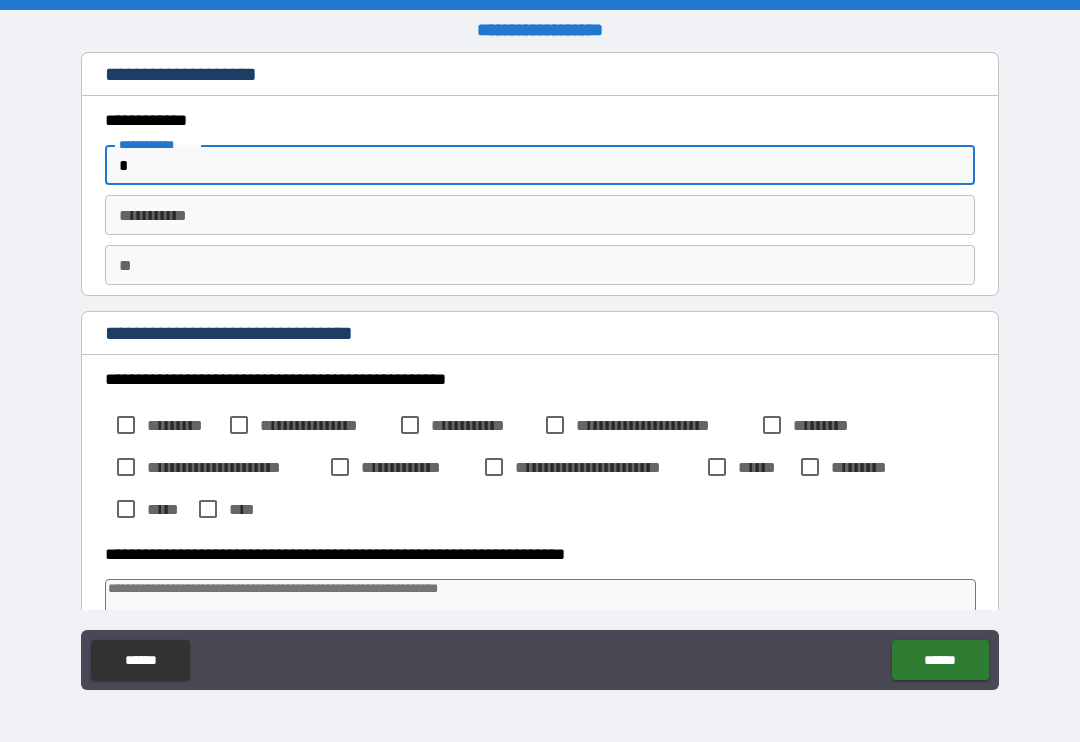type on "*" 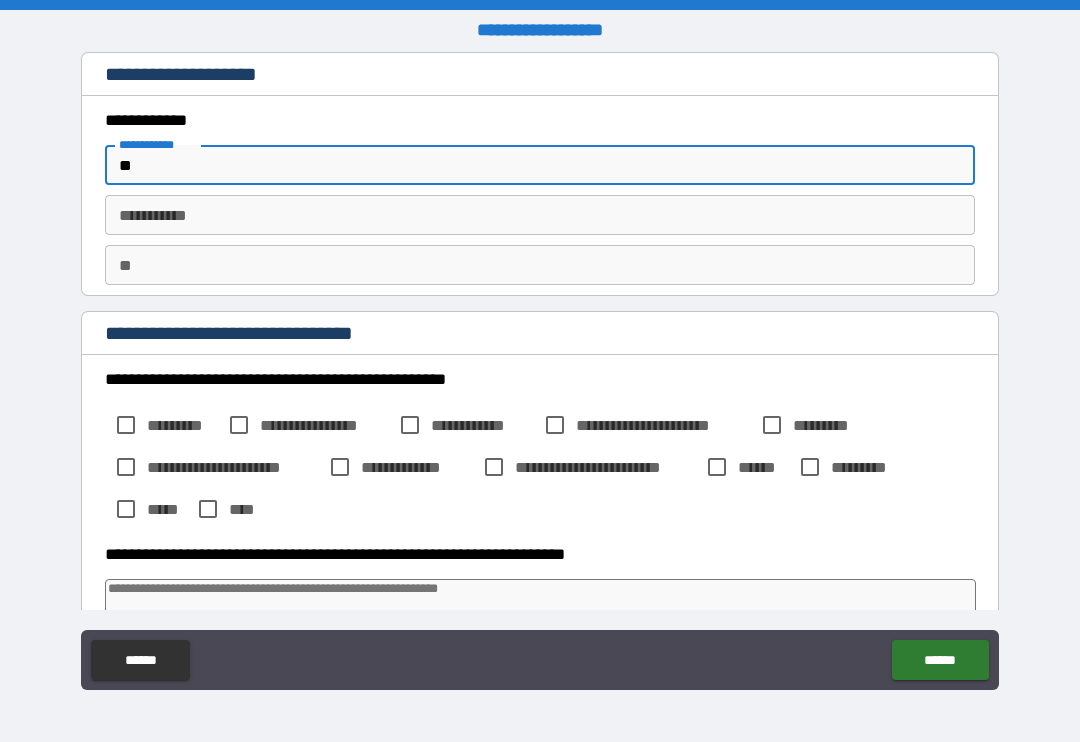 type on "*" 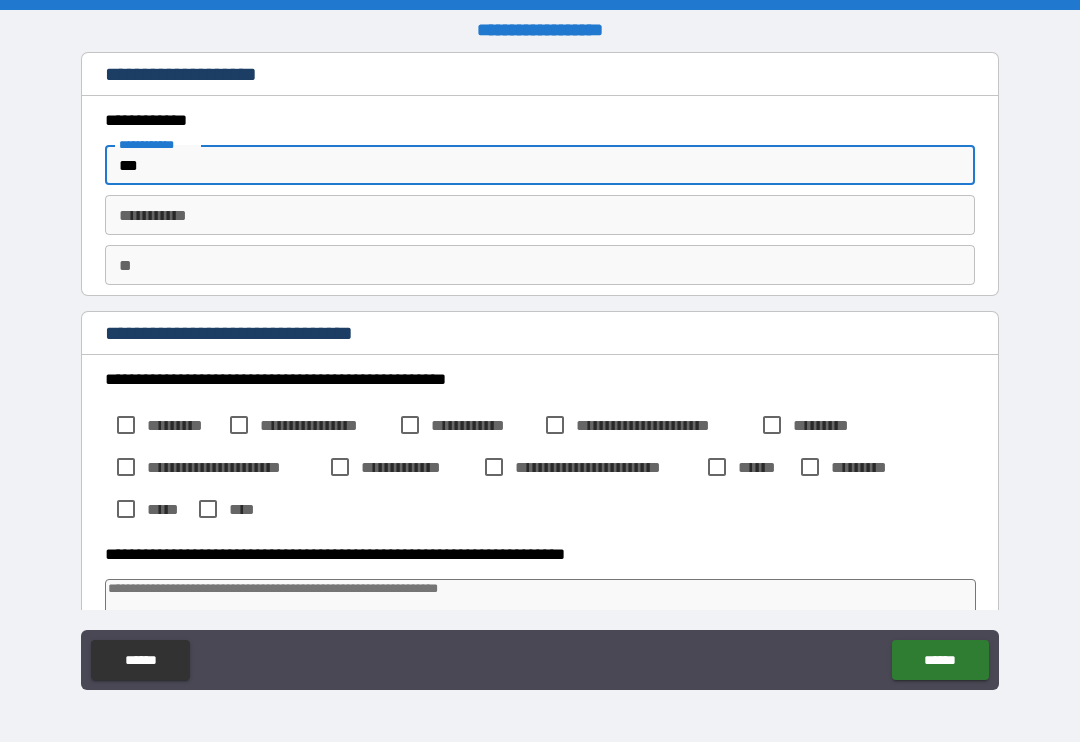 type on "*" 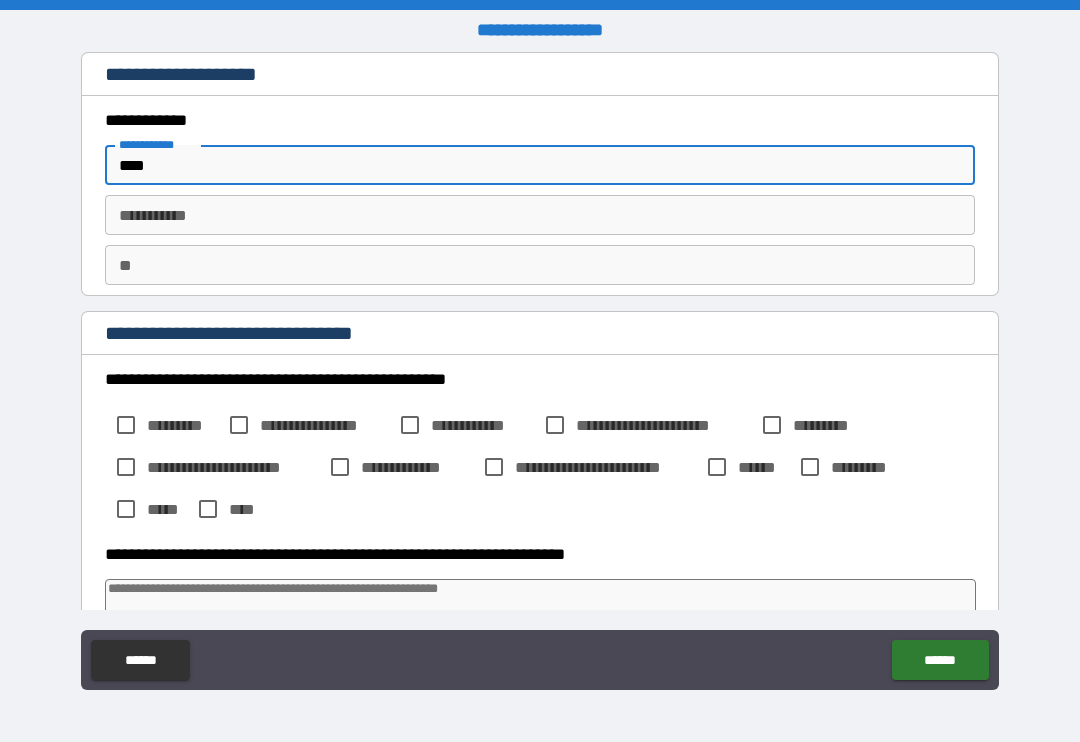 type on "*" 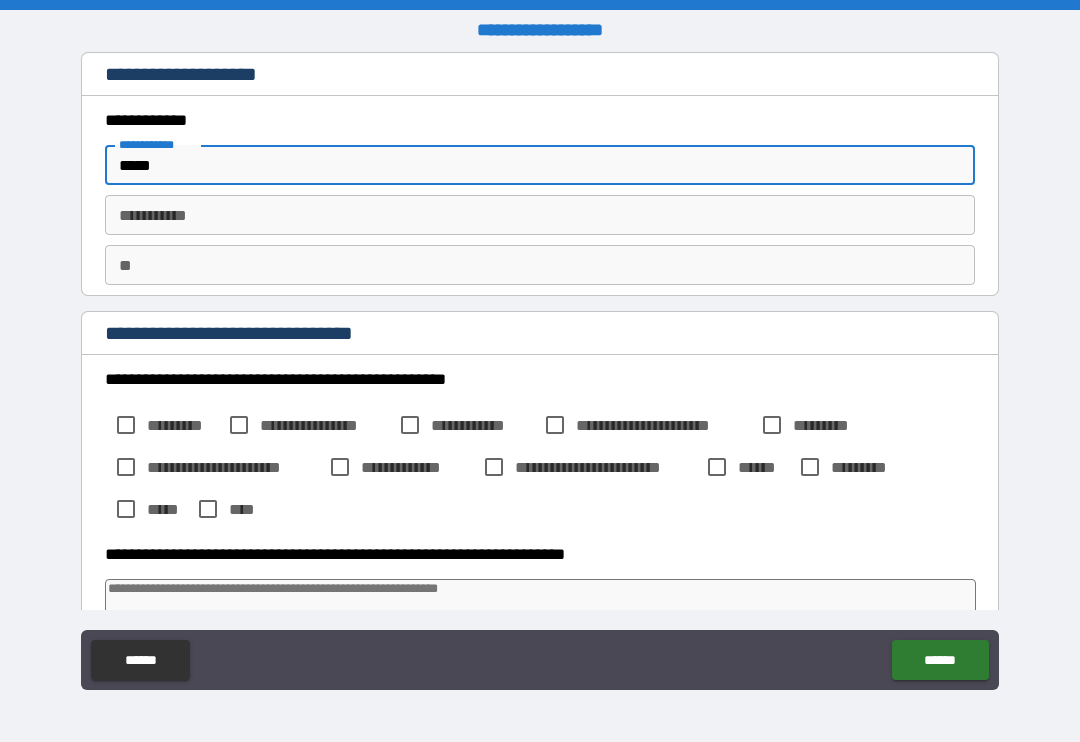 type on "*" 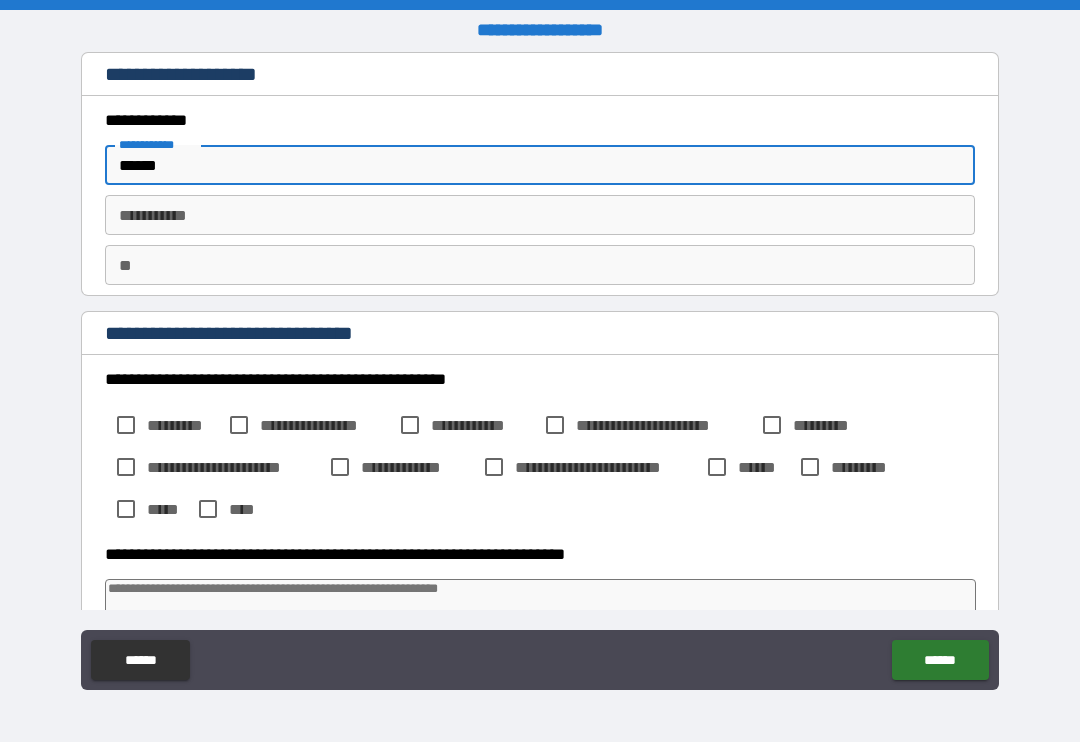 type on "*" 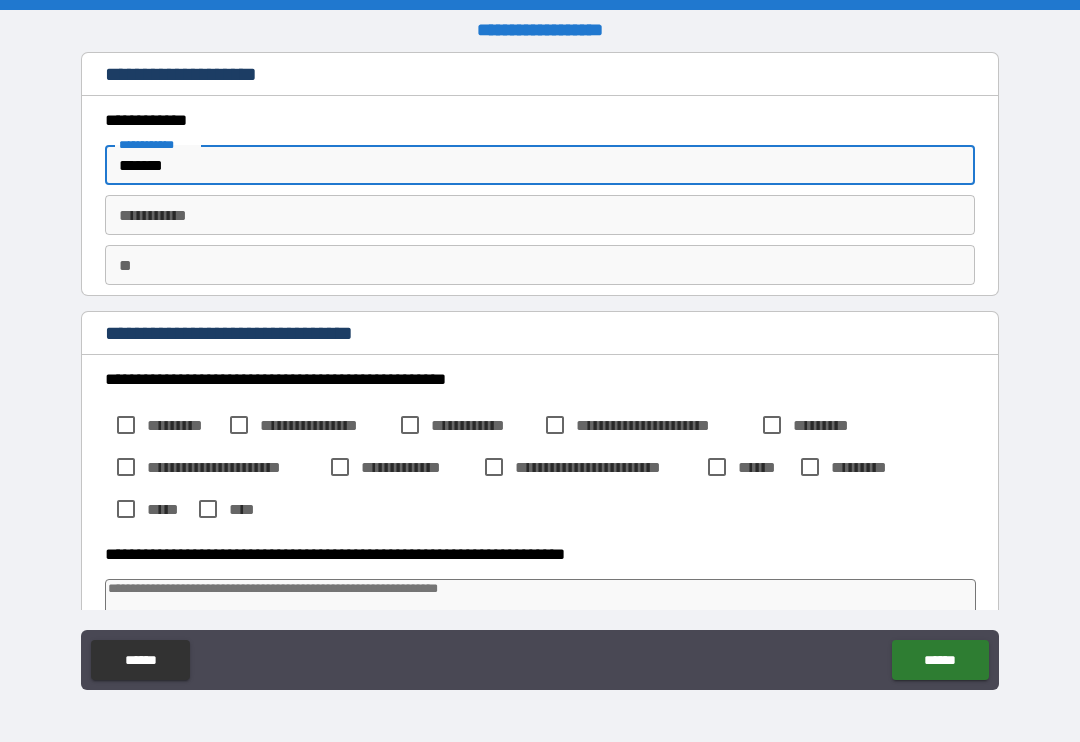 type on "*" 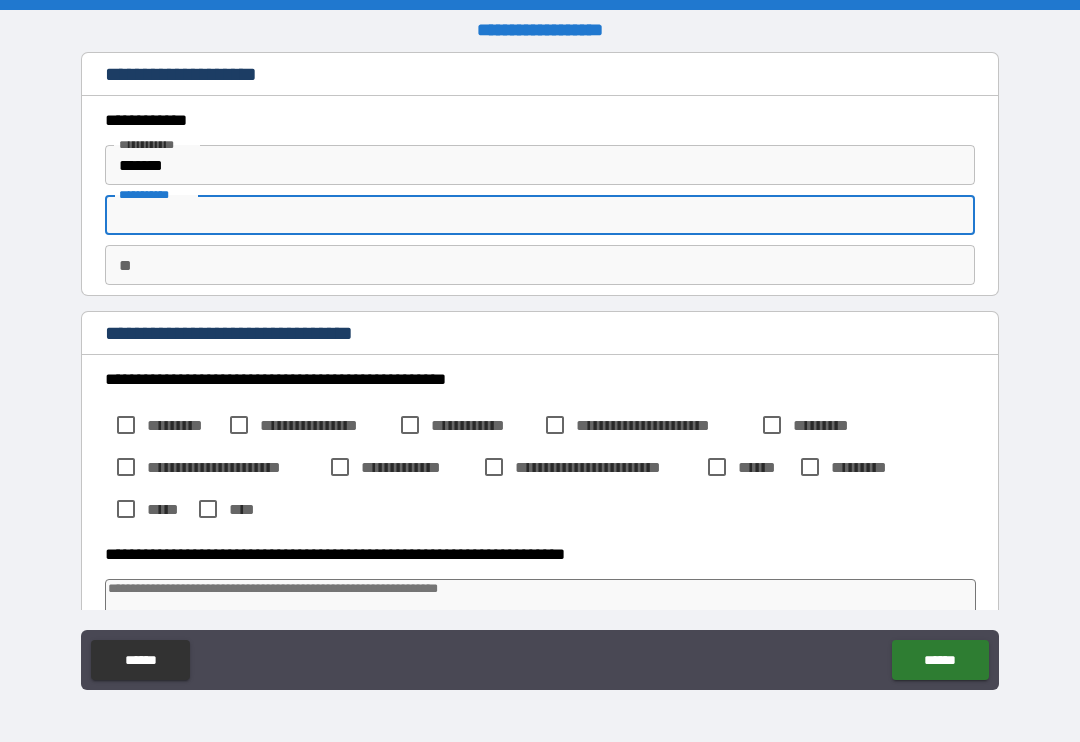 type on "*" 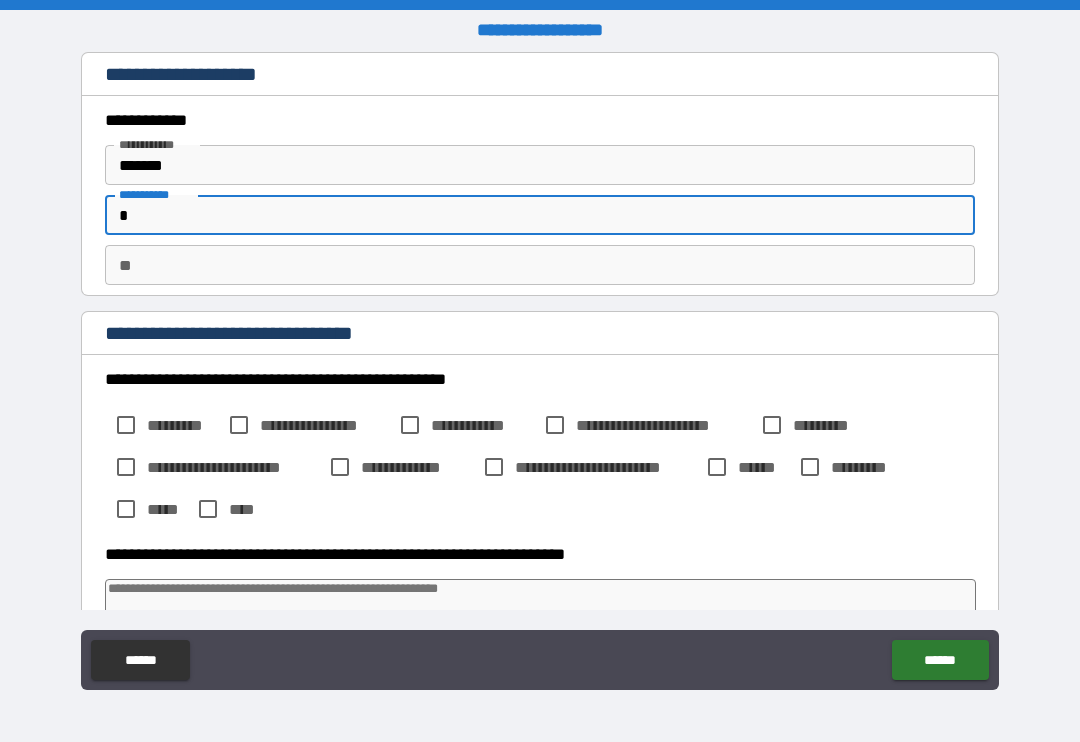 type on "**" 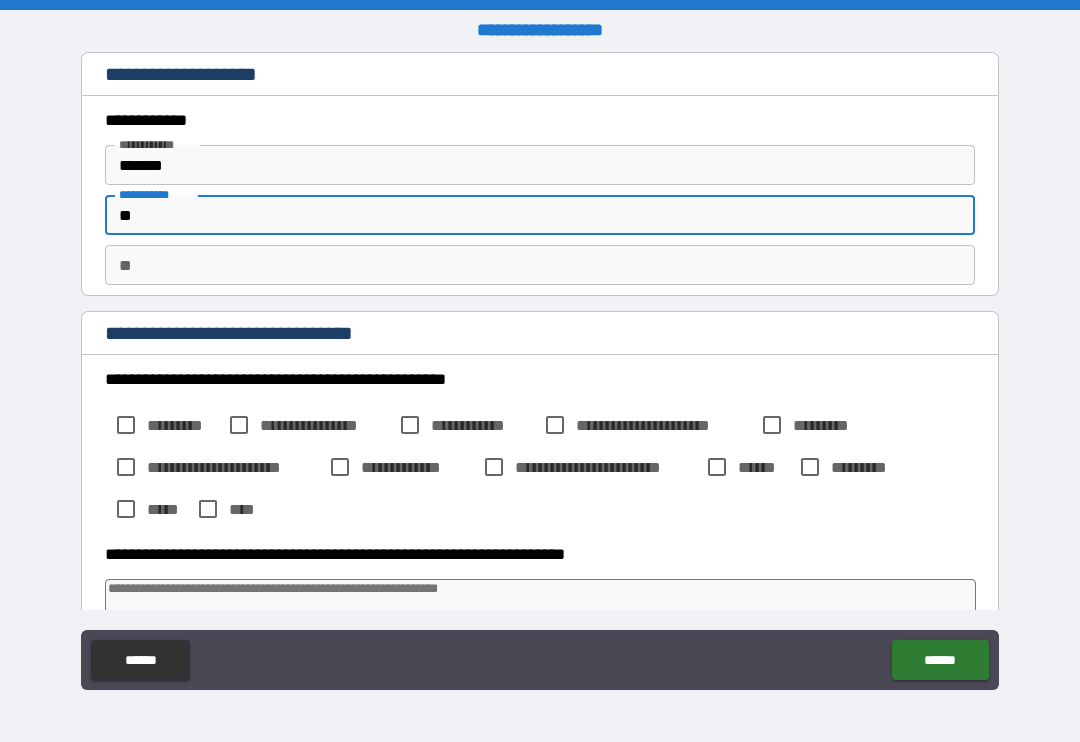type on "*" 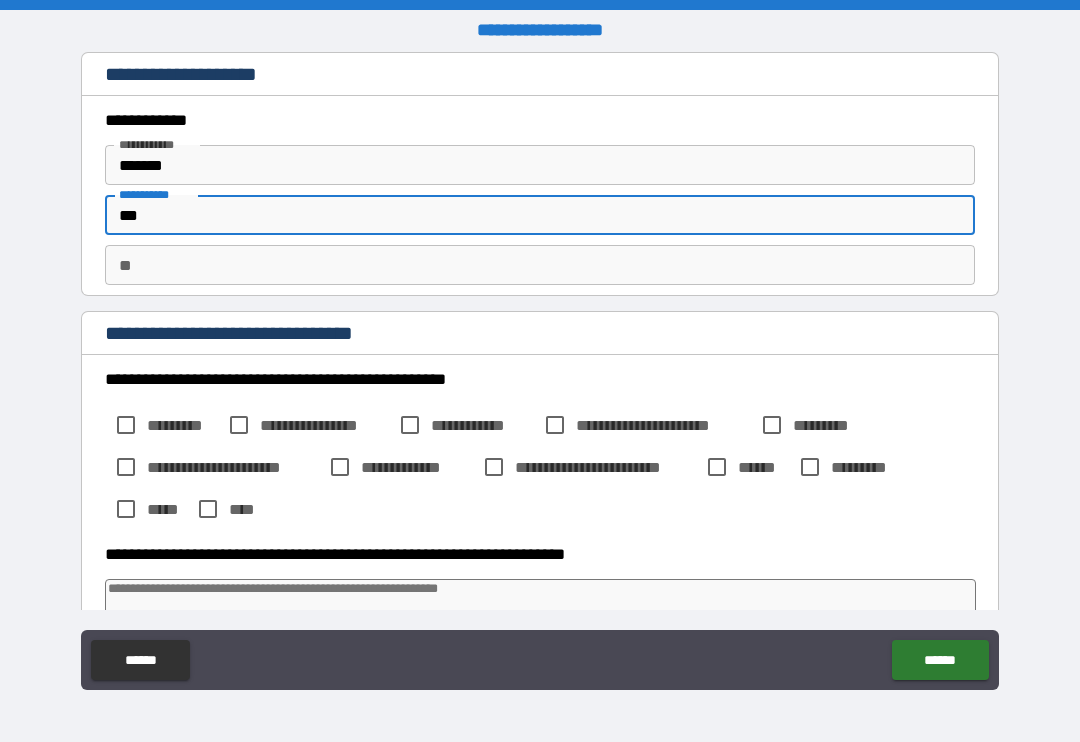 type on "*" 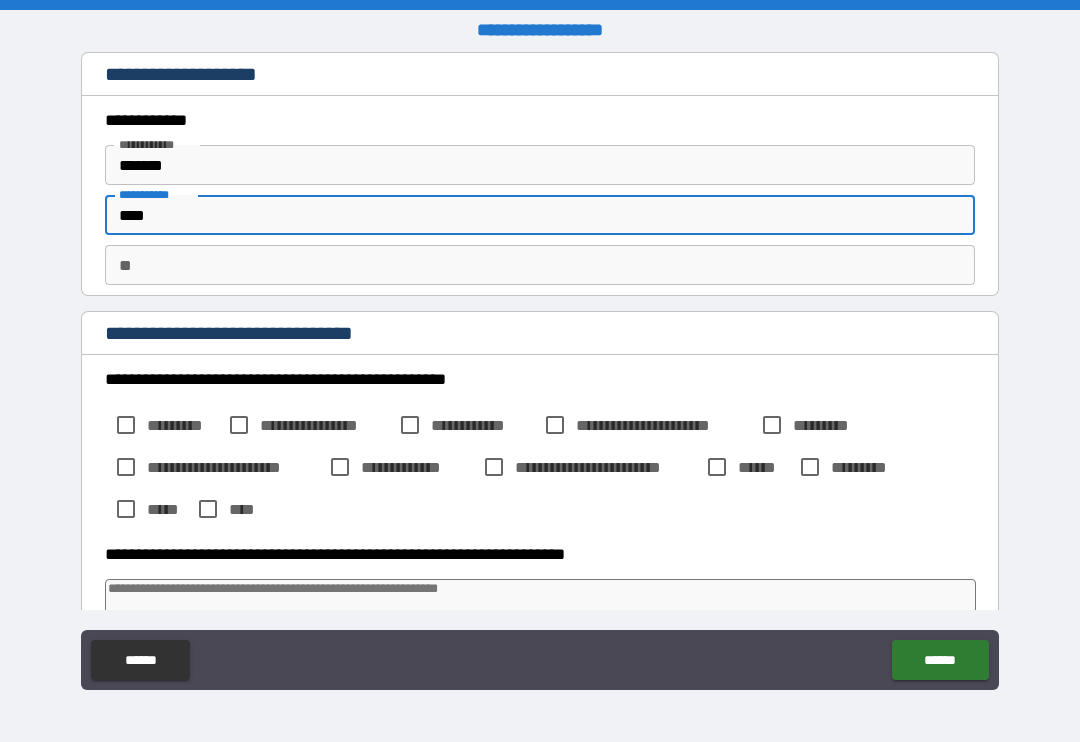 type on "*" 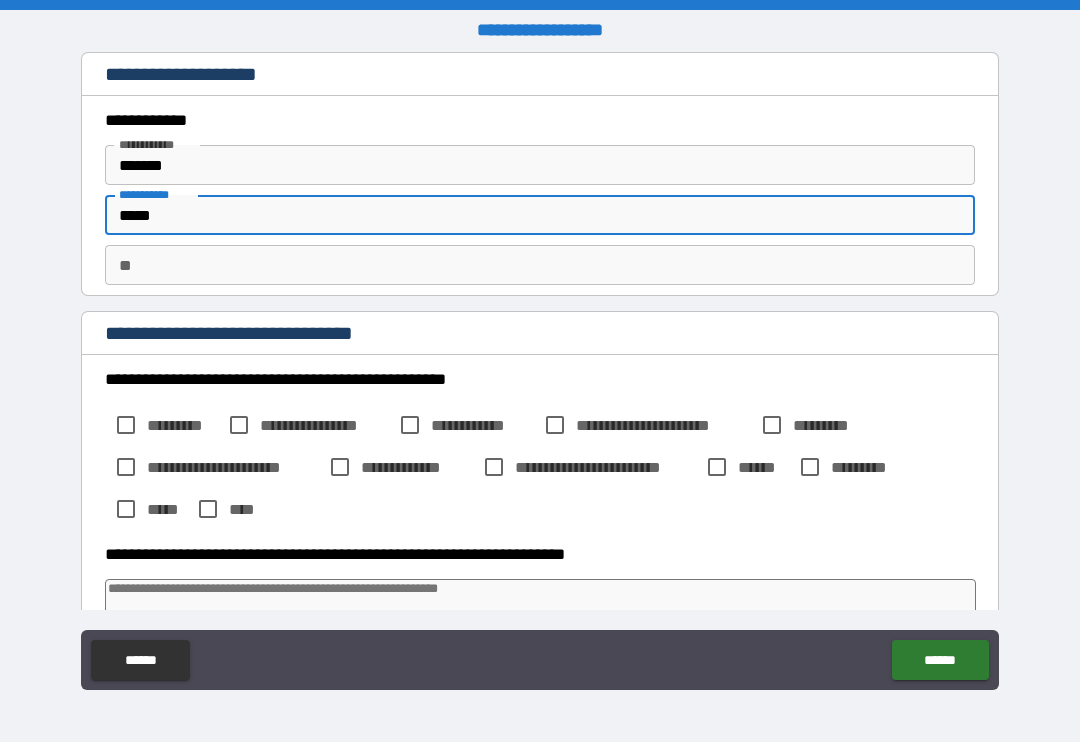 type on "*" 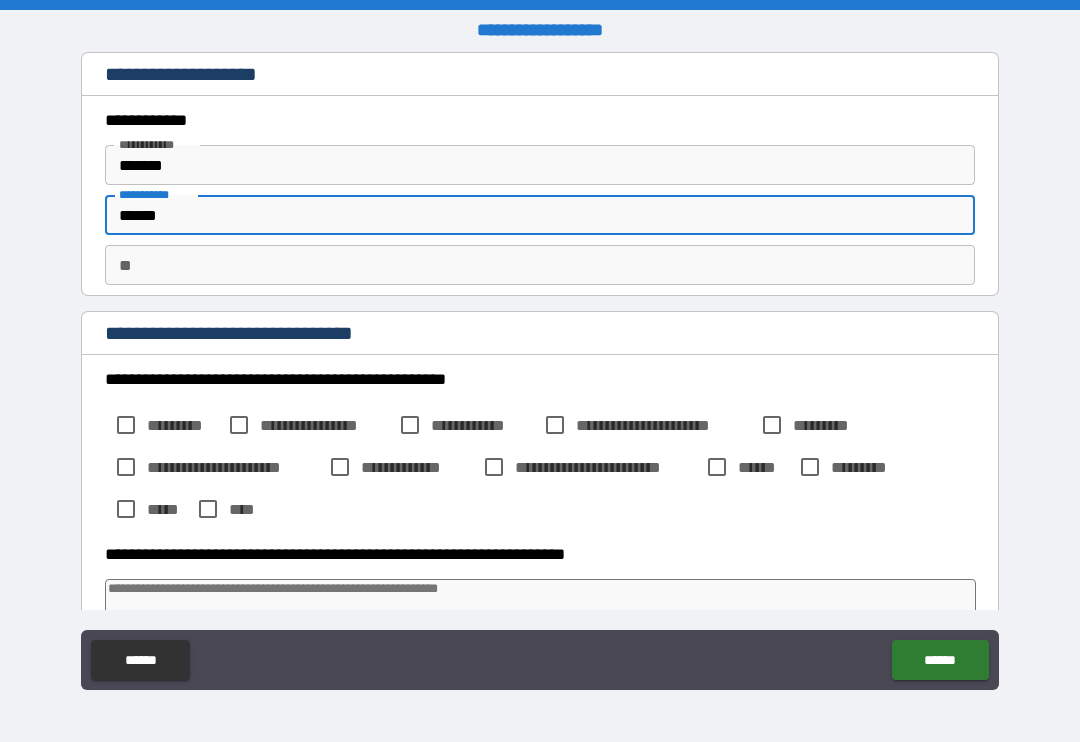 type on "*" 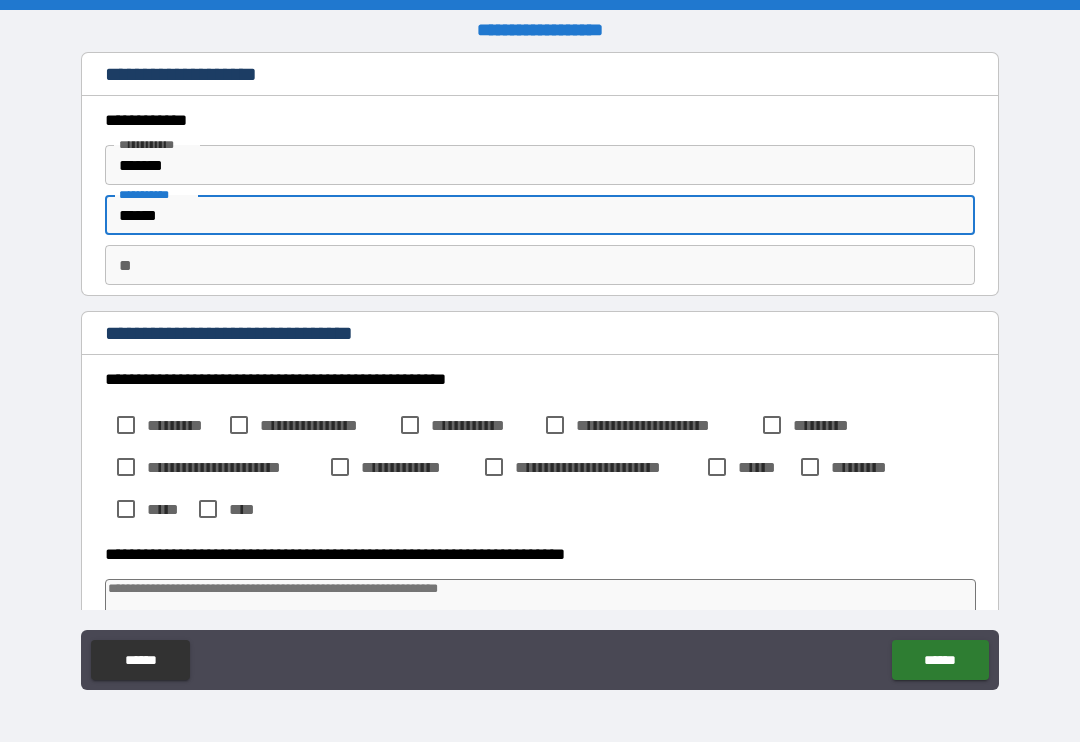 type on "******" 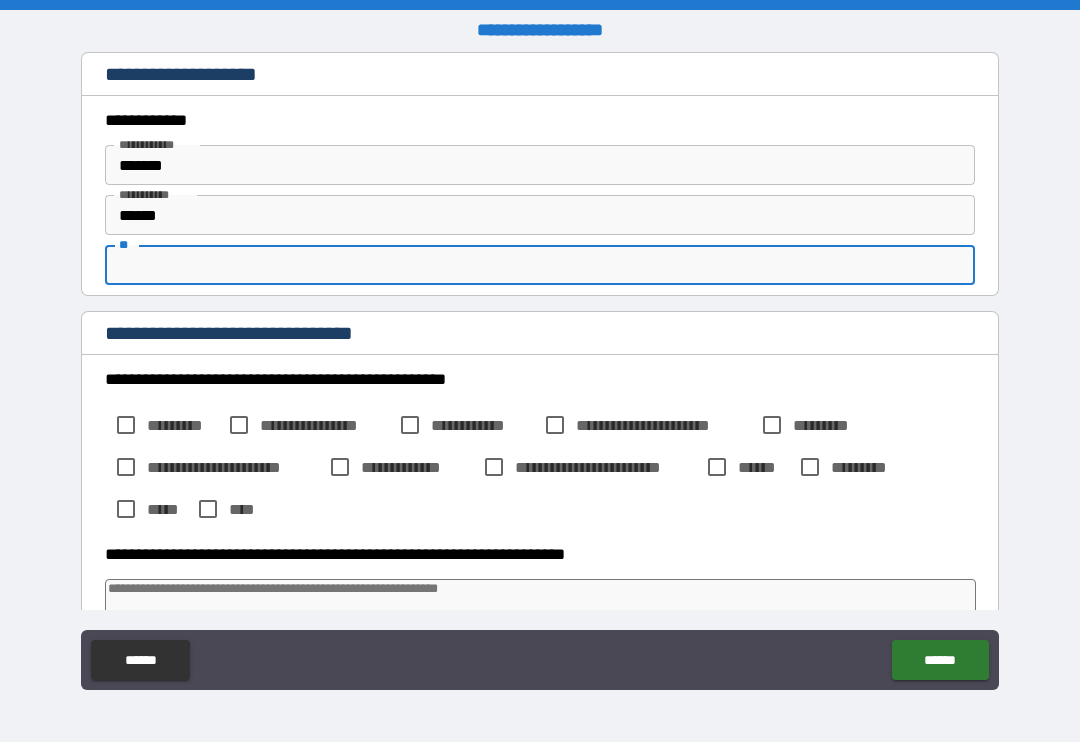type on "*" 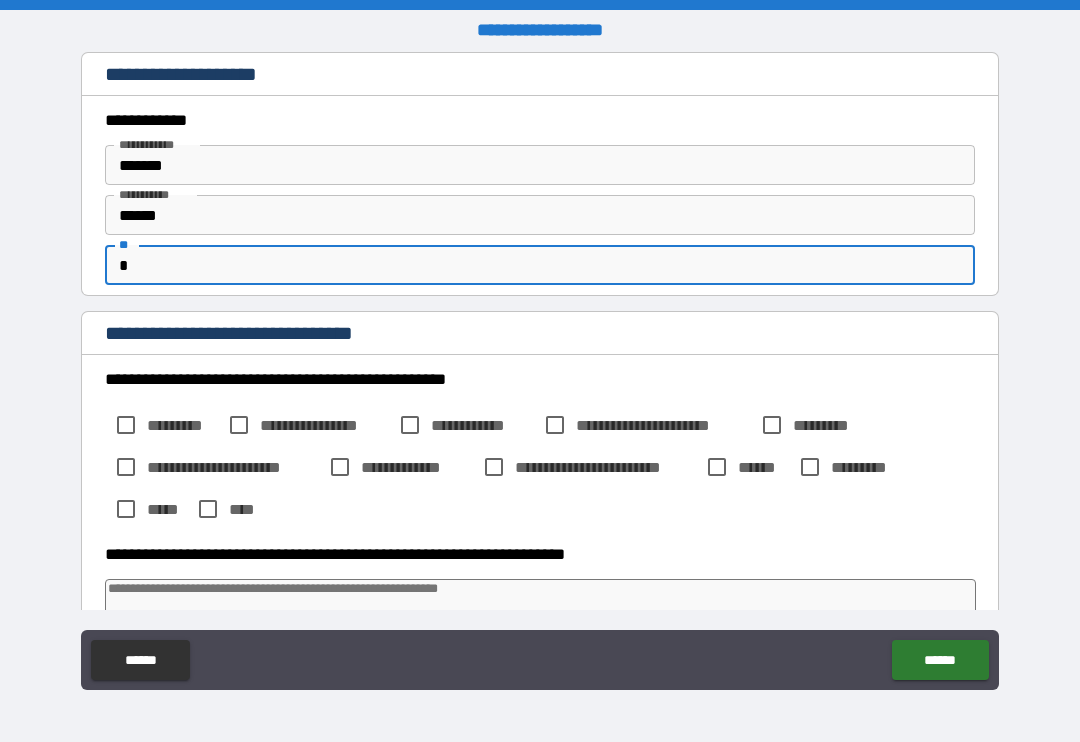 type on "*" 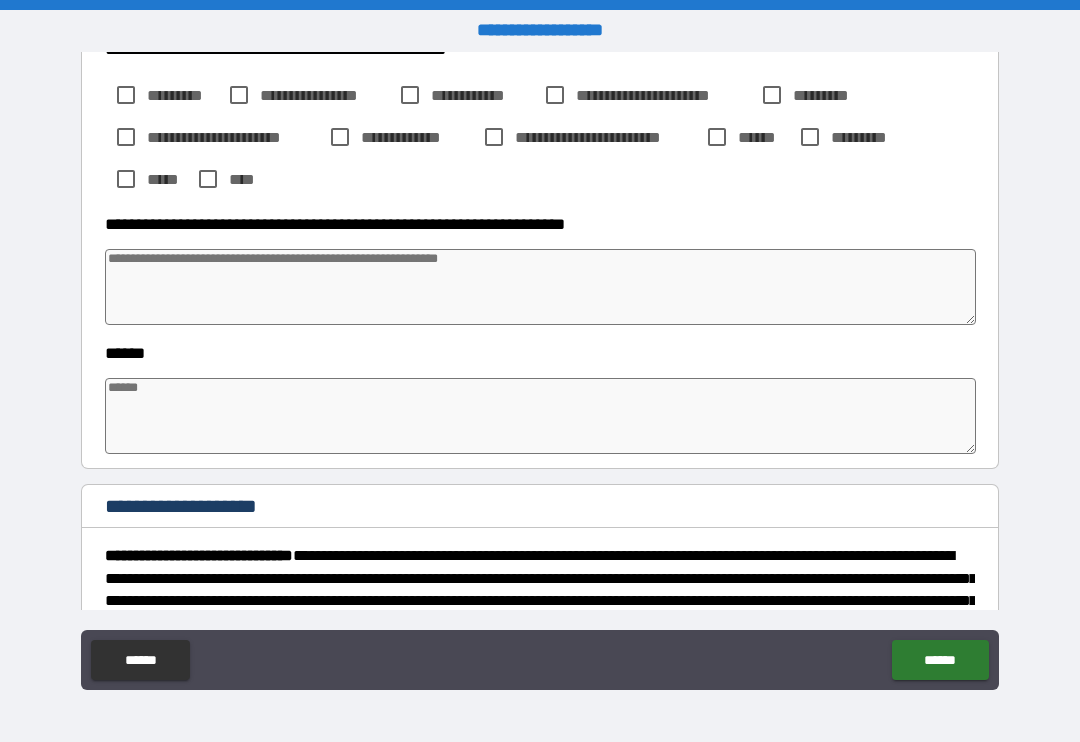 scroll, scrollTop: 337, scrollLeft: 0, axis: vertical 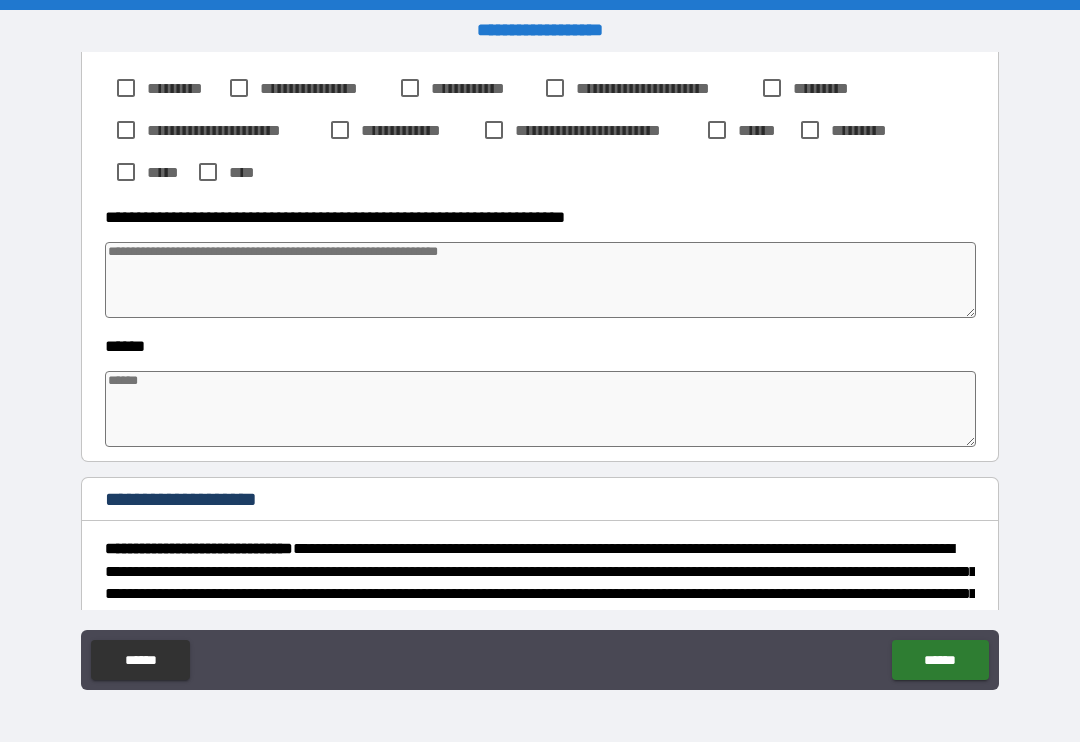 type on "*" 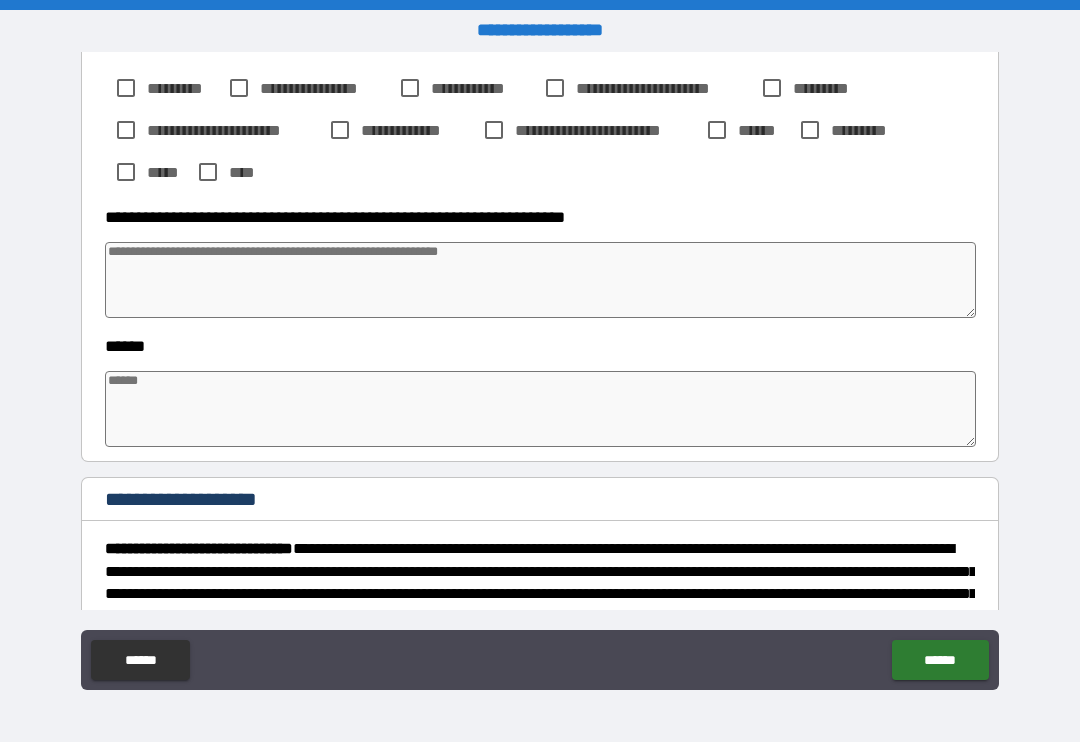 type on "*" 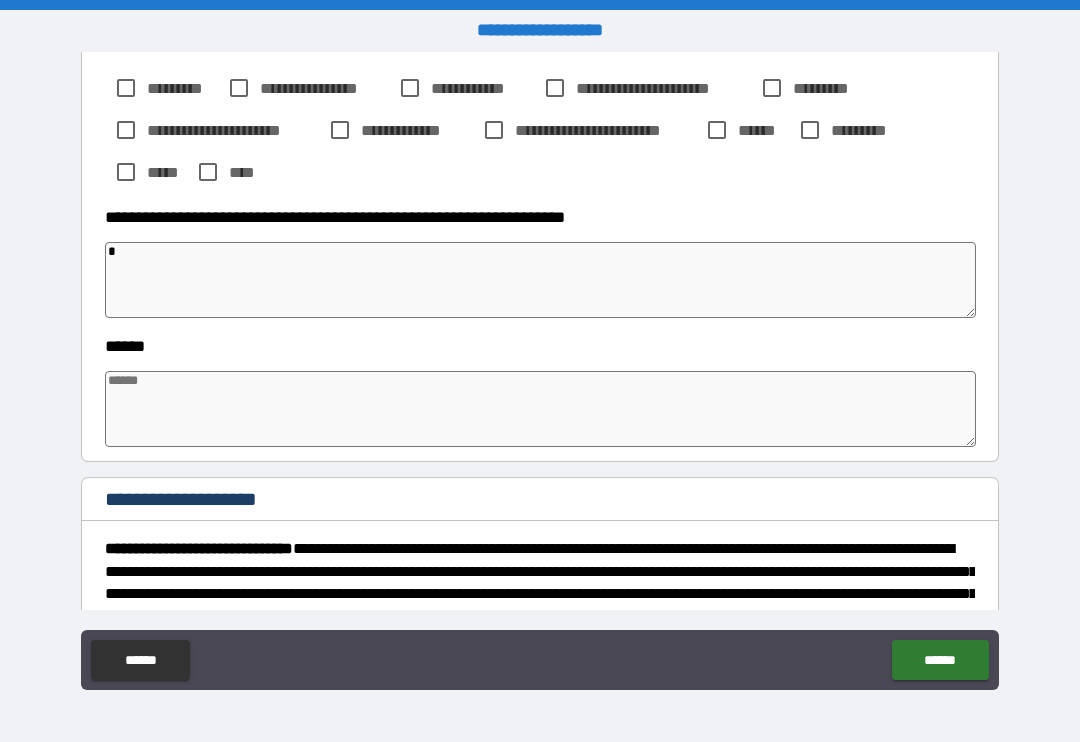 type on "*" 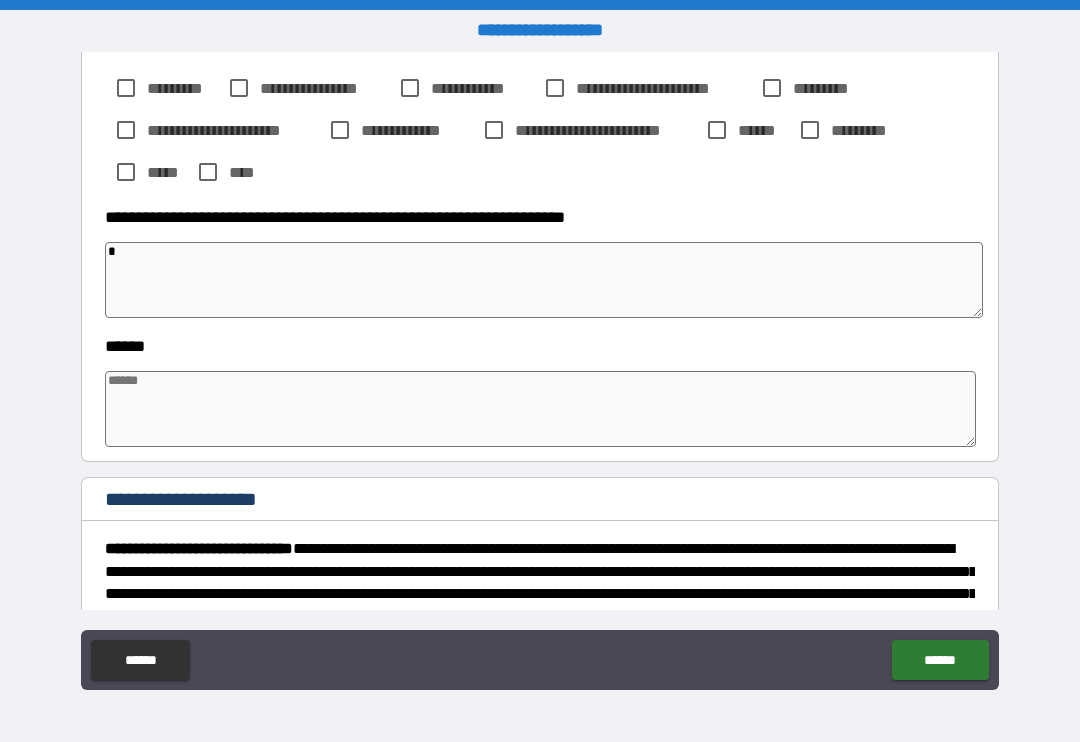 type on "*" 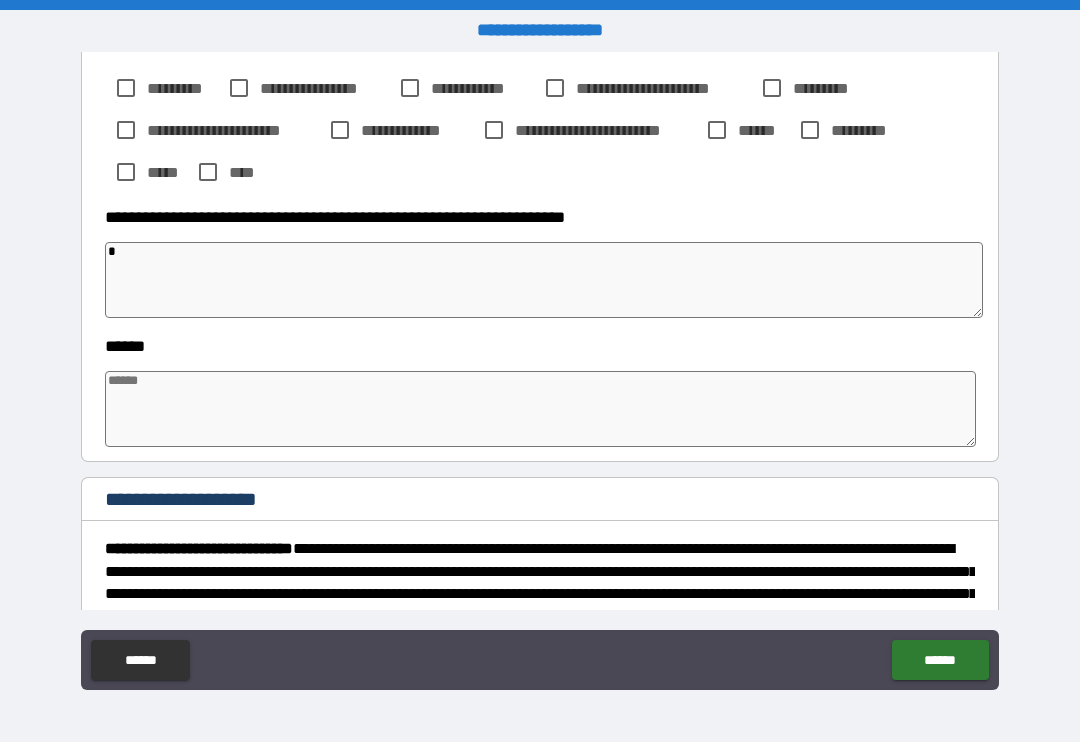 type on "*" 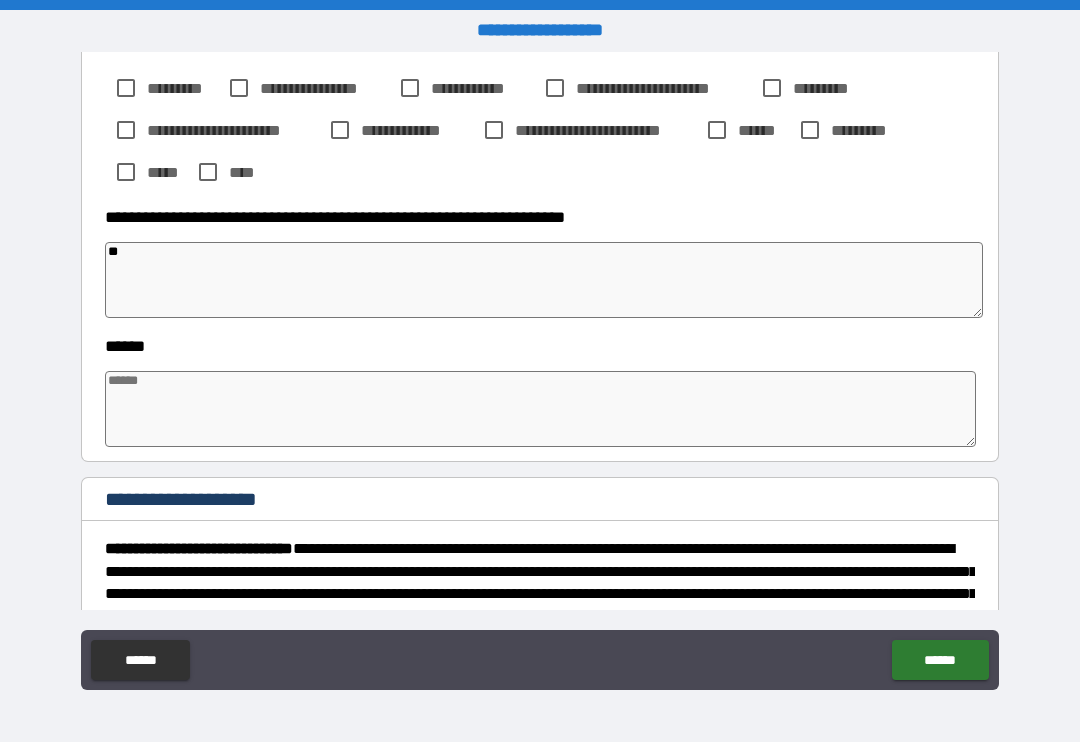 type on "*" 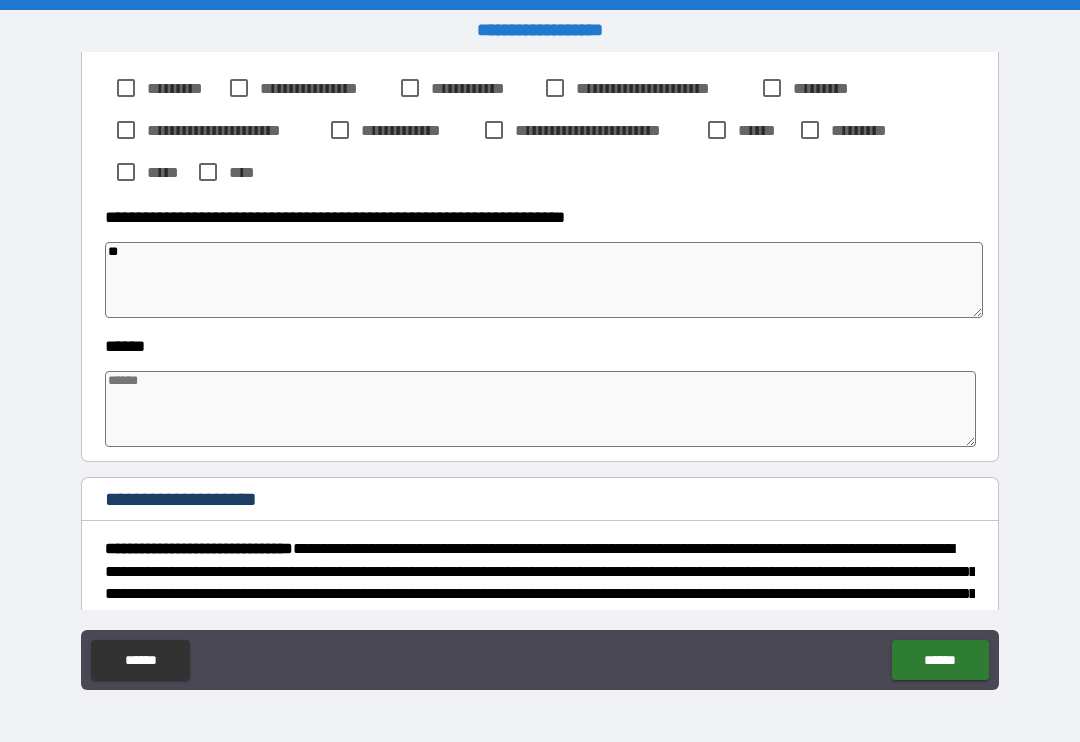 type on "*" 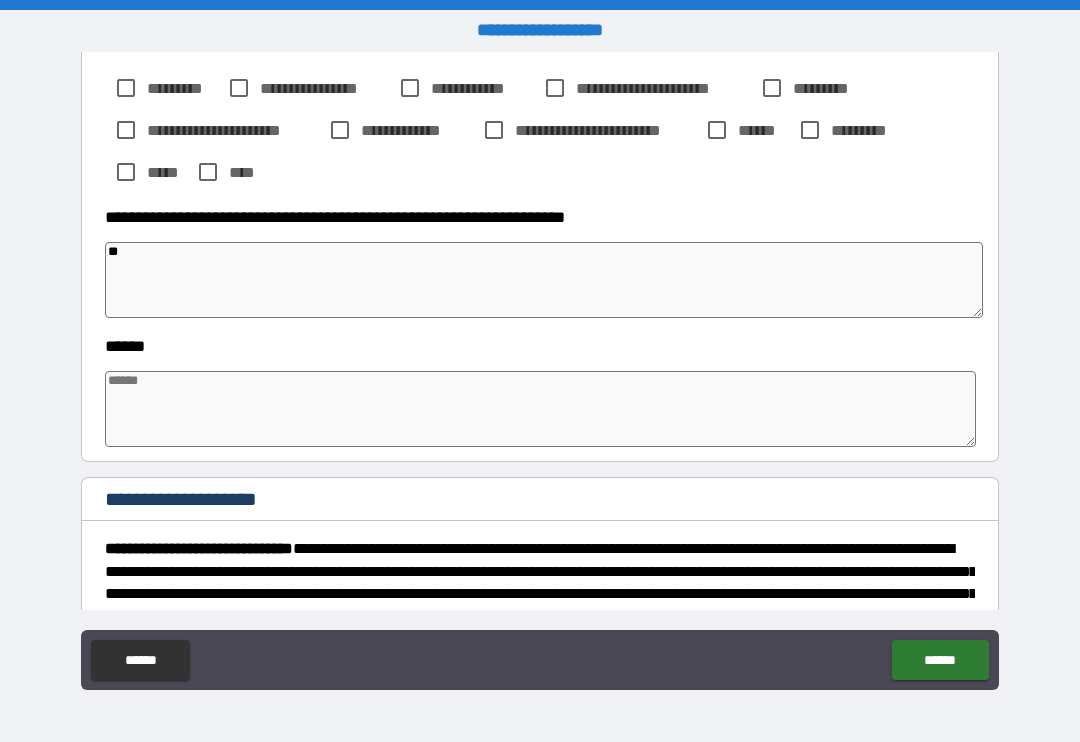 type on "*" 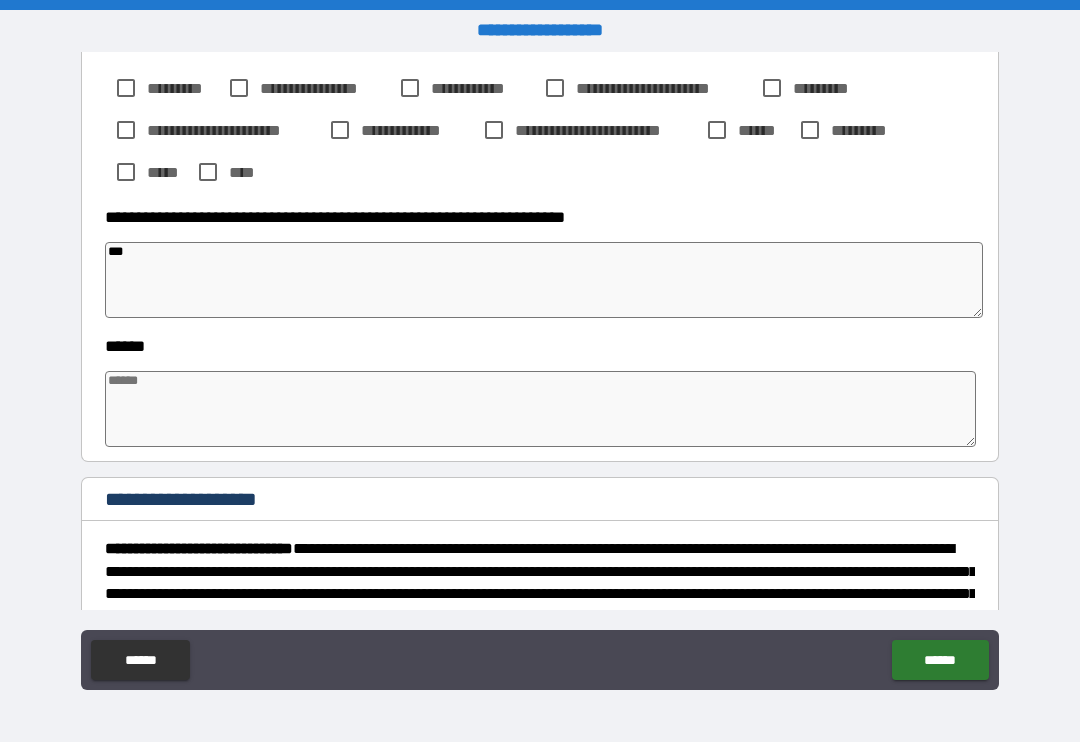 type on "*" 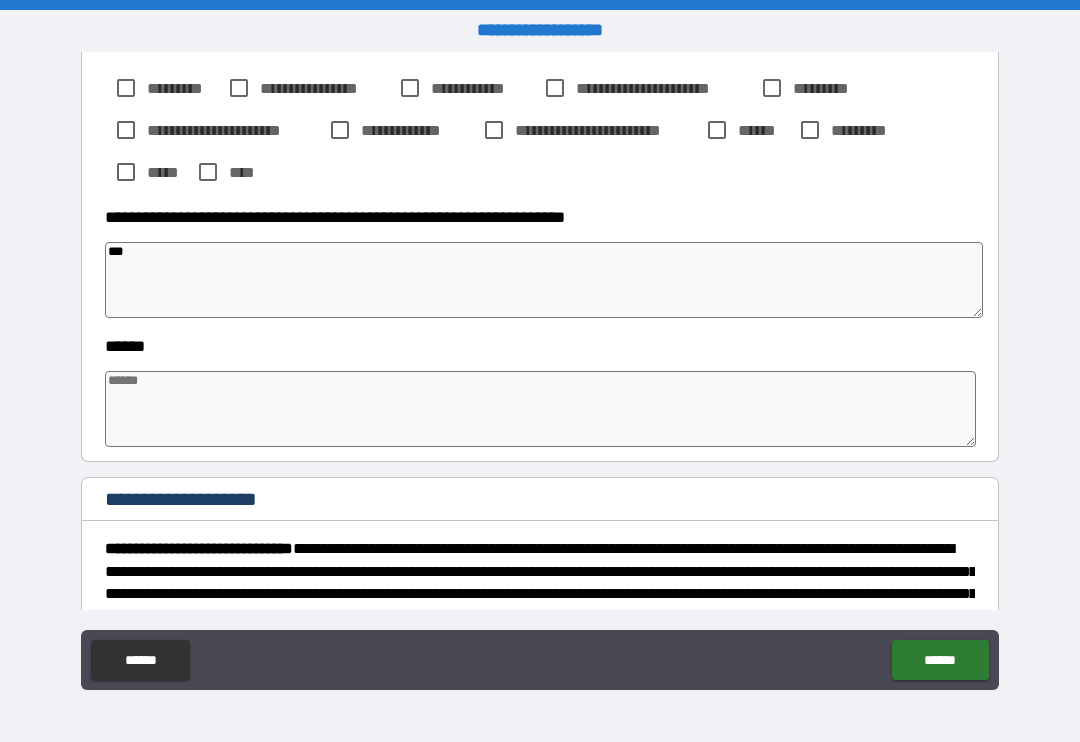 type on "*" 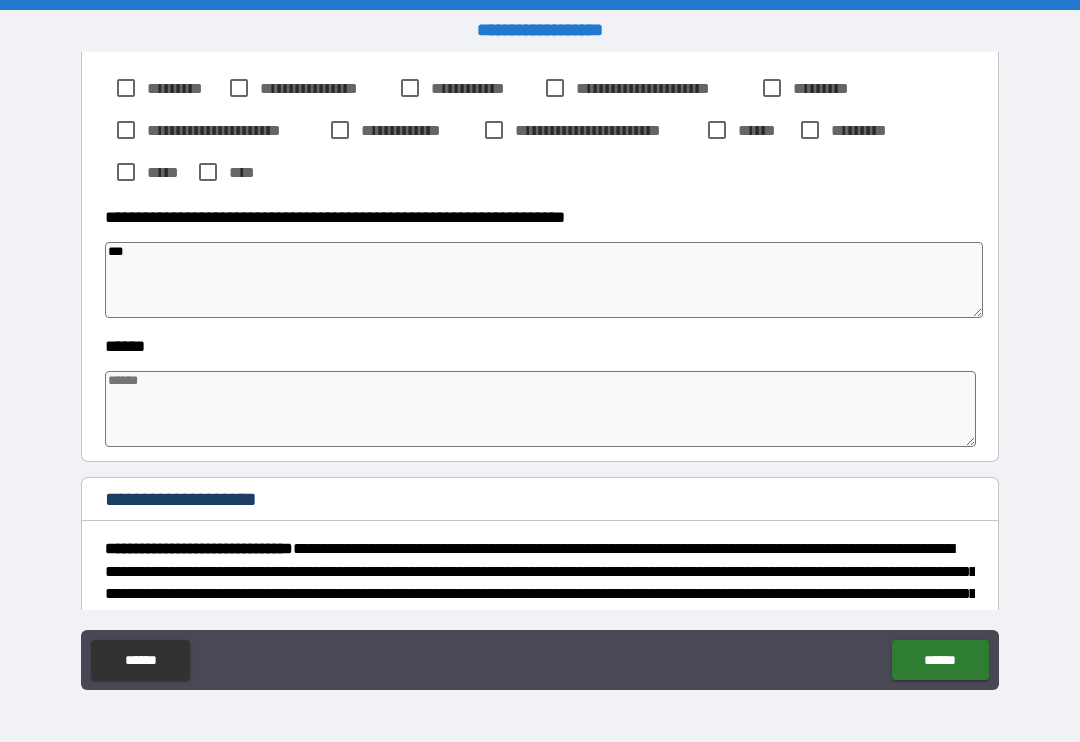 type on "*" 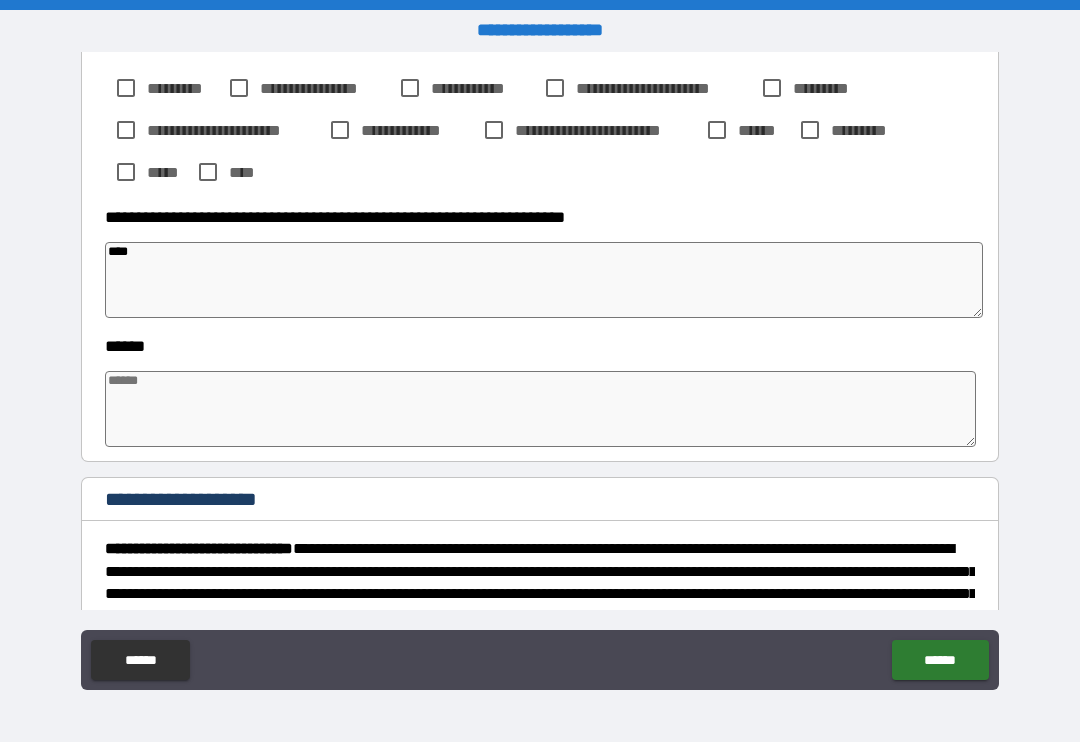 type on "*" 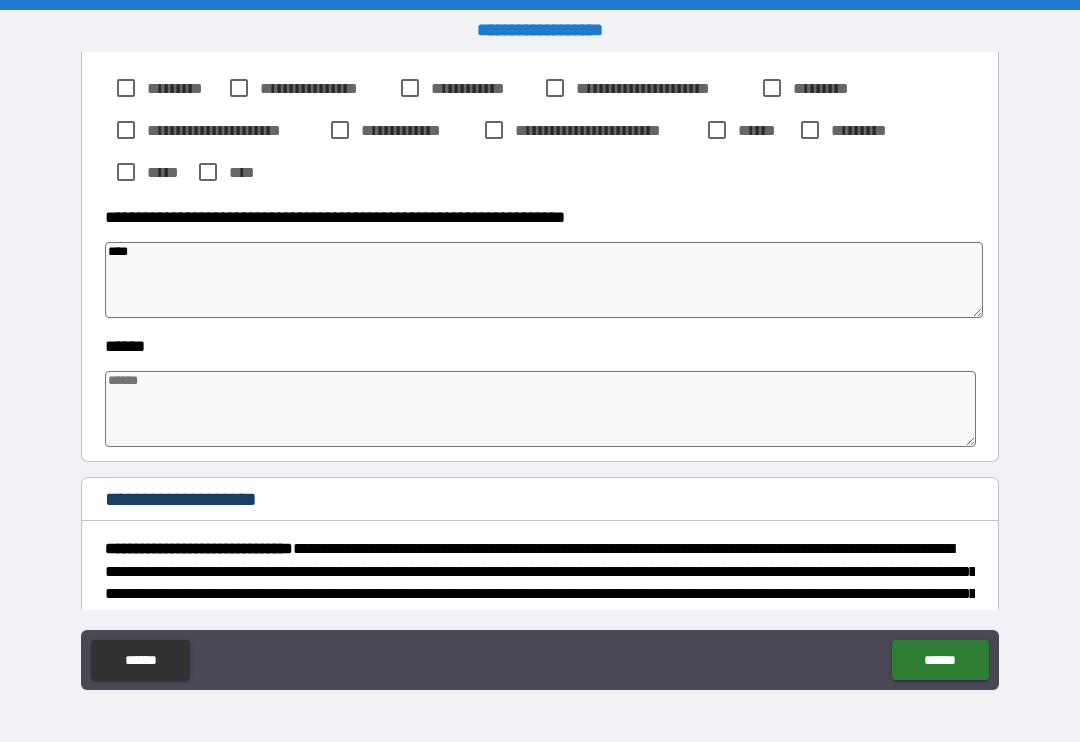 type on "*" 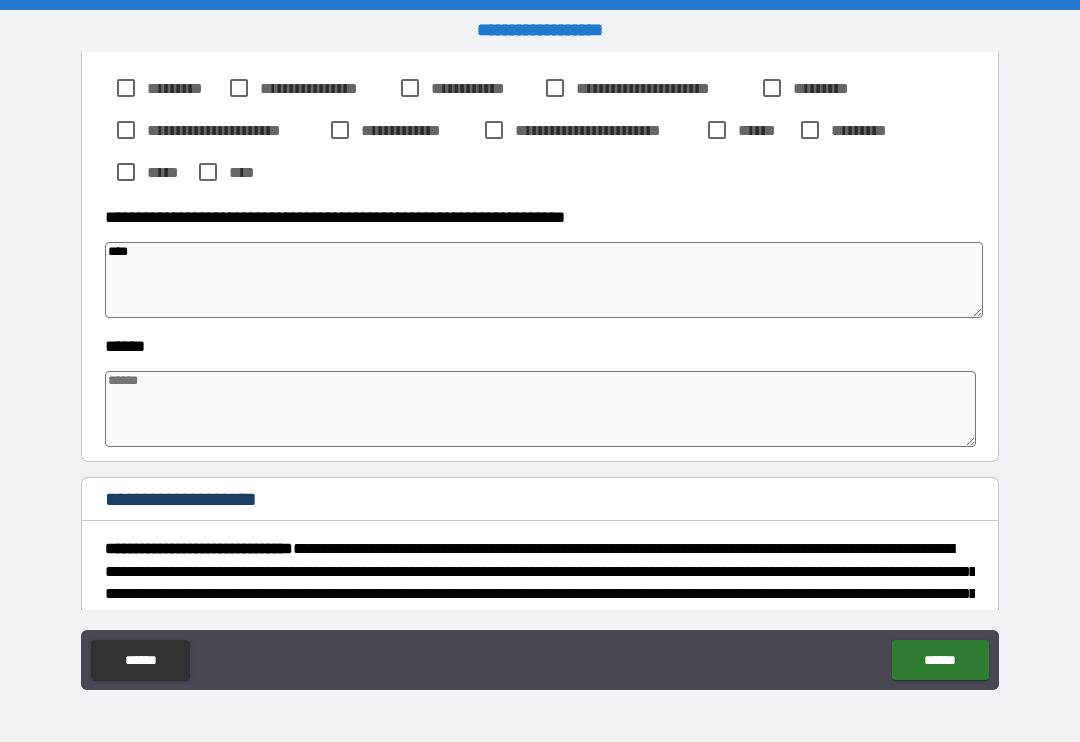 type on "*****" 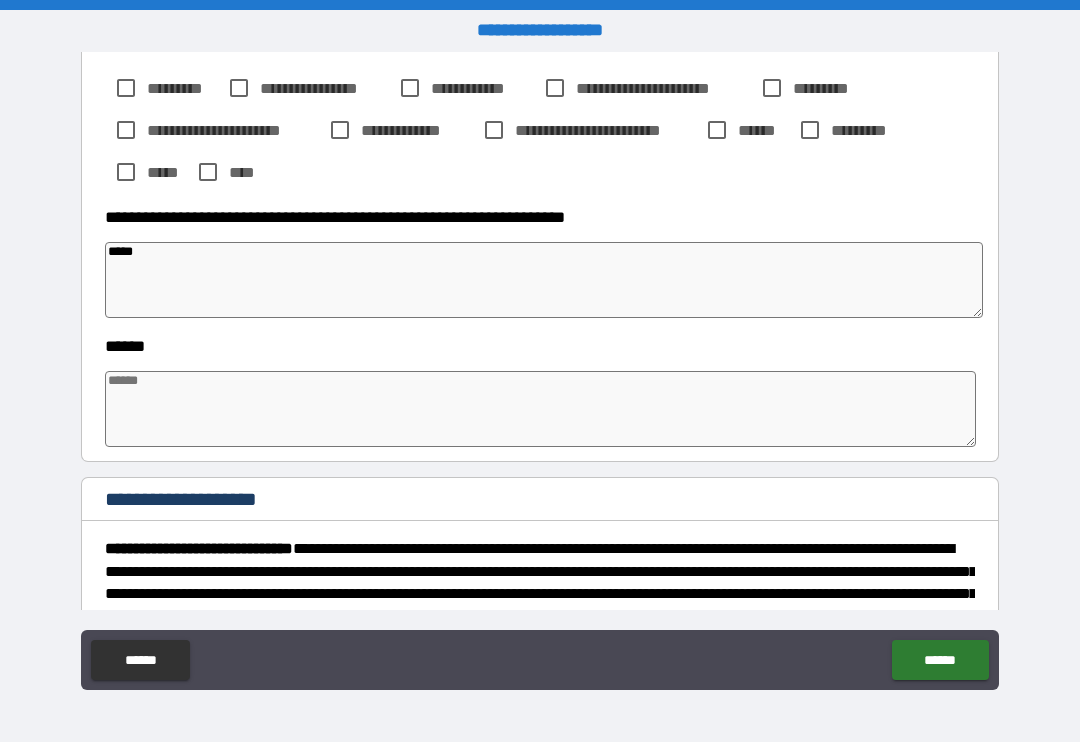 type on "*" 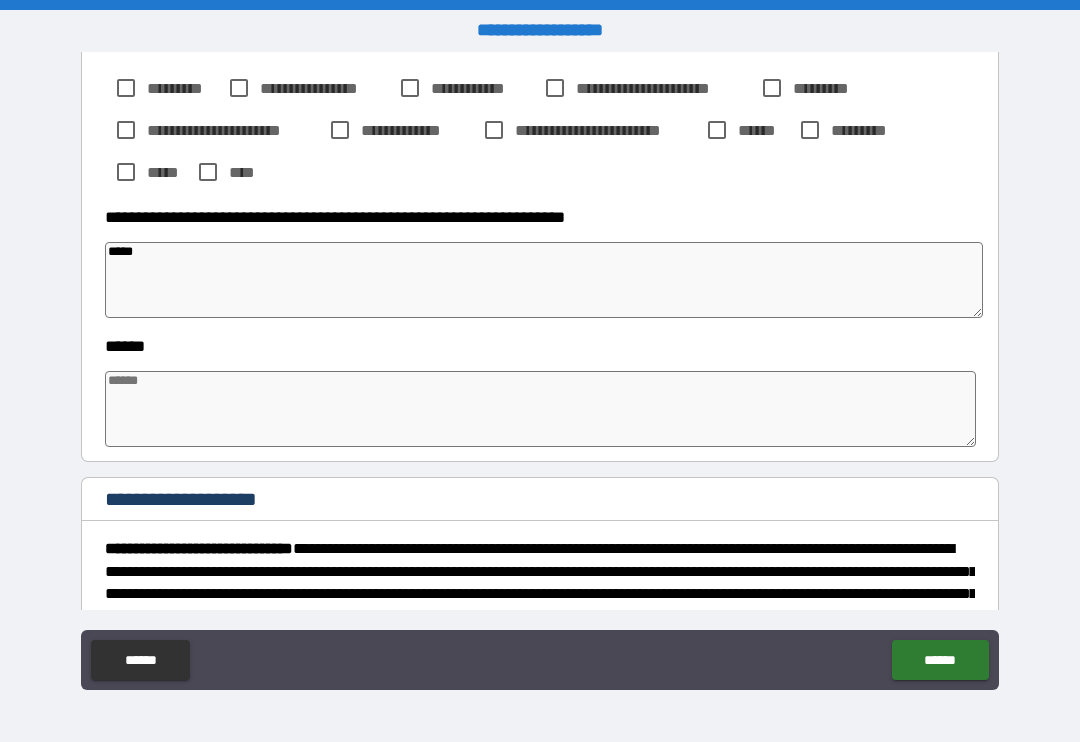type on "*" 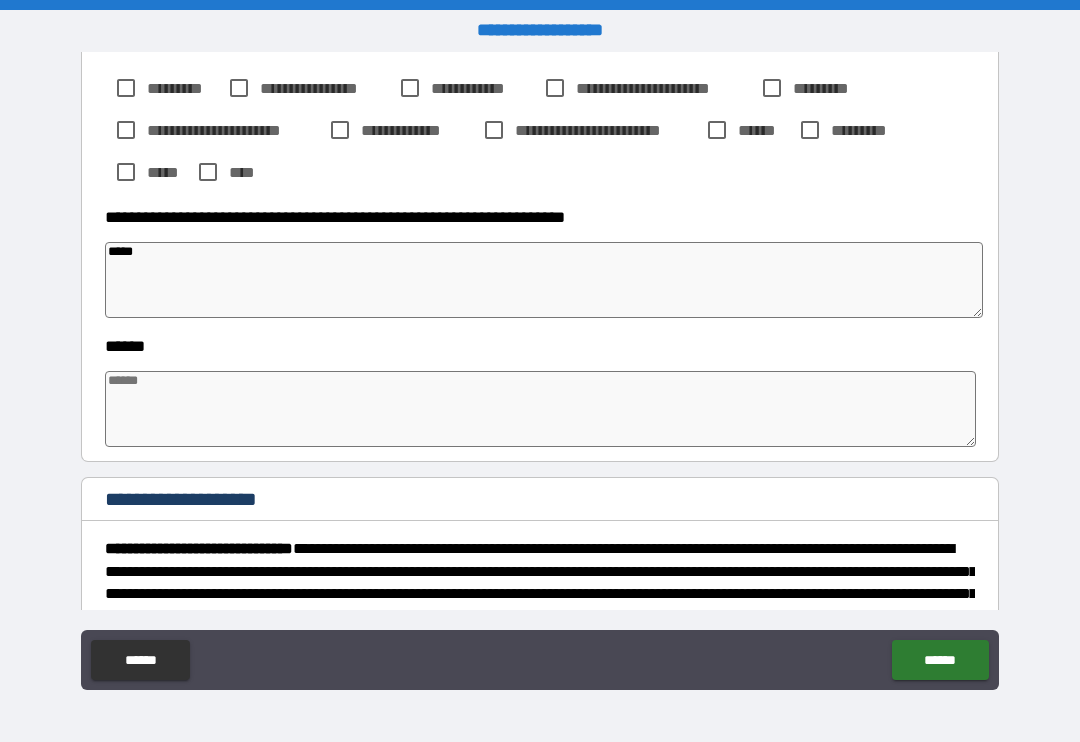 type on "*" 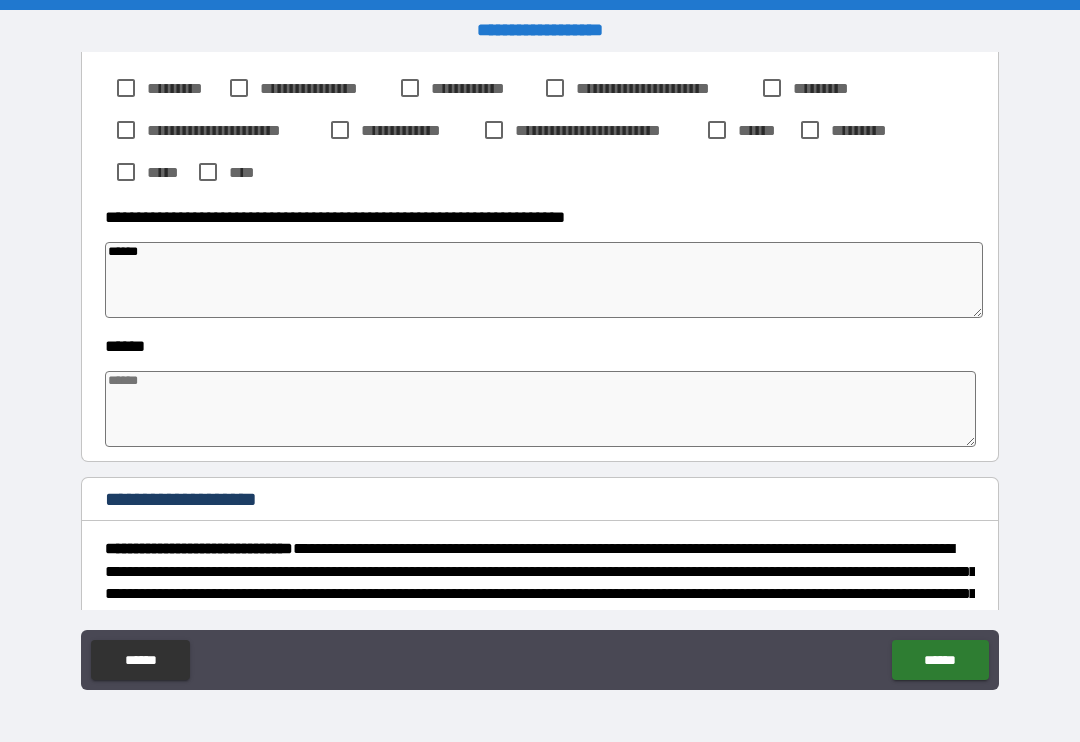 type on "*" 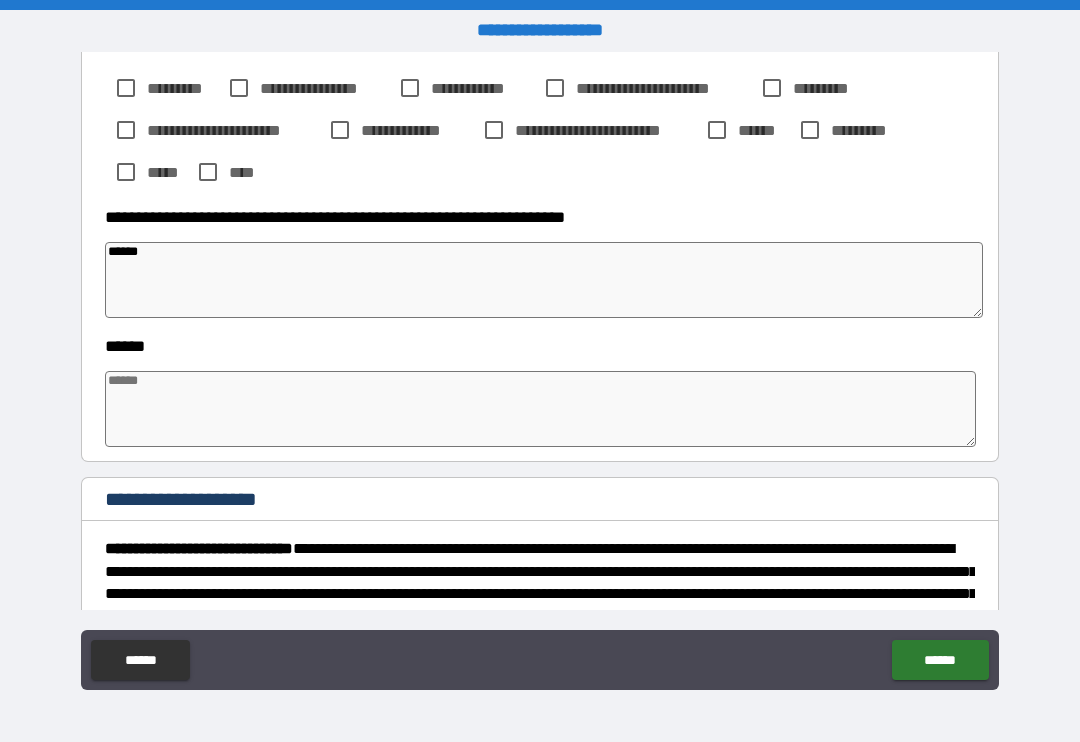 type on "*" 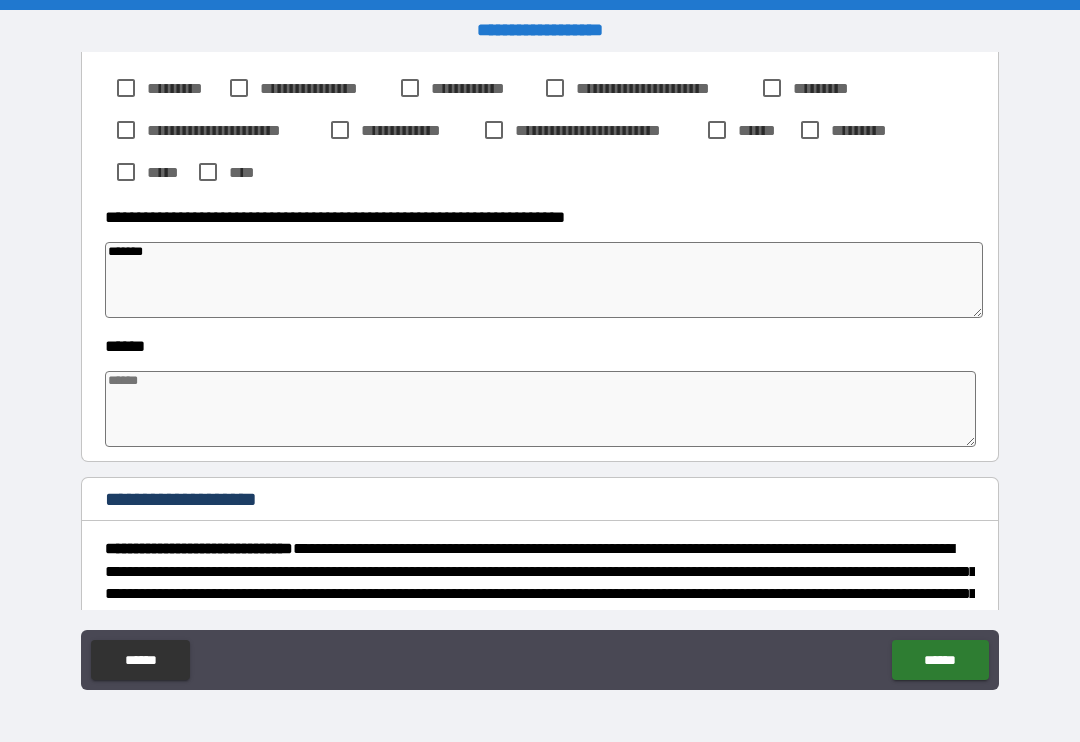 type on "*" 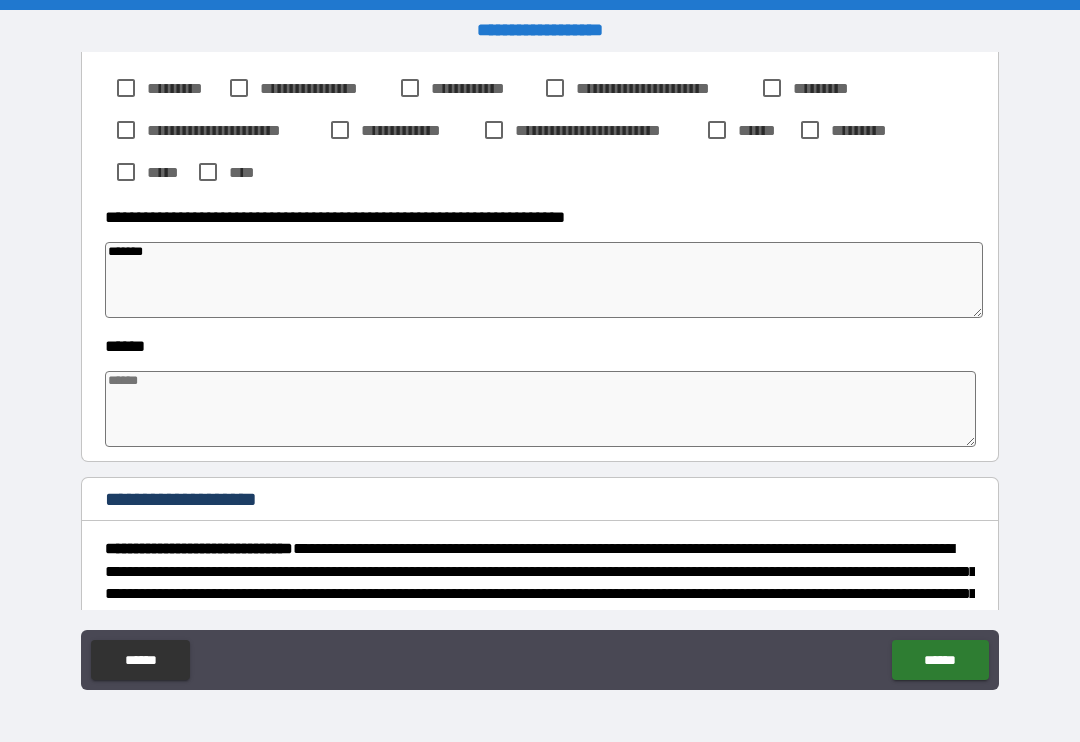 type on "********" 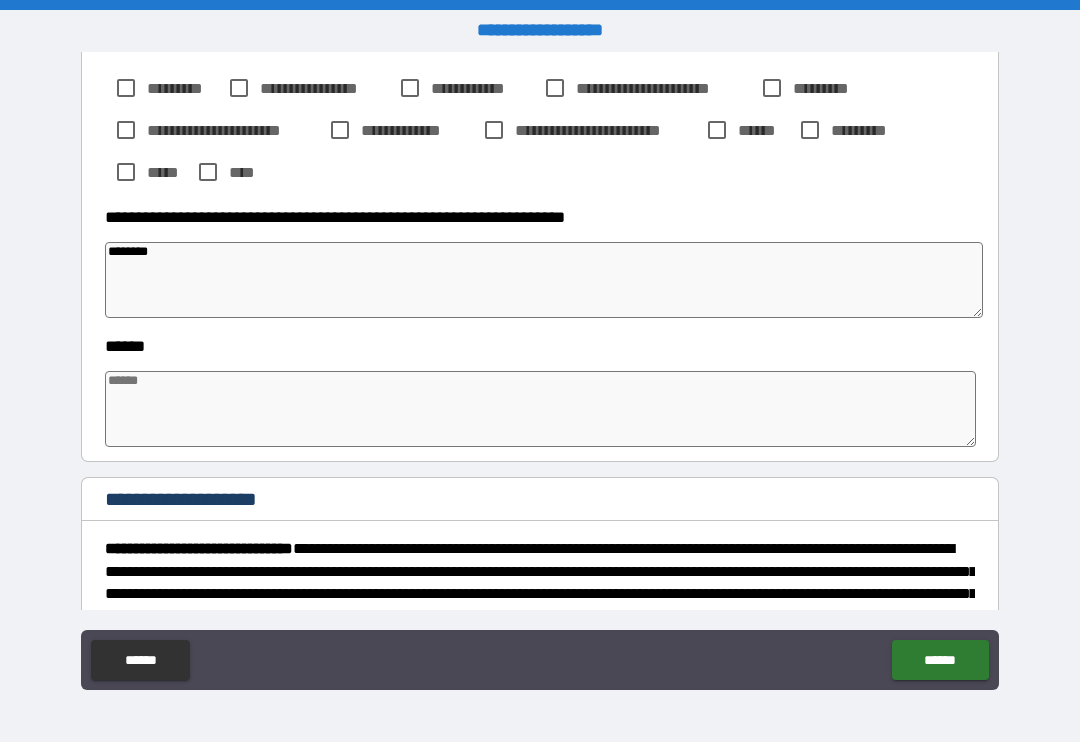 type on "*" 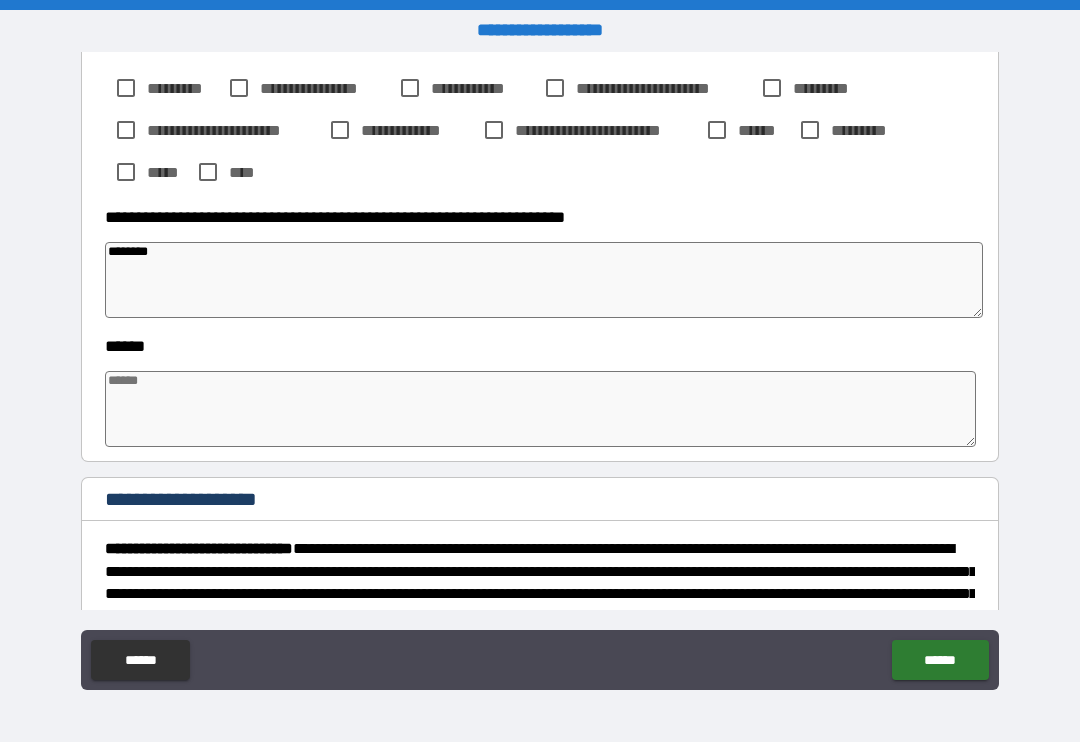 type on "*" 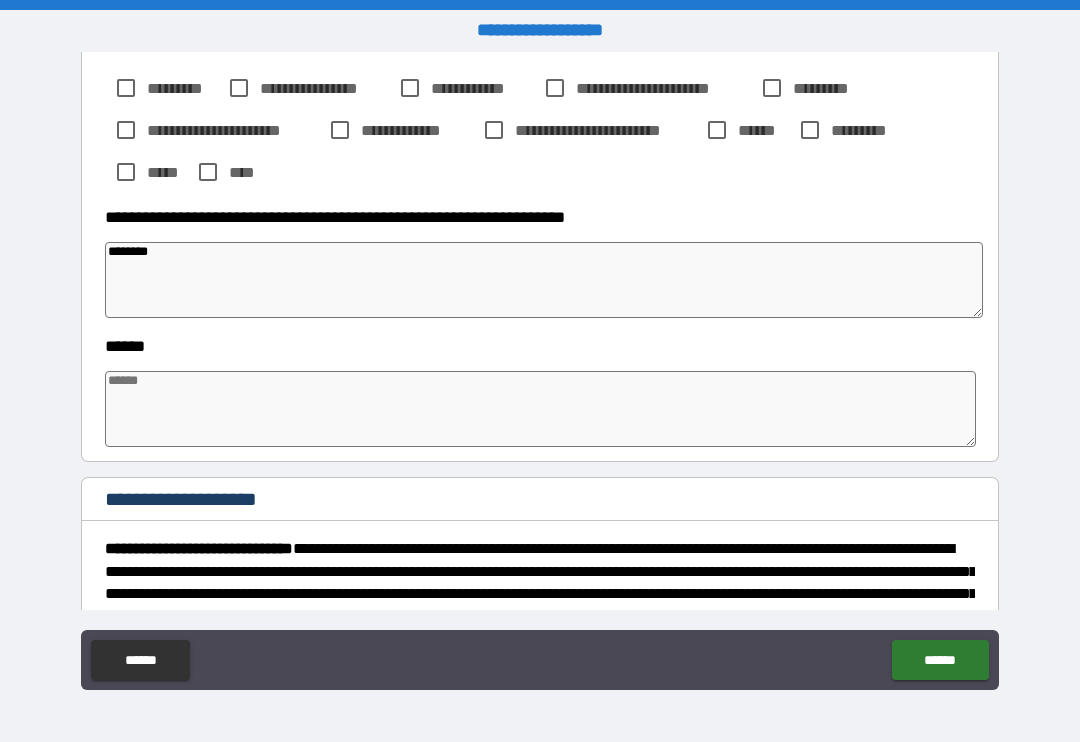 type on "*" 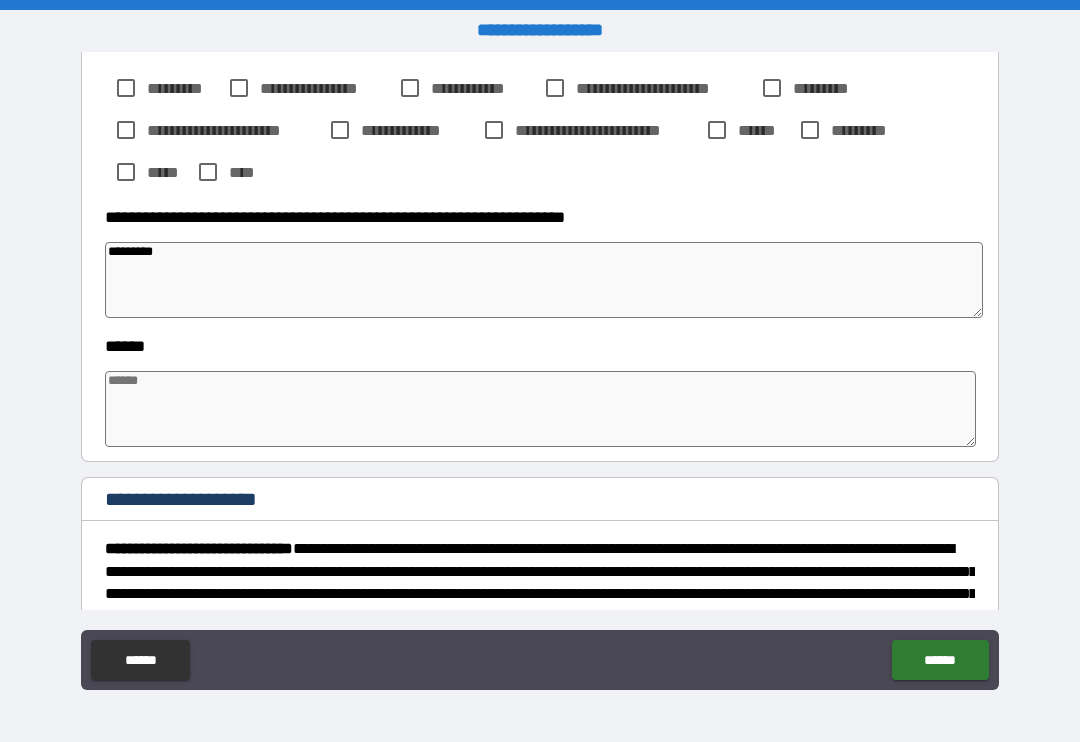 type on "*" 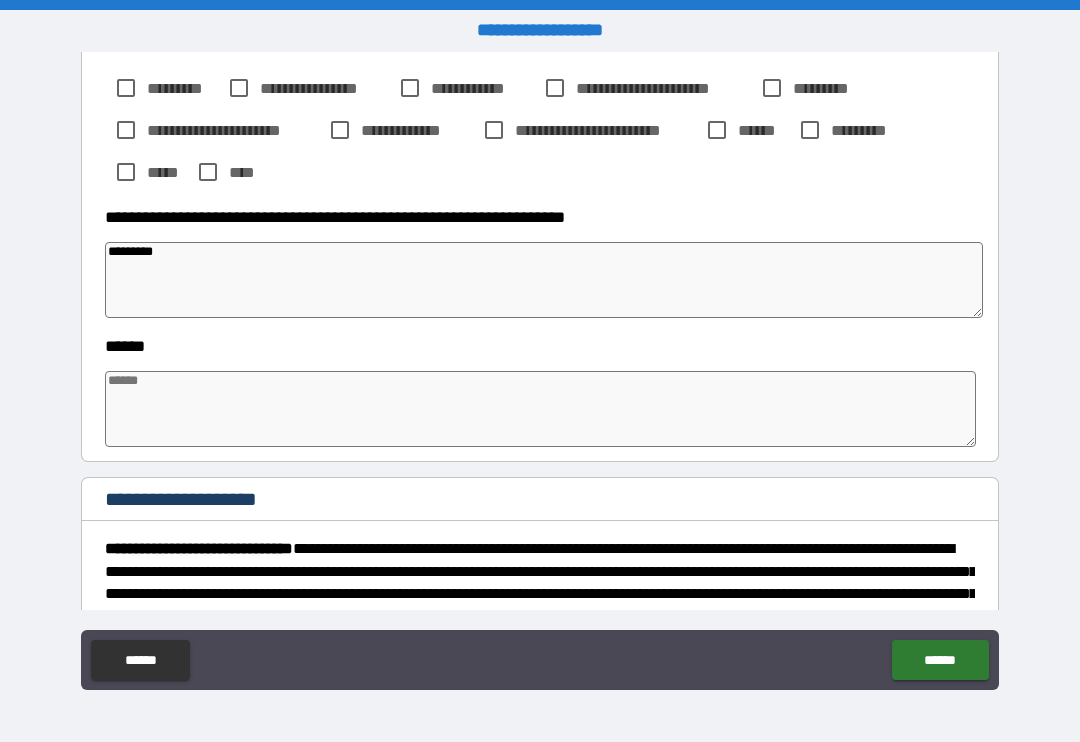 type on "*" 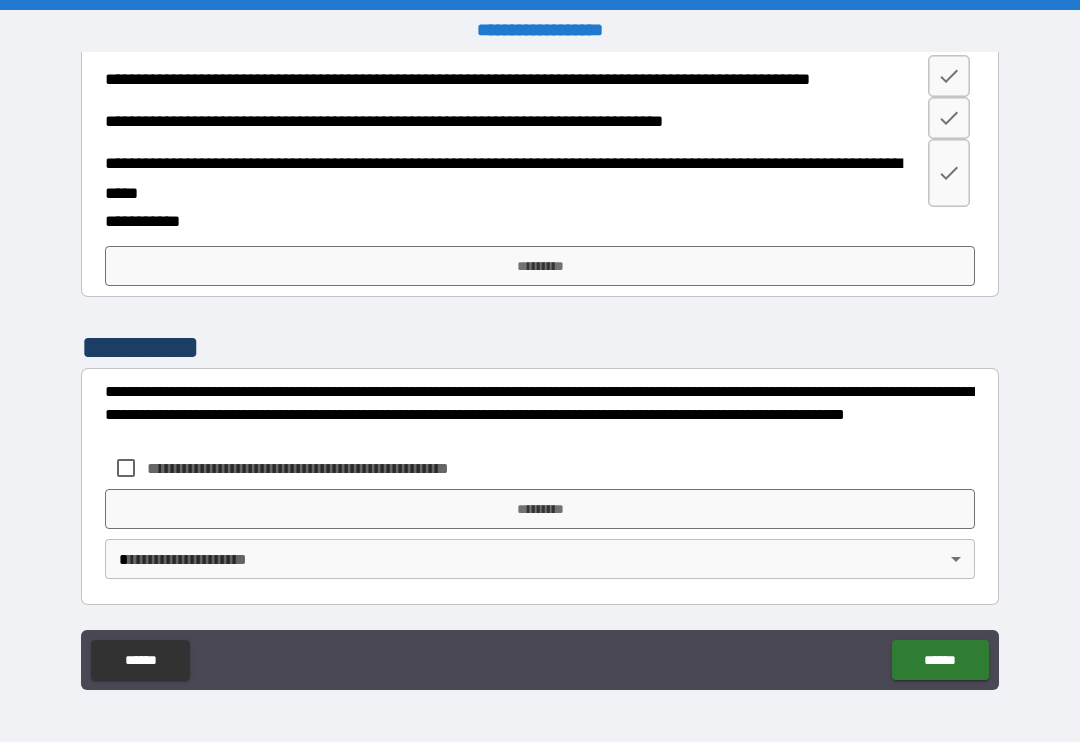 scroll, scrollTop: 1326, scrollLeft: 0, axis: vertical 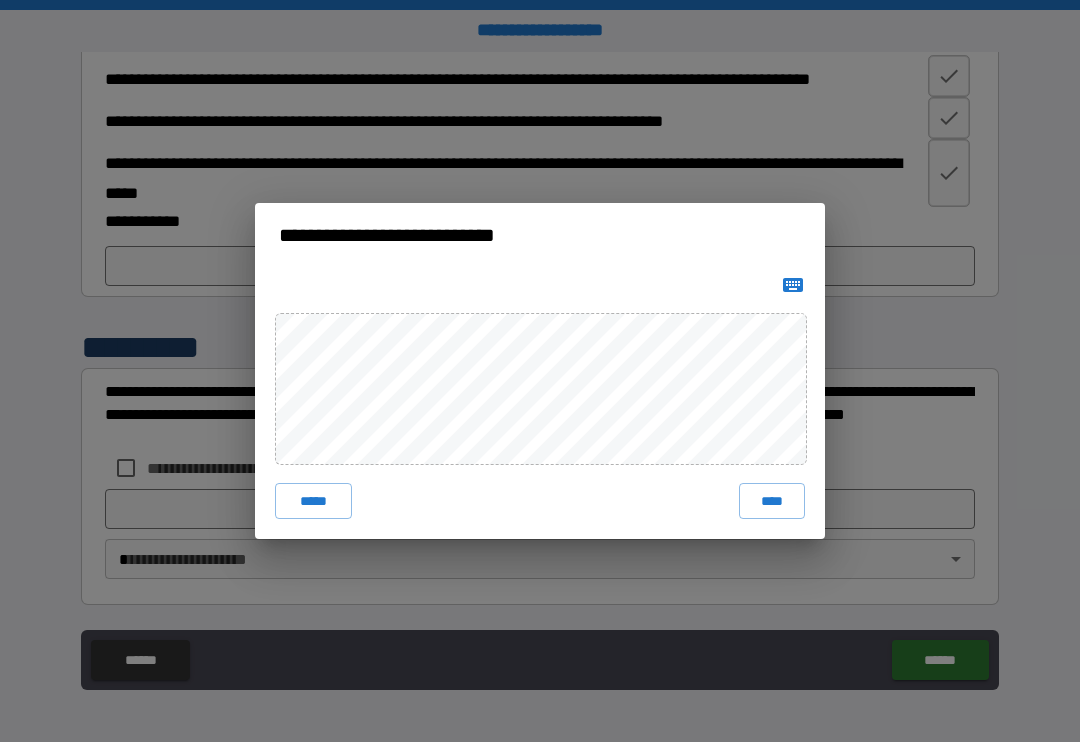 click on "****" at bounding box center (772, 501) 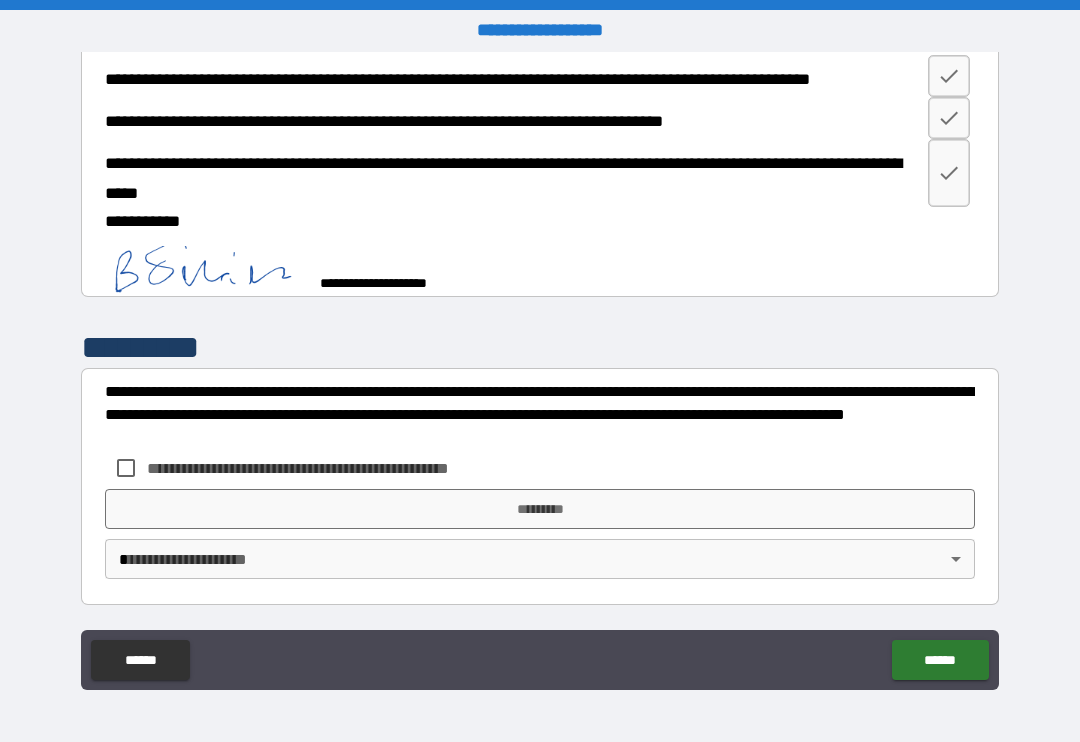 scroll, scrollTop: 1316, scrollLeft: 0, axis: vertical 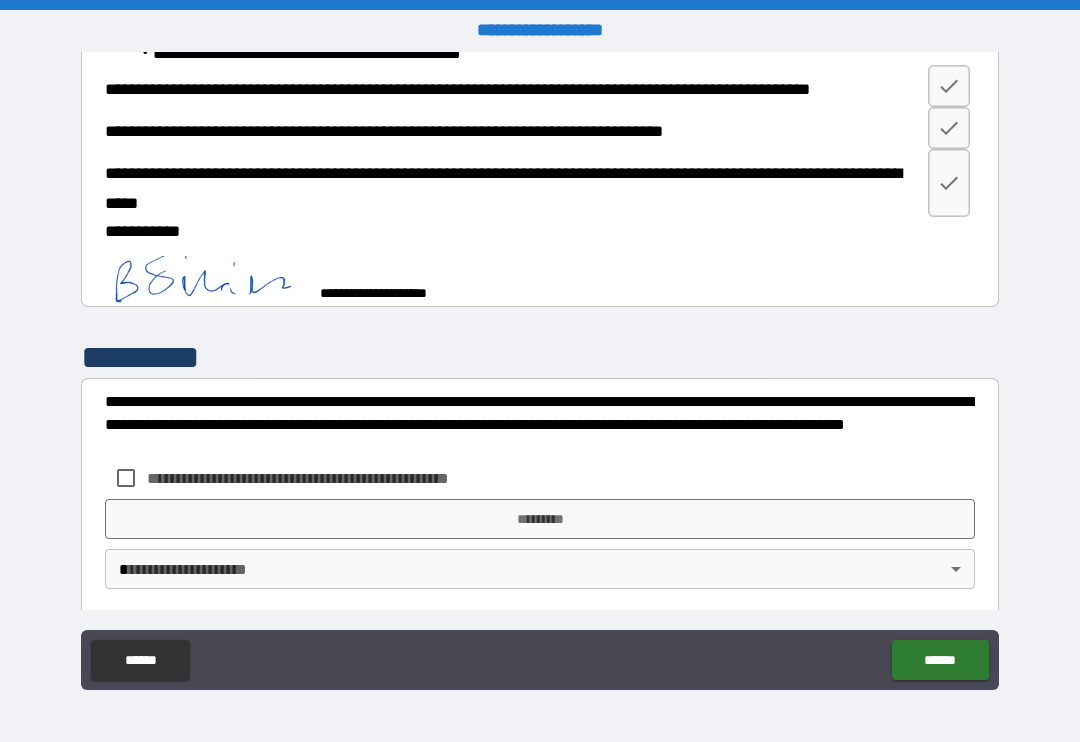 type on "*" 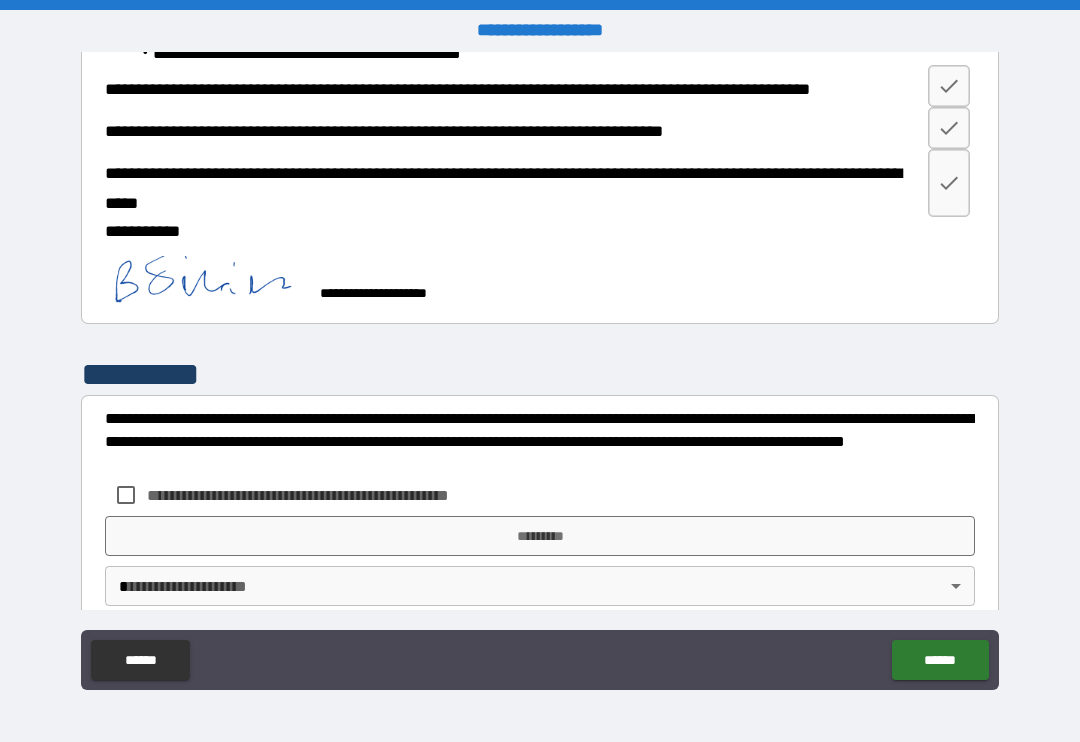 type on "*" 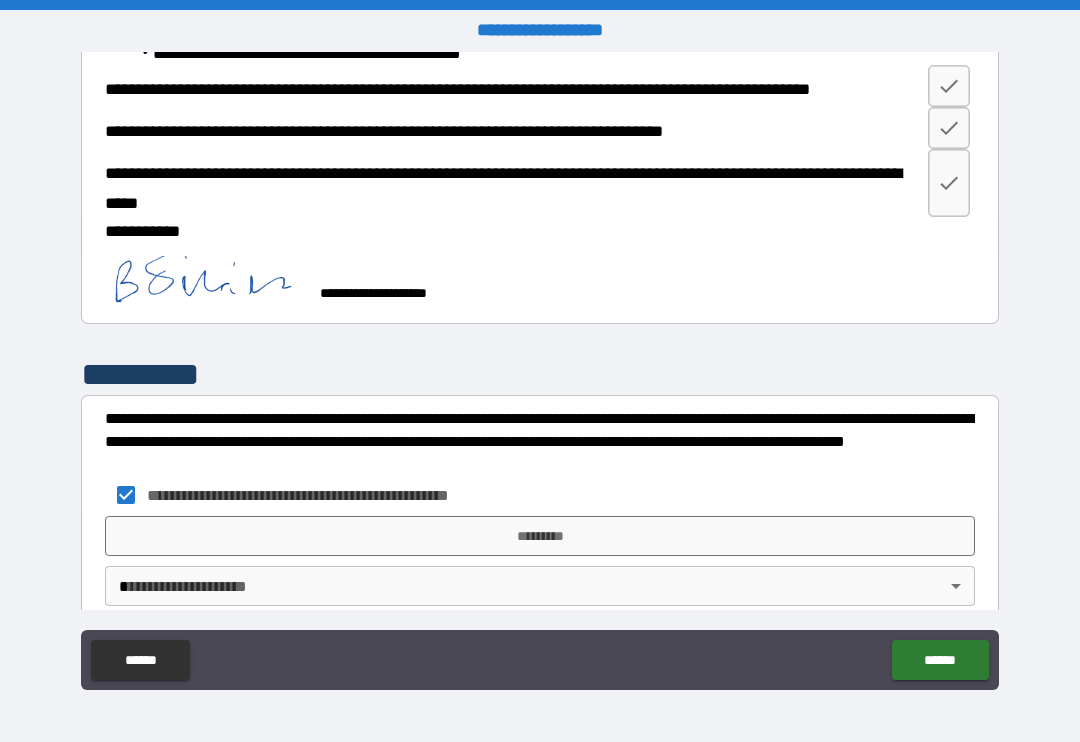 type on "*" 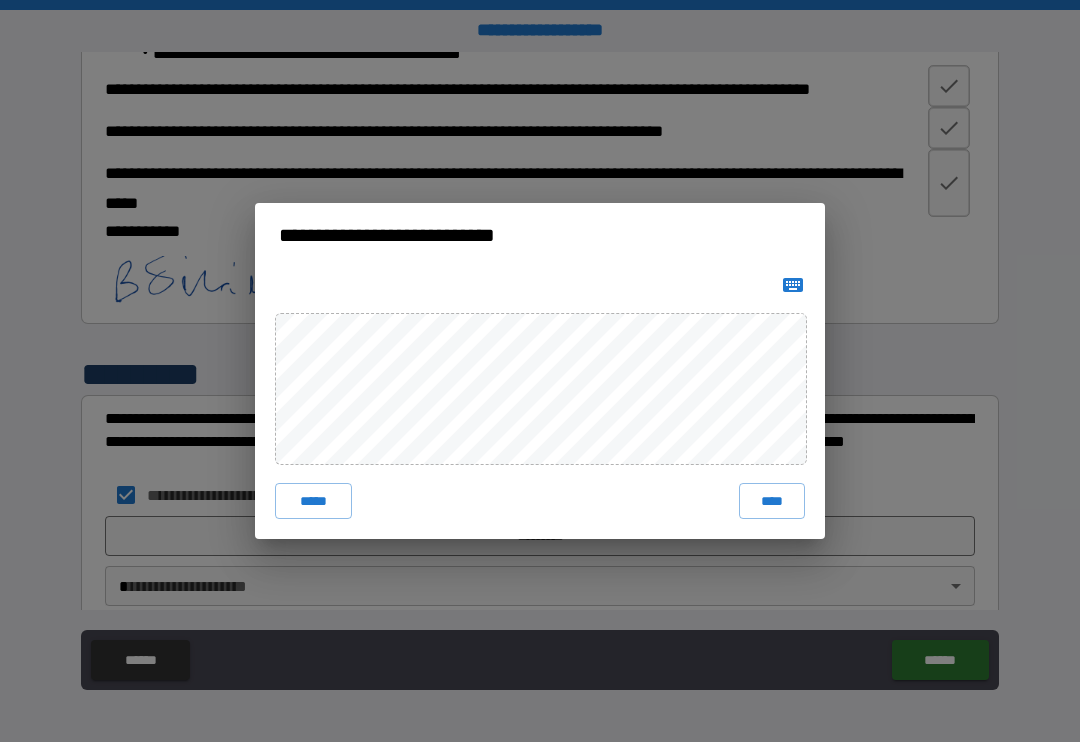click on "****" at bounding box center [772, 501] 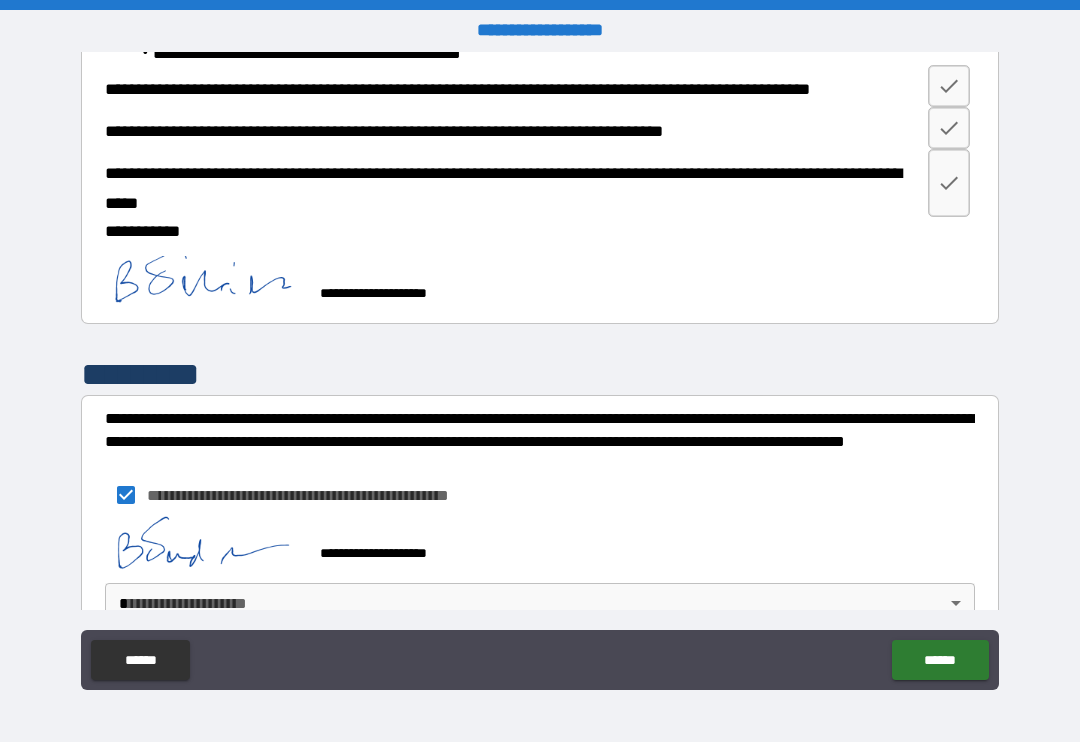 type on "*" 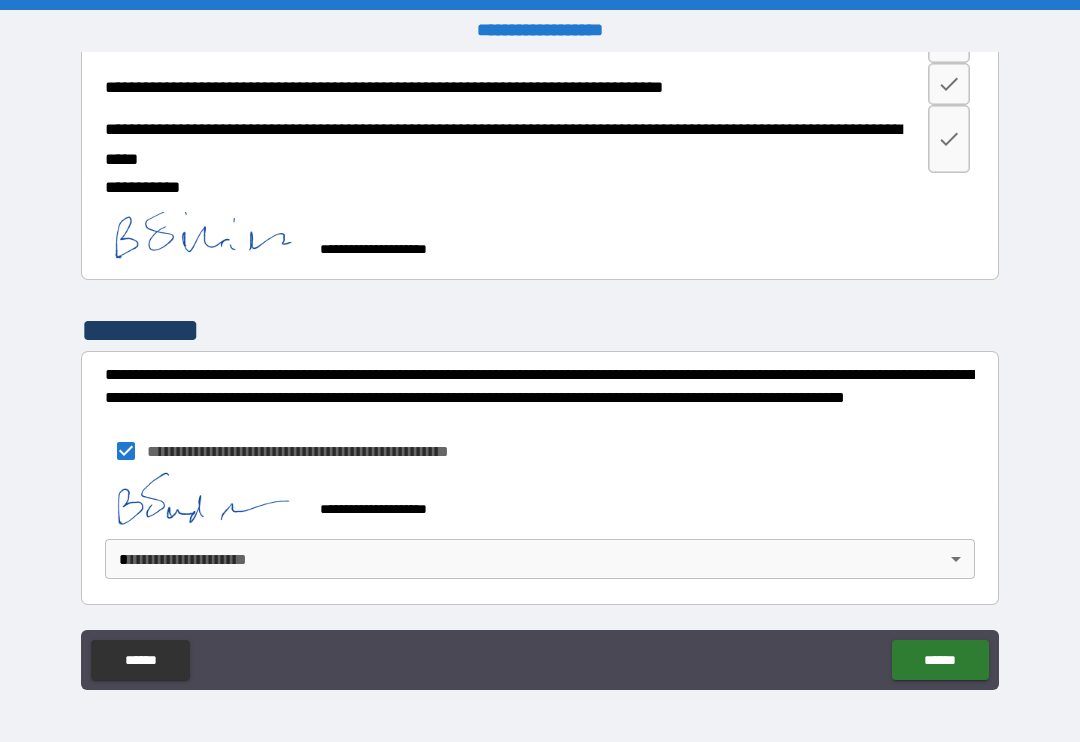 scroll, scrollTop: 1360, scrollLeft: 0, axis: vertical 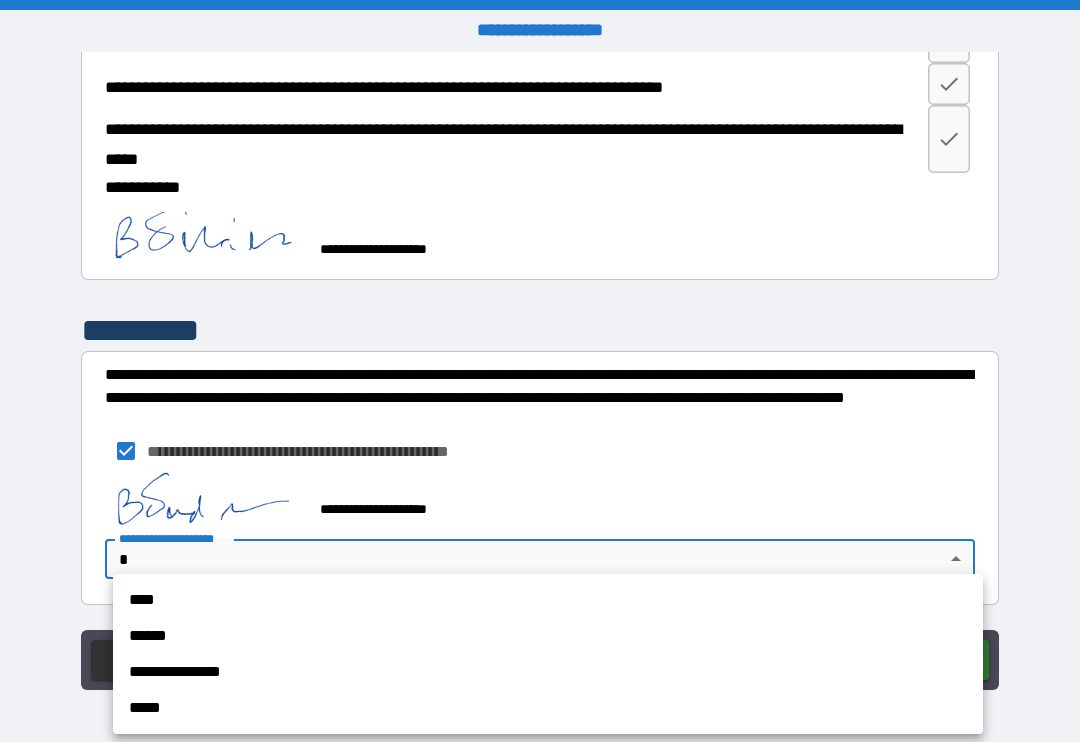 click on "****" at bounding box center [548, 600] 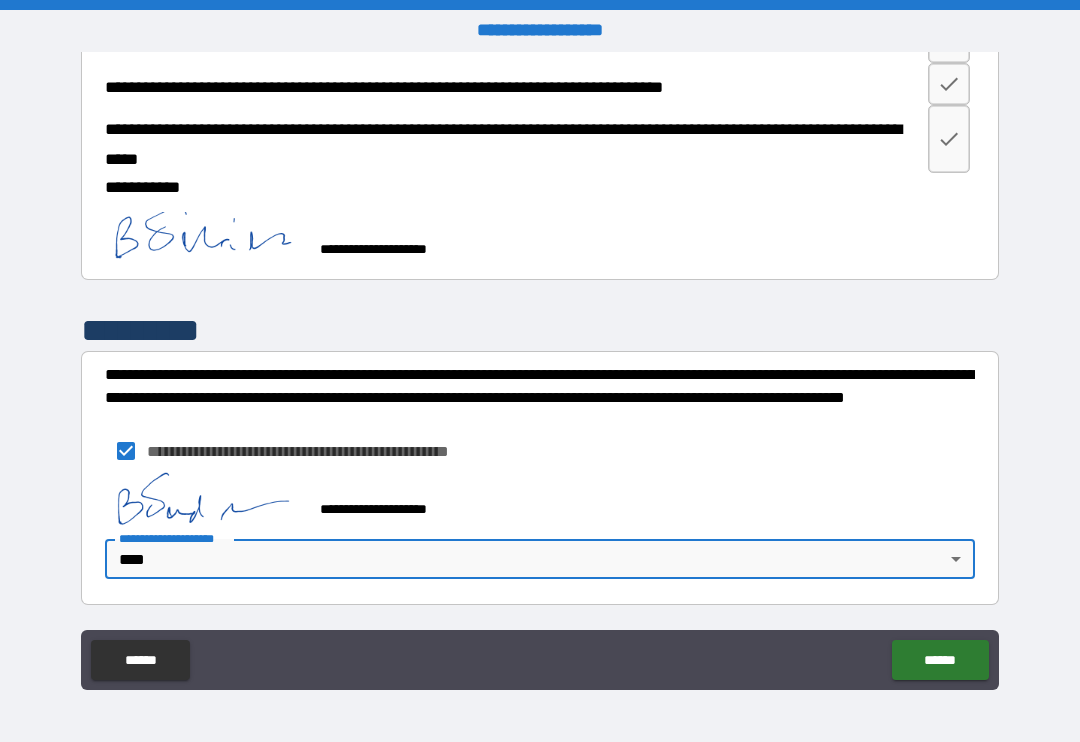 type on "*" 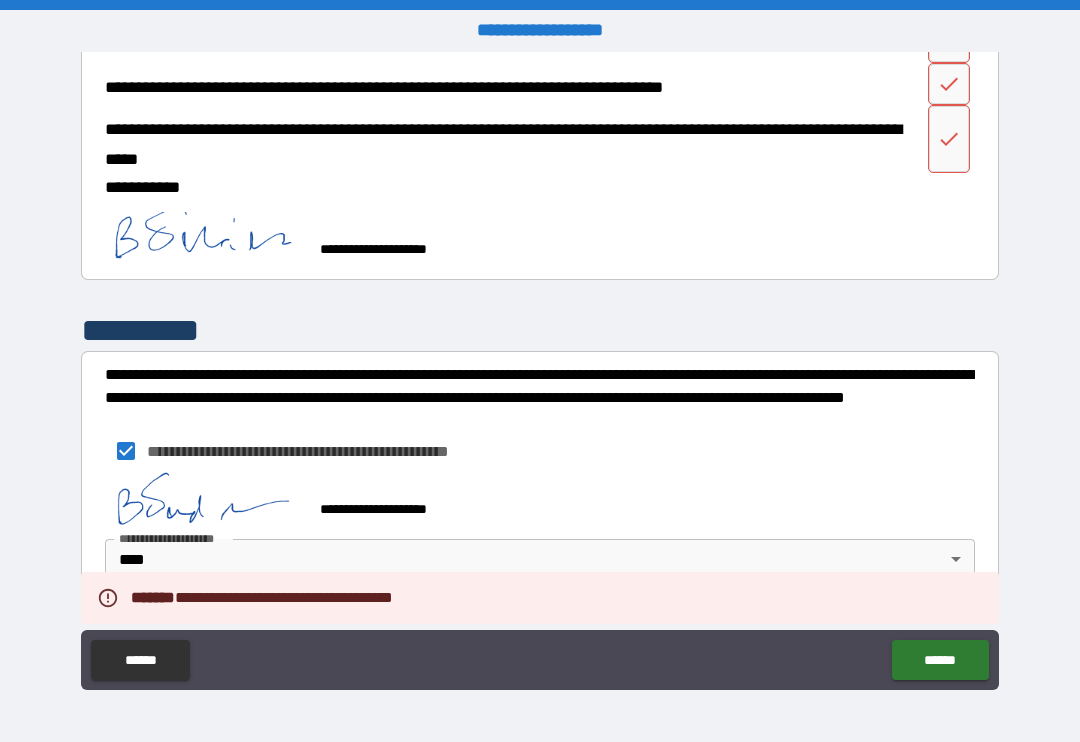 type on "*" 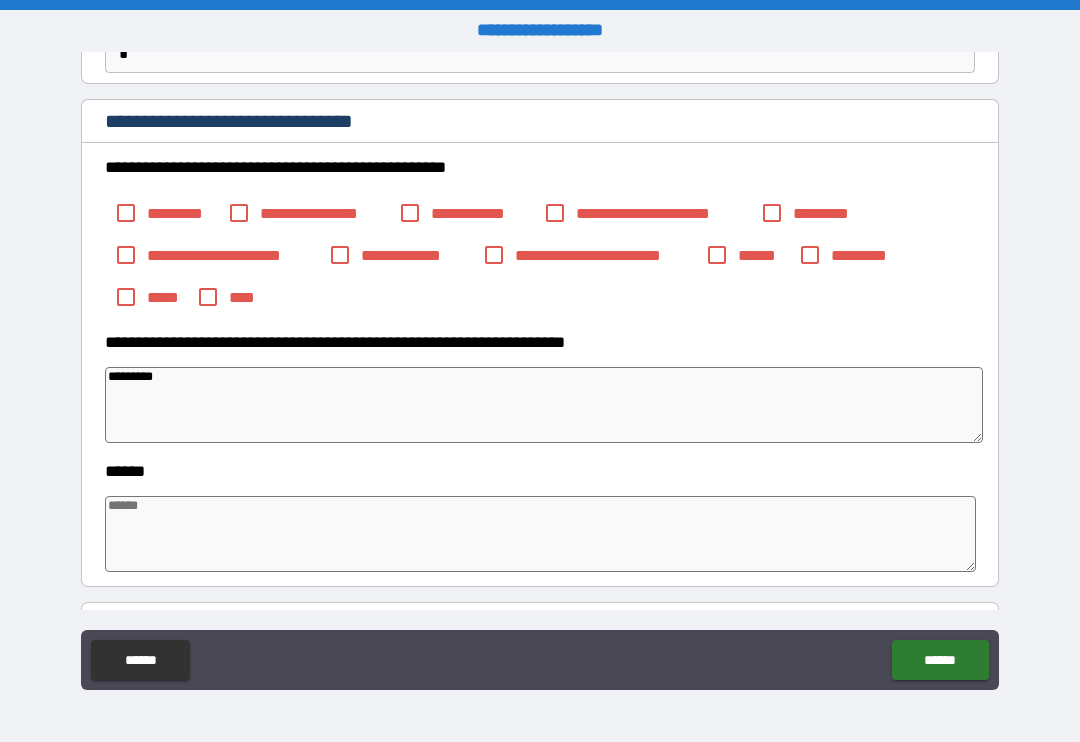 scroll, scrollTop: 207, scrollLeft: 0, axis: vertical 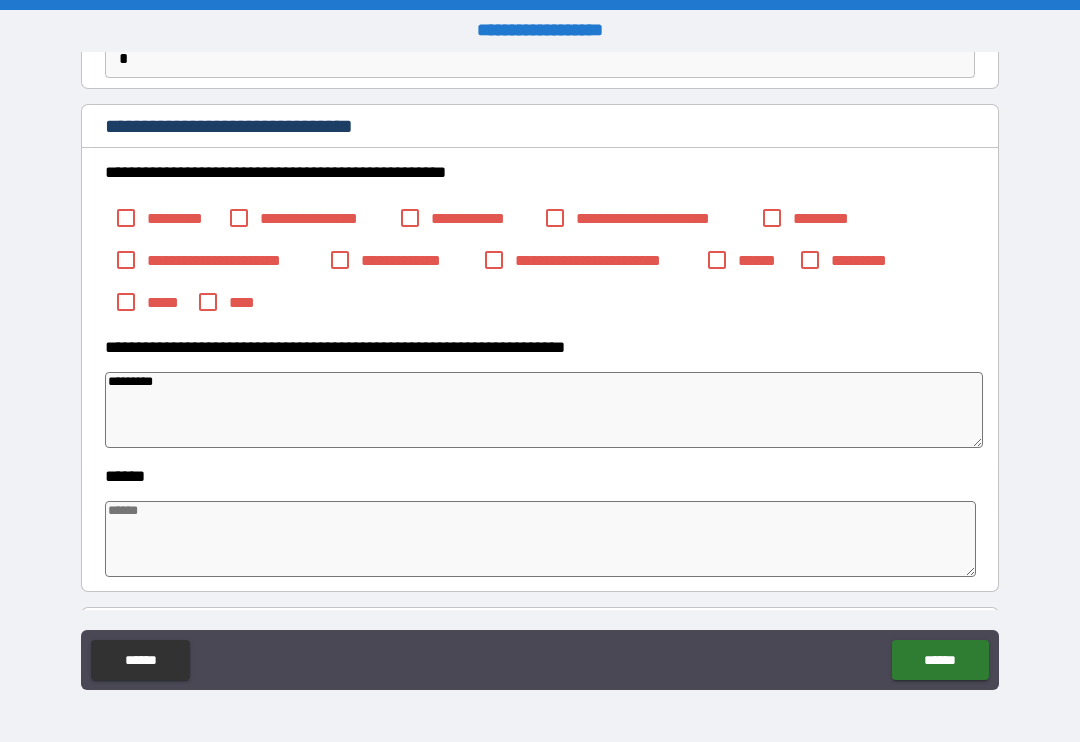 type on "*" 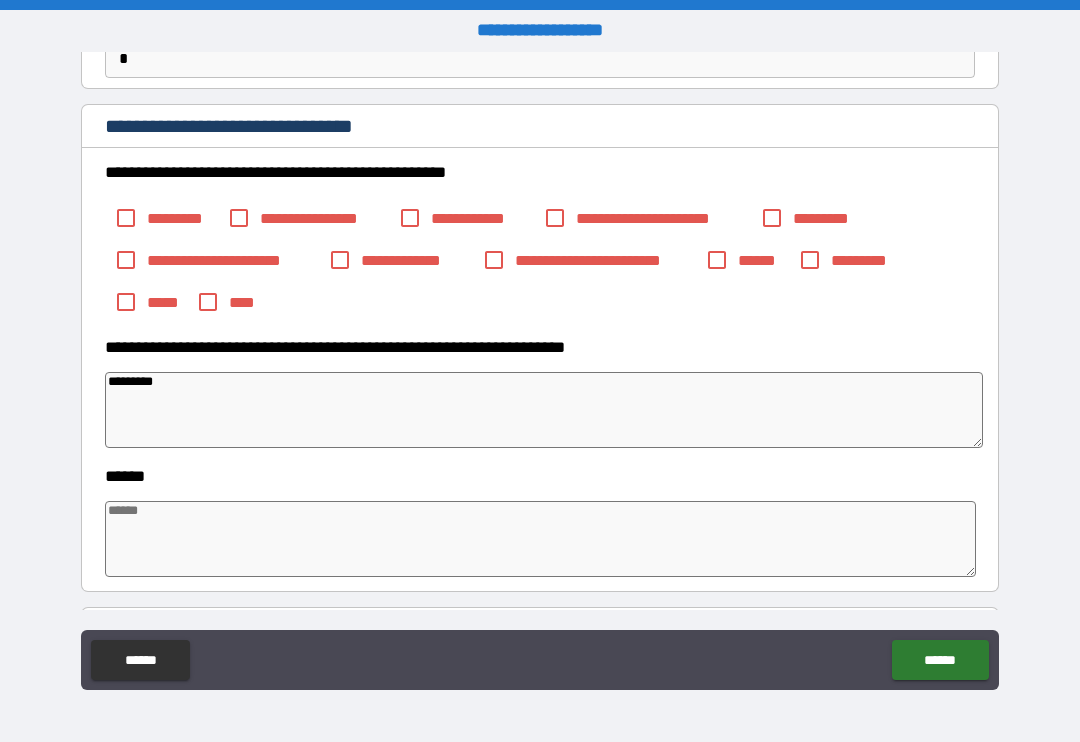 type on "*" 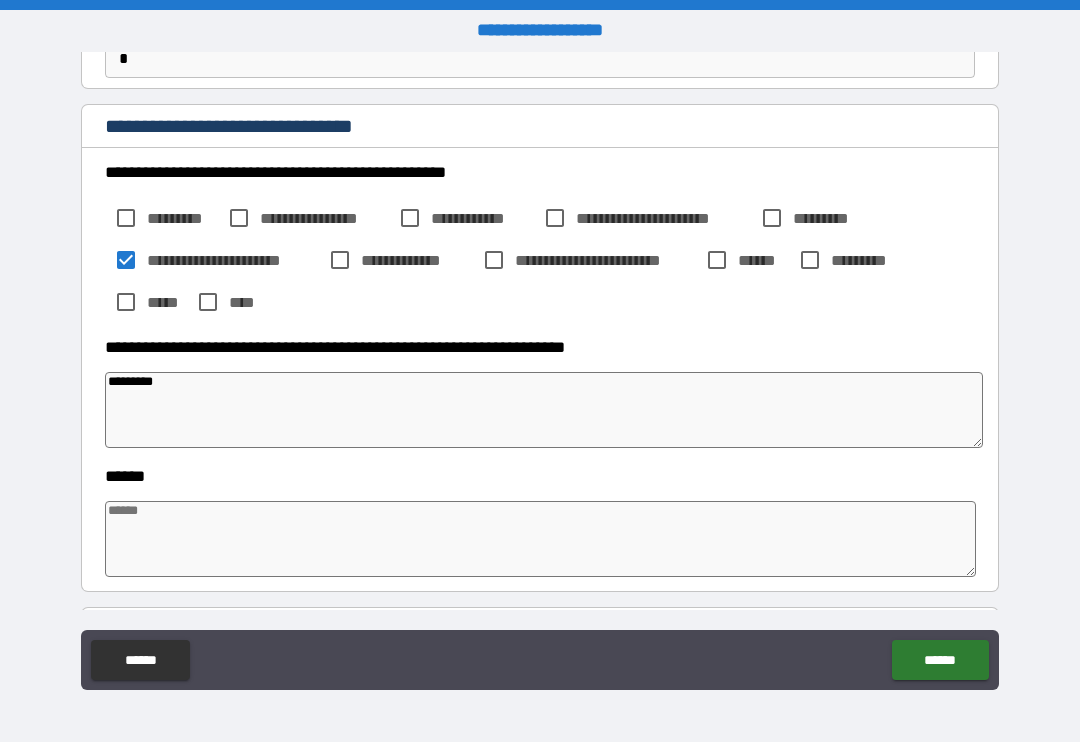 type on "*" 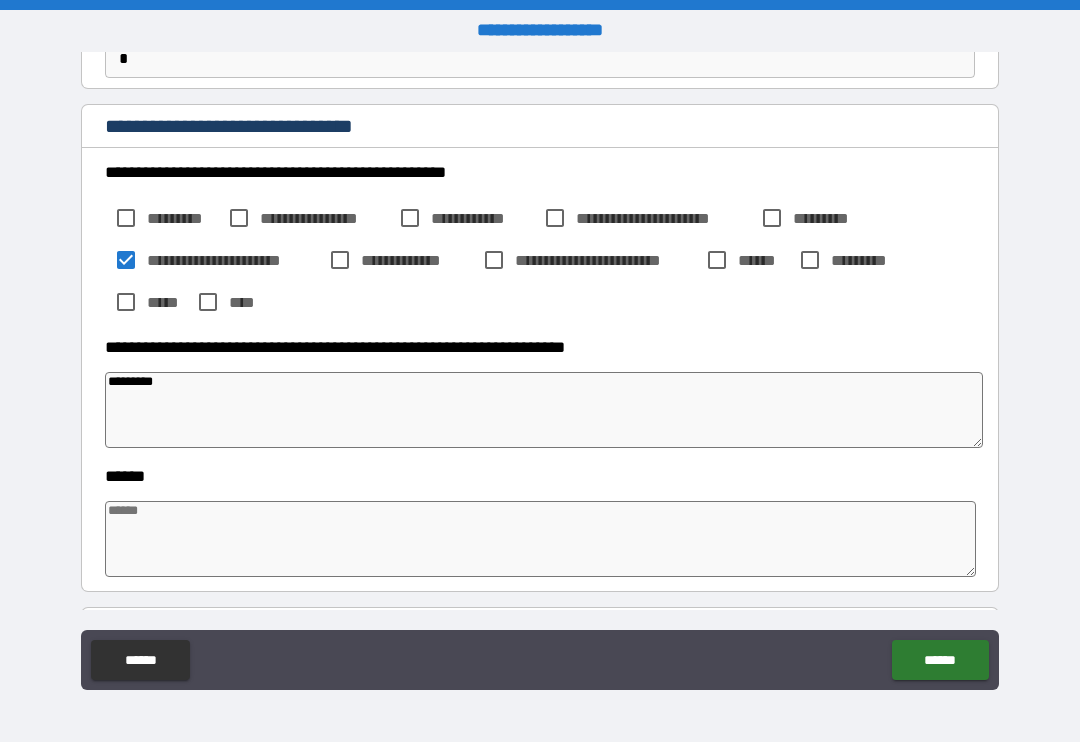 type on "*" 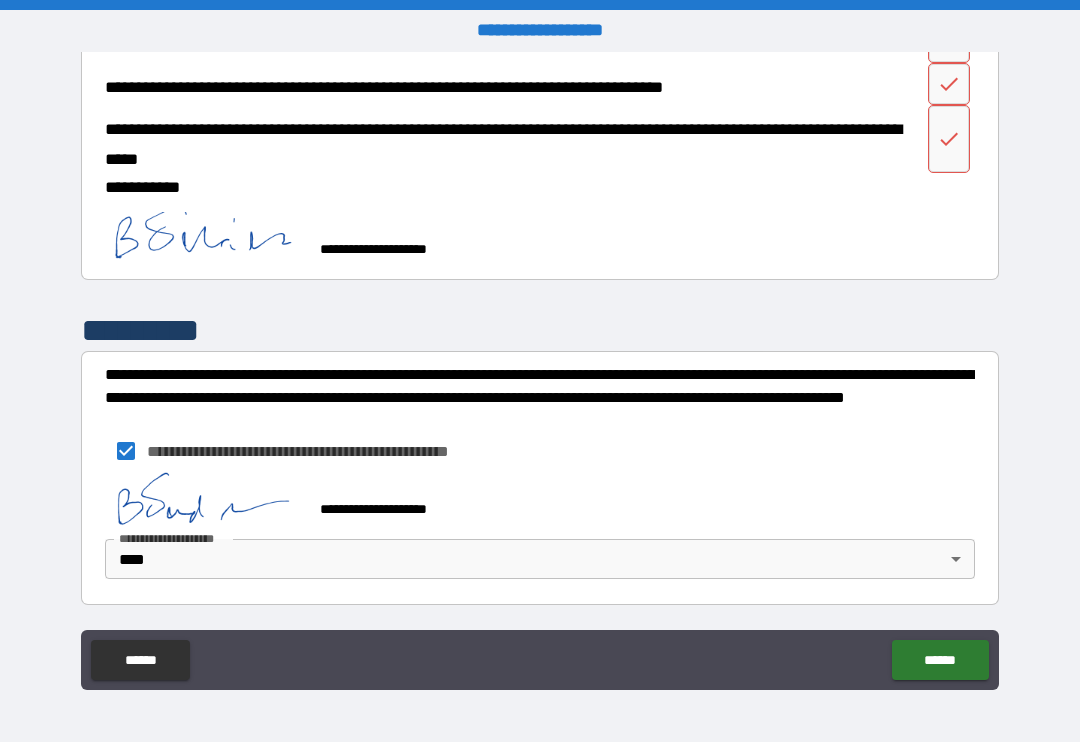 scroll, scrollTop: 1360, scrollLeft: 0, axis: vertical 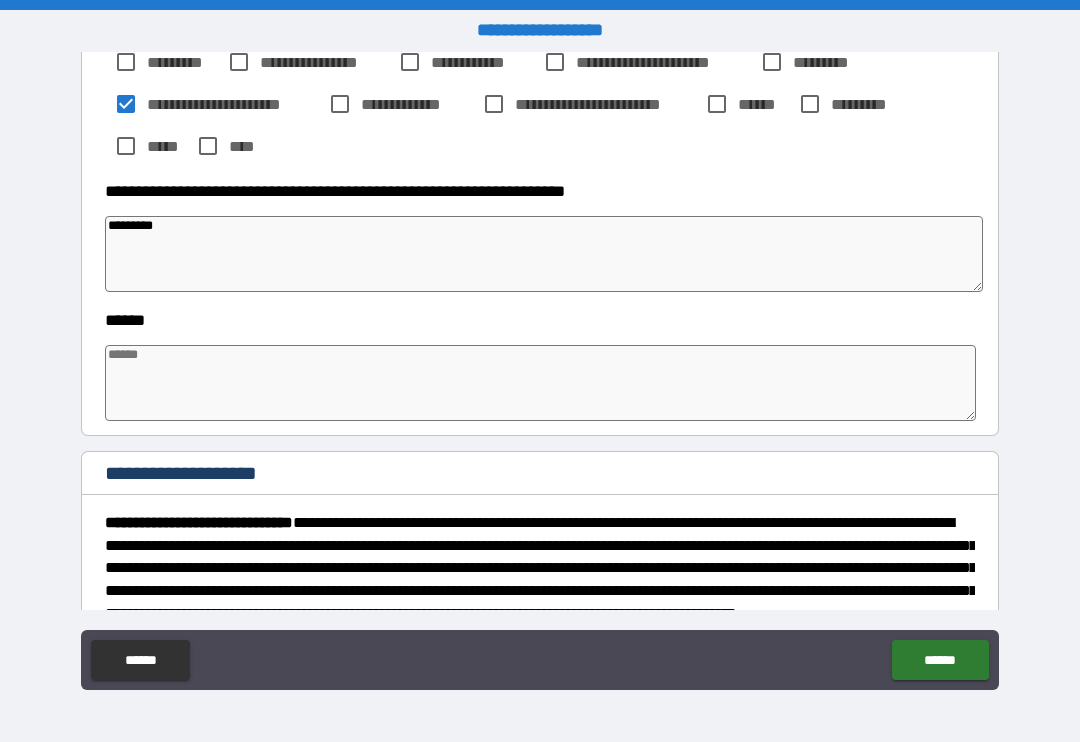 click on "[FIRST] [LAST] [STREET] [CITY] [STATE] [ZIP] [COUNTRY] [PHONE] [EMAIL] [SSN] [DLN] [CC] [DOB] [AGE] [ADDRESS] [COORDINATES] [POSTAL_CODE] [PHONE] [EMAIL] [SSN] [DLN] [CC] [DOB] [AGE] [ADDRESS] [COORDINATES] [POSTAL_CODE] [PHONE] [EMAIL] [SSN] [DLN] [CC] [DOB] [AGE] [ADDRESS] [COORDINATES] [POSTAL_CODE] [PHONE] [EMAIL] [SSN] [DLN] [CC] [DOB] [AGE] [ADDRESS] [COORDINATES] [POSTAL_CODE] [PHONE] [EMAIL] [SSN] [DLN] [CC] [DOB] [AGE] [ADDRESS] [COORDINATES] [POSTAL_CODE] [PHONE] [EMAIL] [SSN] [DLN] [CC] [DOB] [AGE] [ADDRESS] [COORDINATES] [POSTAL_CODE] [PHONE] [EMAIL] [SSN] [DLN] [CC] [DOB] [AGE] [ADDRESS] [COORDINATES] [POSTAL_CODE] [PHONE] [EMAIL] [SSN] [DLN] [CC] [DOB] [AGE] [ADDRESS] [COORDINATES] [POSTAL_CODE] [PHONE] [EMAIL] [SSN] [DLN] [CC] [DOB] [AGE] [ADDRESS] [COORDINATES] [POSTAL_CODE] [PHONE] [EMAIL] [SSN] [DLN] [CC] [DOB] [AGE] [ADDRESS] [COORDINATES] [POSTAL_CODE] [PHONE] [EMAIL] [SSN] [DLN] [CC] [DOB] [AGE] [ADDRESS] [COORDINATES] [POSTAL_CODE] [PHONE] [EMAIL] [SSN] [DLN] [CC] [DOB] [AGE] [ADDRESS] [COORDINATES] [POSTAL_CODE] [PHONE] [EMAIL] [SSN] [DLN] [CC] [DOB] [AGE] [ADDRESS] [COORDINATES] [POSTAL_CODE] [PHONE] [EMAIL] [SSN] [DLN] [CC] [DOB] [AGE] [ADDRESS] [COORDINATES] [POSTAL_CODE] [PHONE] [EMAIL] [SSN] [DLN] [CC] [DOB] [AGE] [ADDRESS] [COORDINATES] [POSTAL_CODE] [PHONE] [EMAIL] [SSN] [DLN] [CC] [DOB] [AGE] [ADDRESS] [COORDINATES] [POSTAL_CODE] [PHONE] [EMAIL] [SSN] [DLN] [CC] [DOB] [AGE] [ADDRESS] [COORDINATES] [POSTAL_CODE] [PHONE] [EMAIL] [SSN] [DLN] [CC] [DOB] [AGE] [ADDRESS] [COORDINATES] [POSTAL_CODE]" at bounding box center (540, 373) 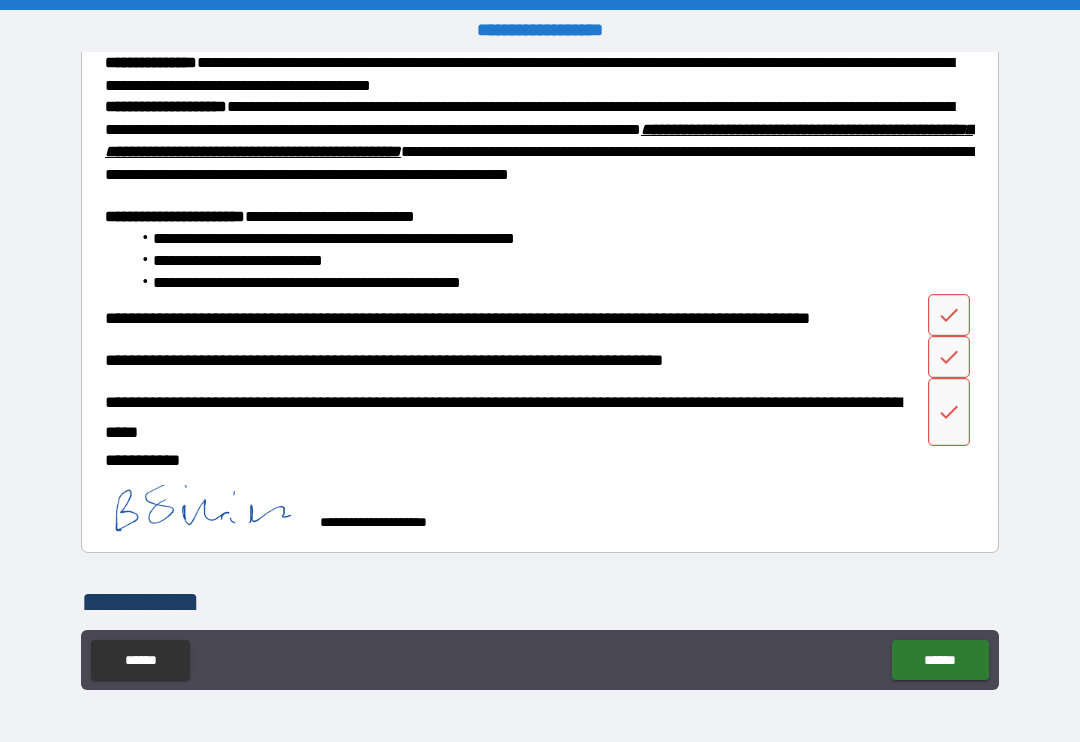 scroll, scrollTop: 1089, scrollLeft: 0, axis: vertical 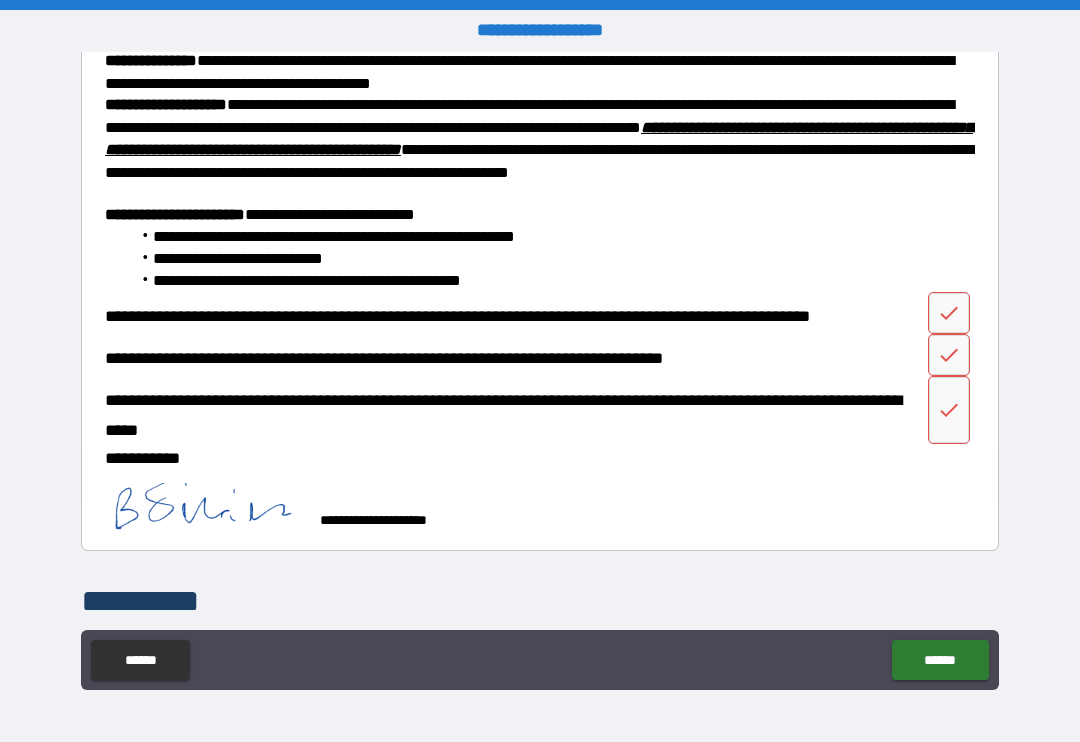 click 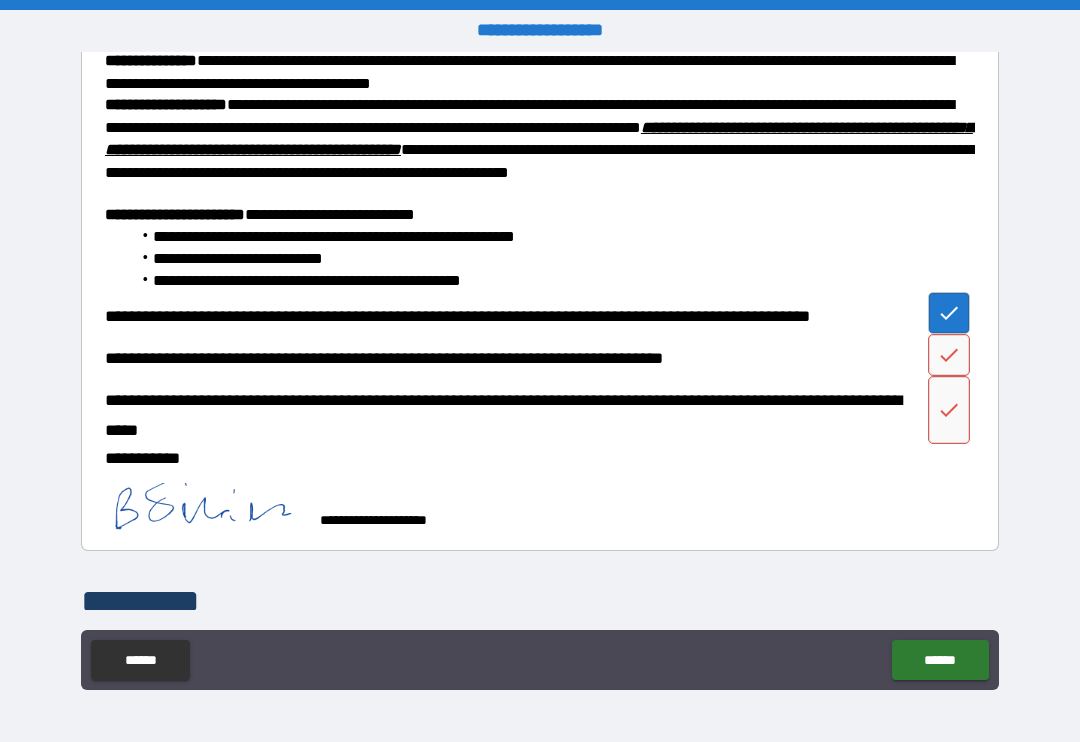 type on "*" 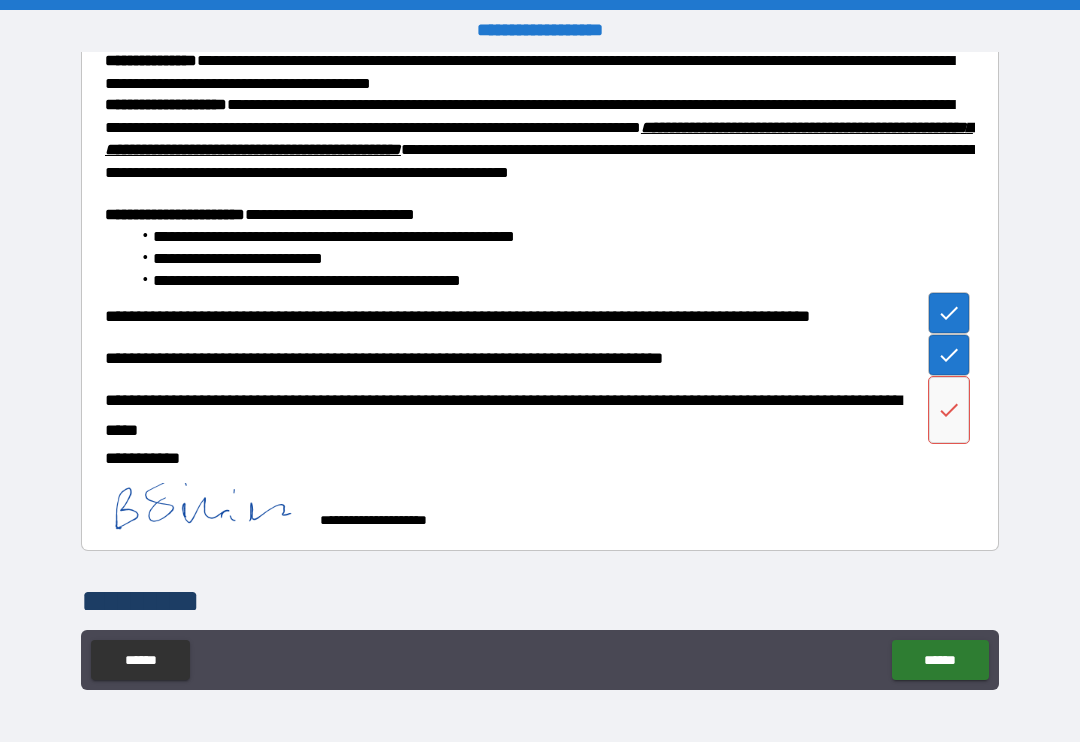type on "*" 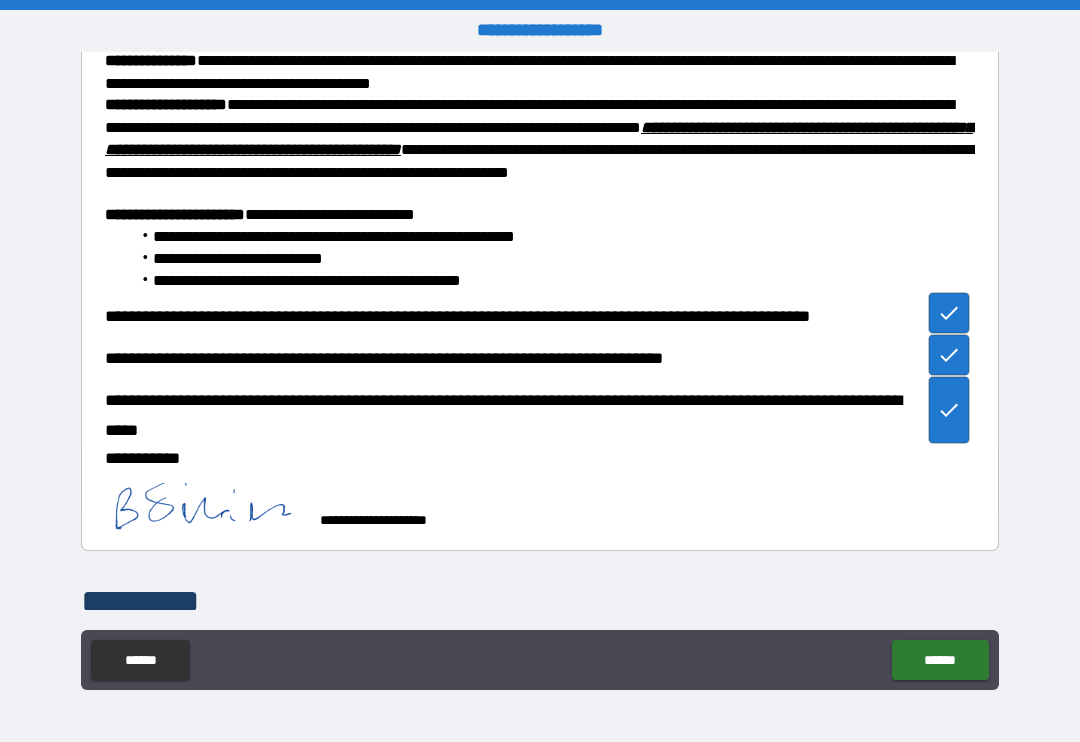 type on "*" 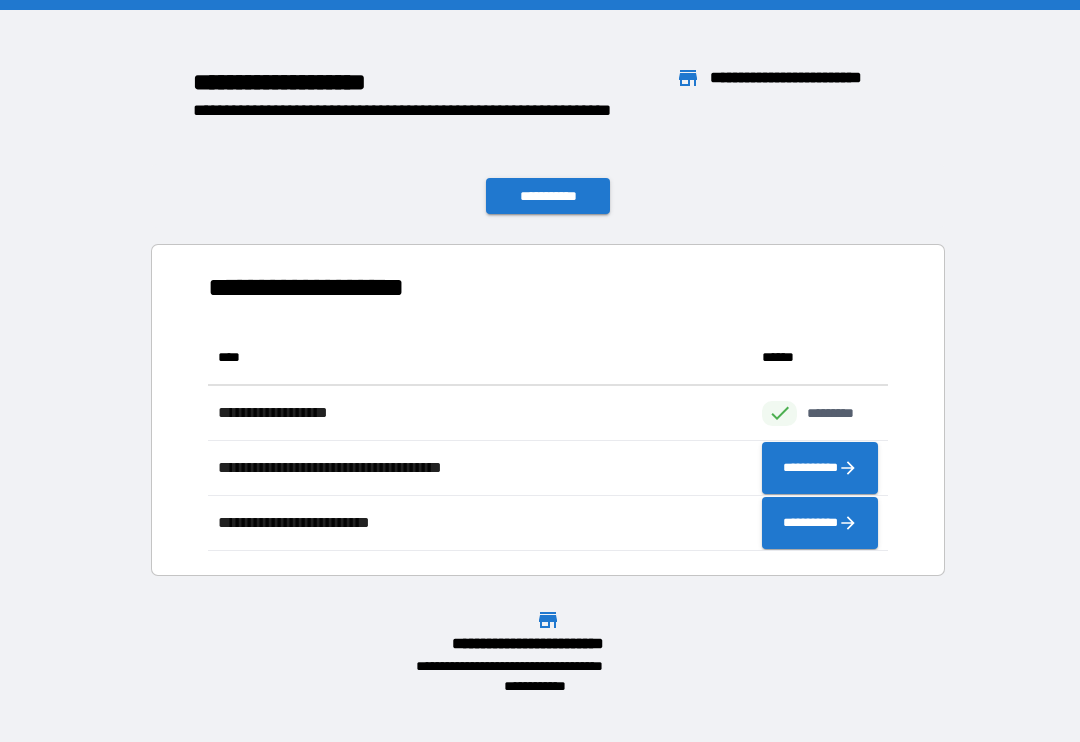 scroll, scrollTop: 221, scrollLeft: 680, axis: both 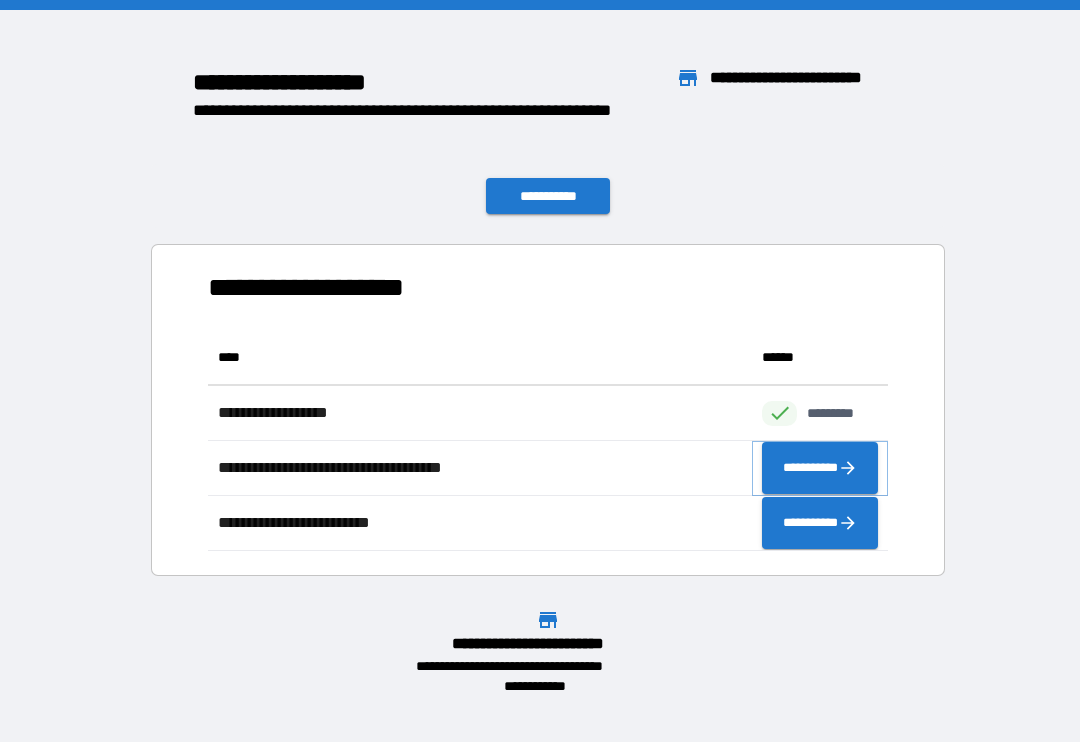 click on "**********" at bounding box center [820, 468] 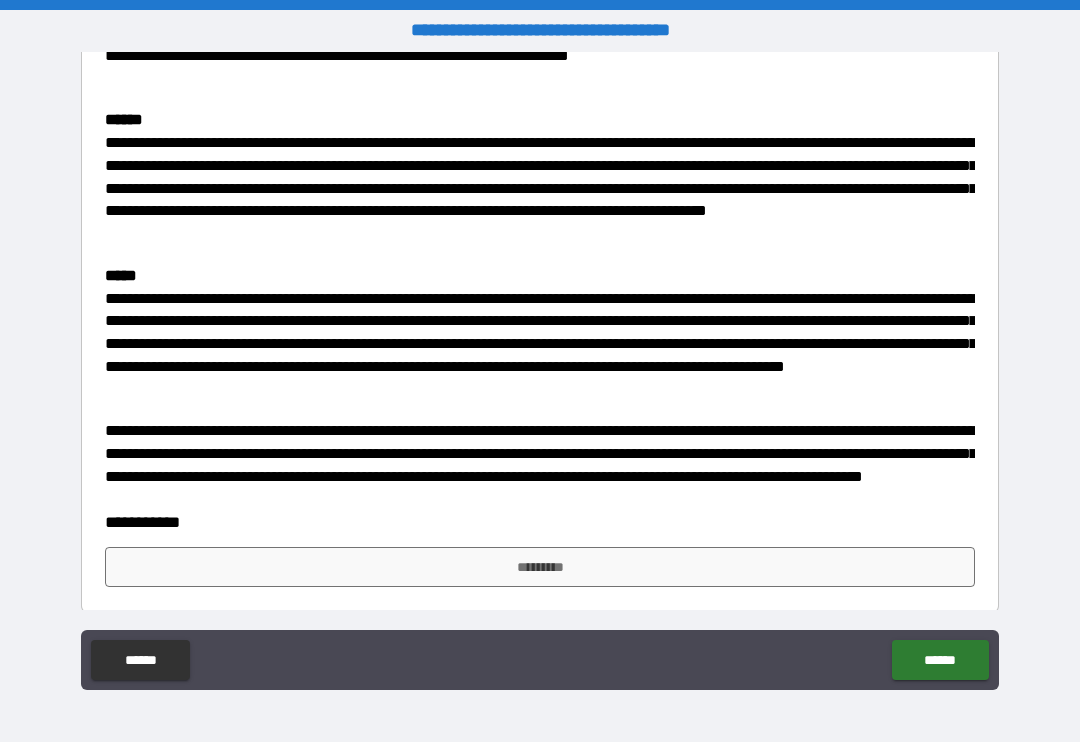 scroll, scrollTop: 1492, scrollLeft: 0, axis: vertical 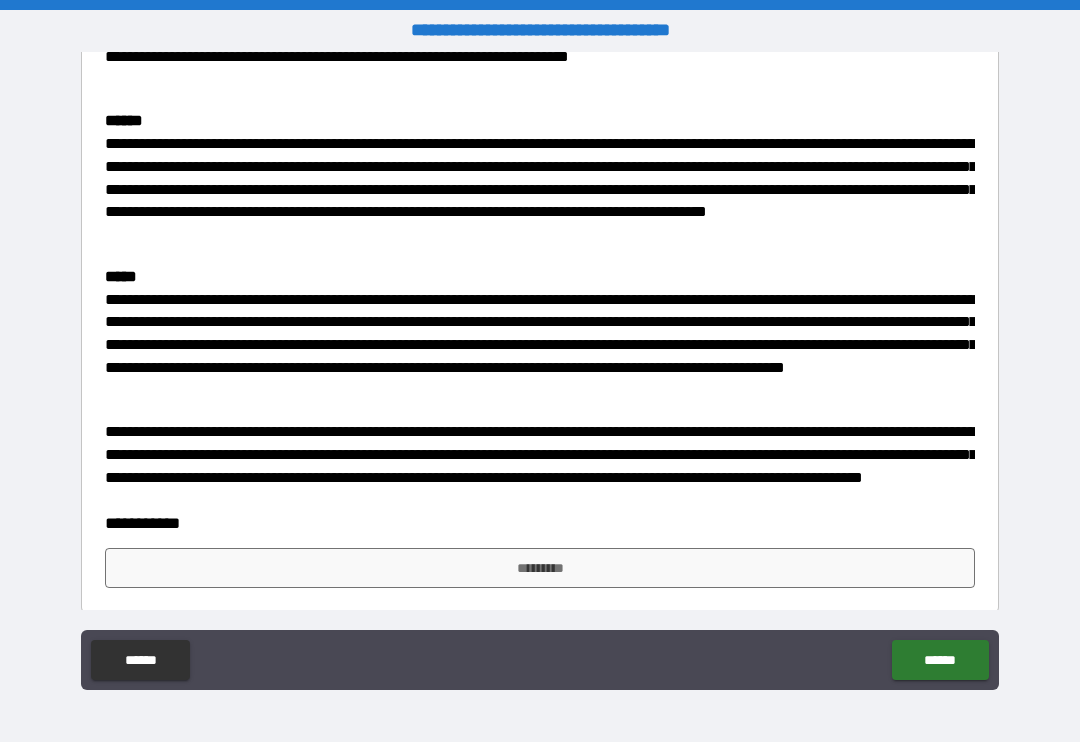 click on "*********" at bounding box center [540, 568] 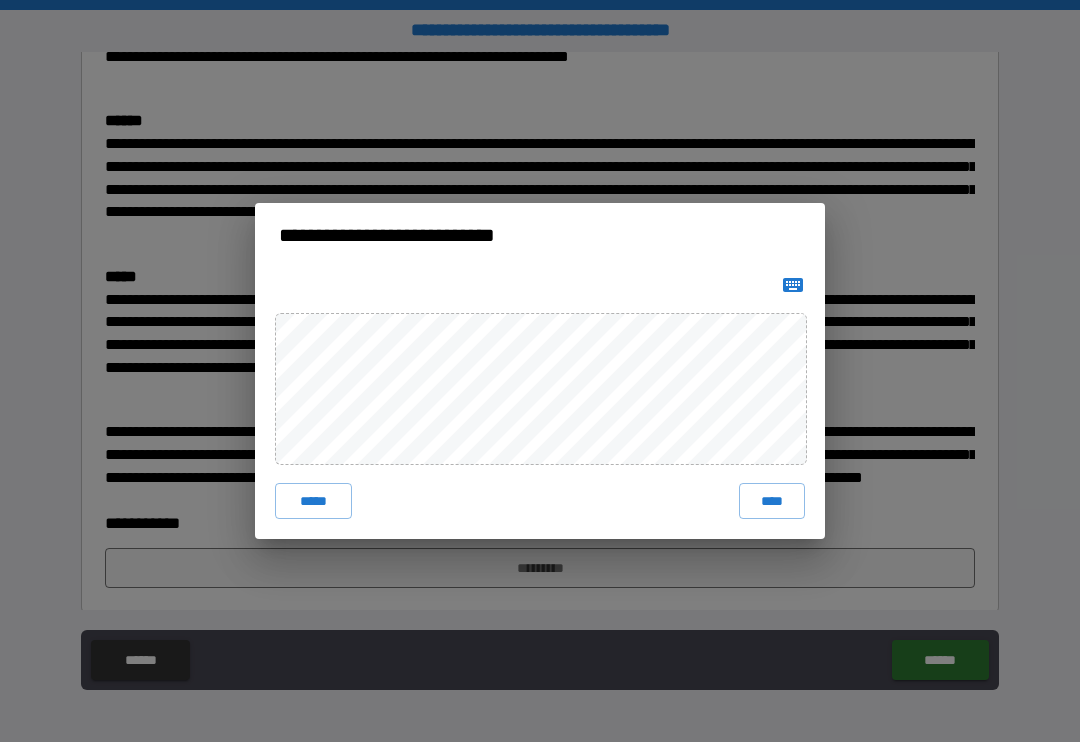 click on "****" at bounding box center (772, 501) 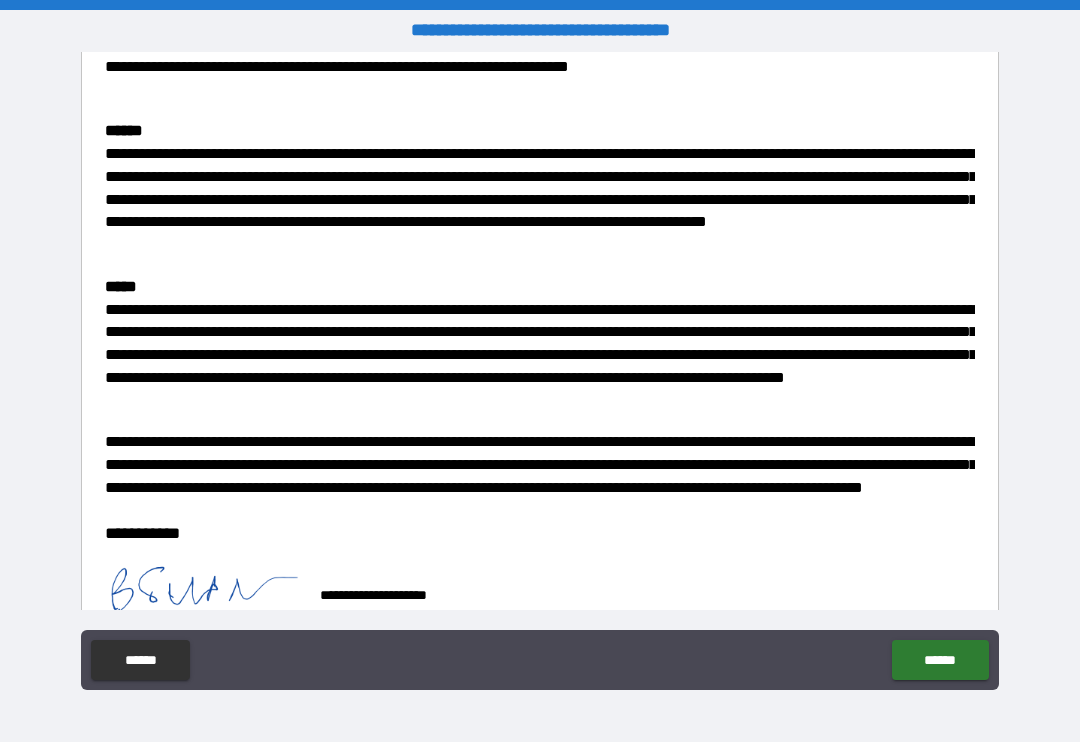 click on "******" at bounding box center (940, 660) 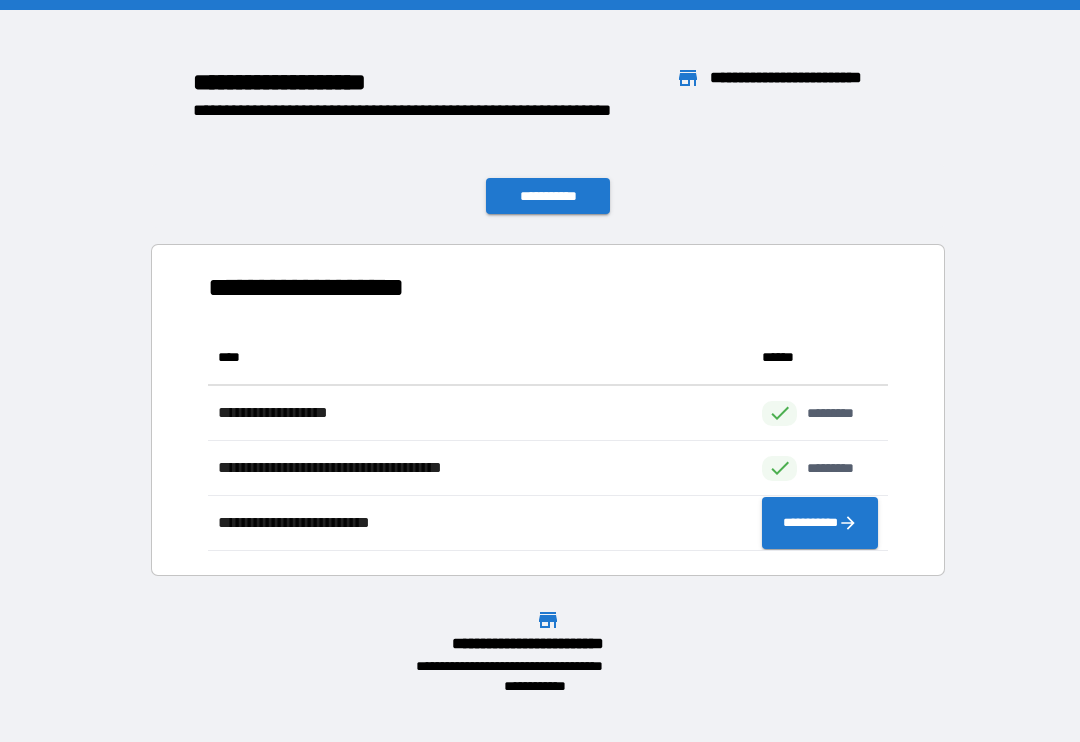 scroll, scrollTop: 1, scrollLeft: 1, axis: both 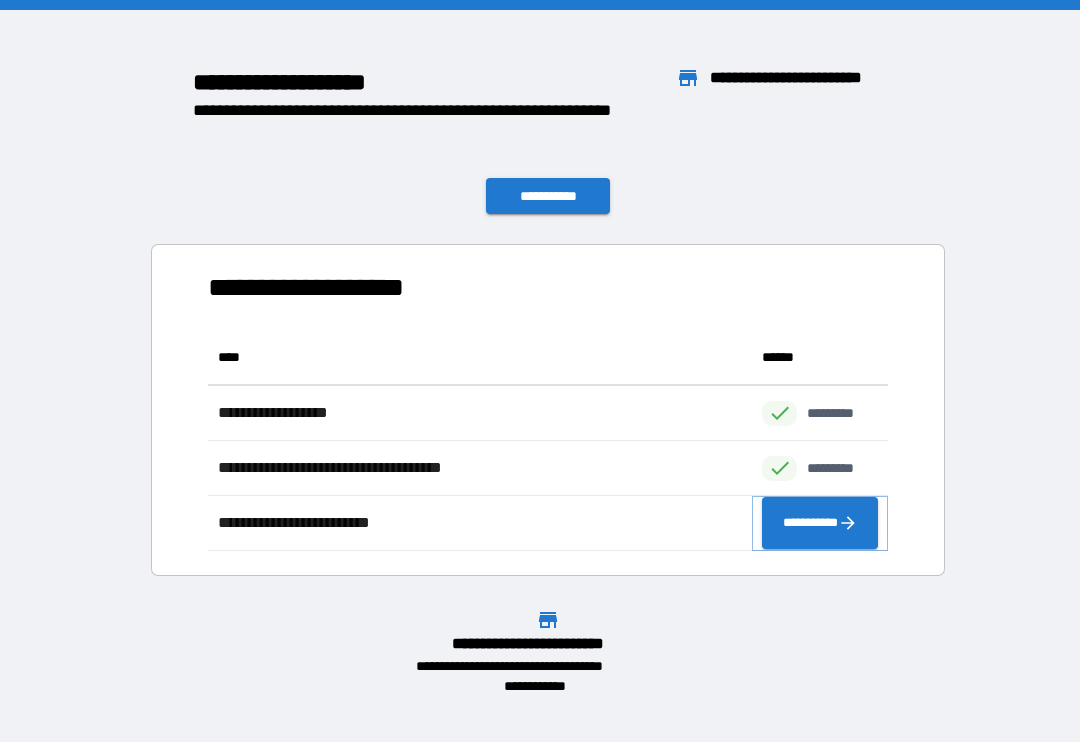click on "**********" at bounding box center (820, 523) 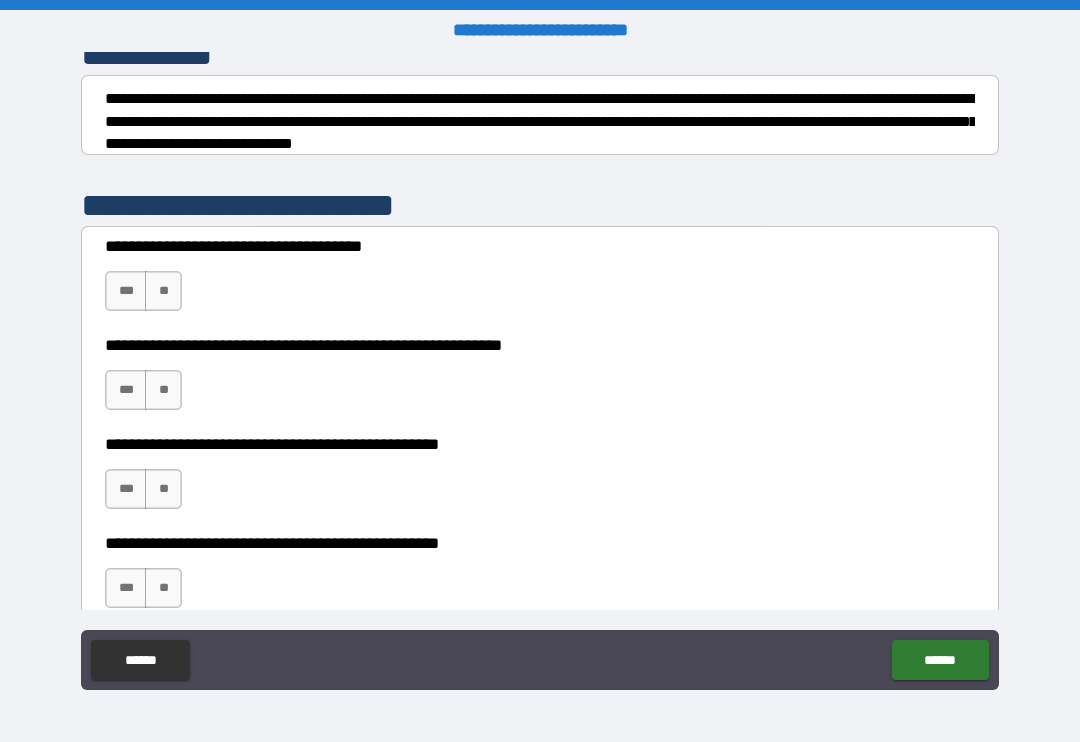 scroll, scrollTop: 296, scrollLeft: 0, axis: vertical 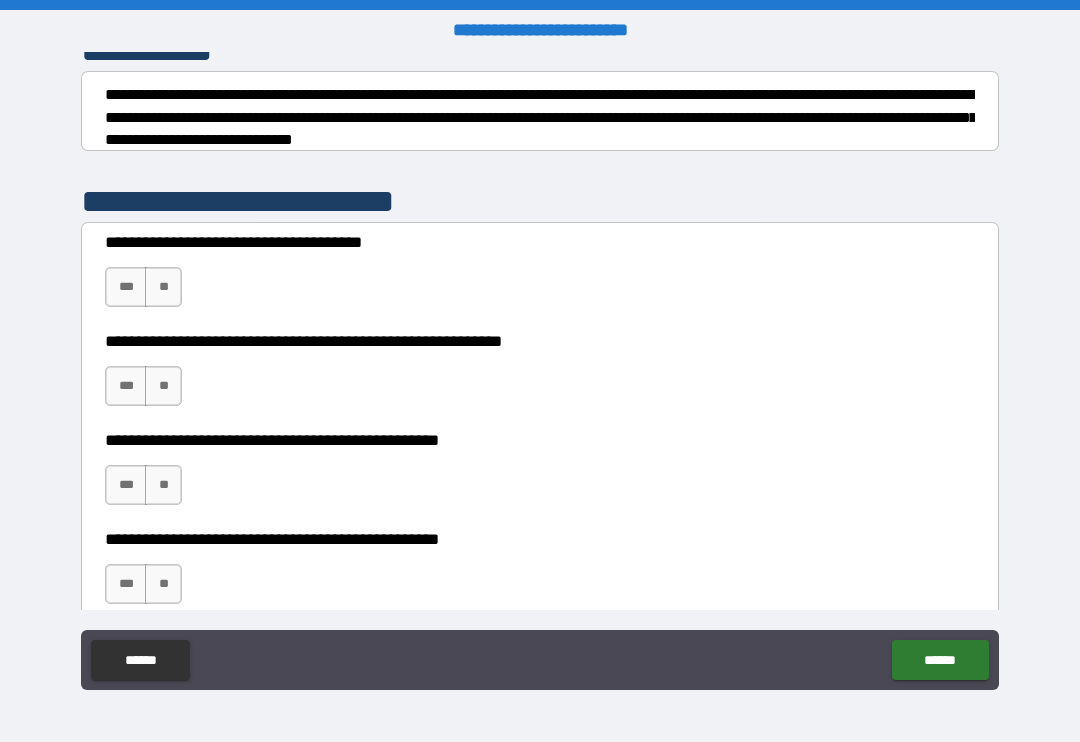 click on "**" at bounding box center (163, 287) 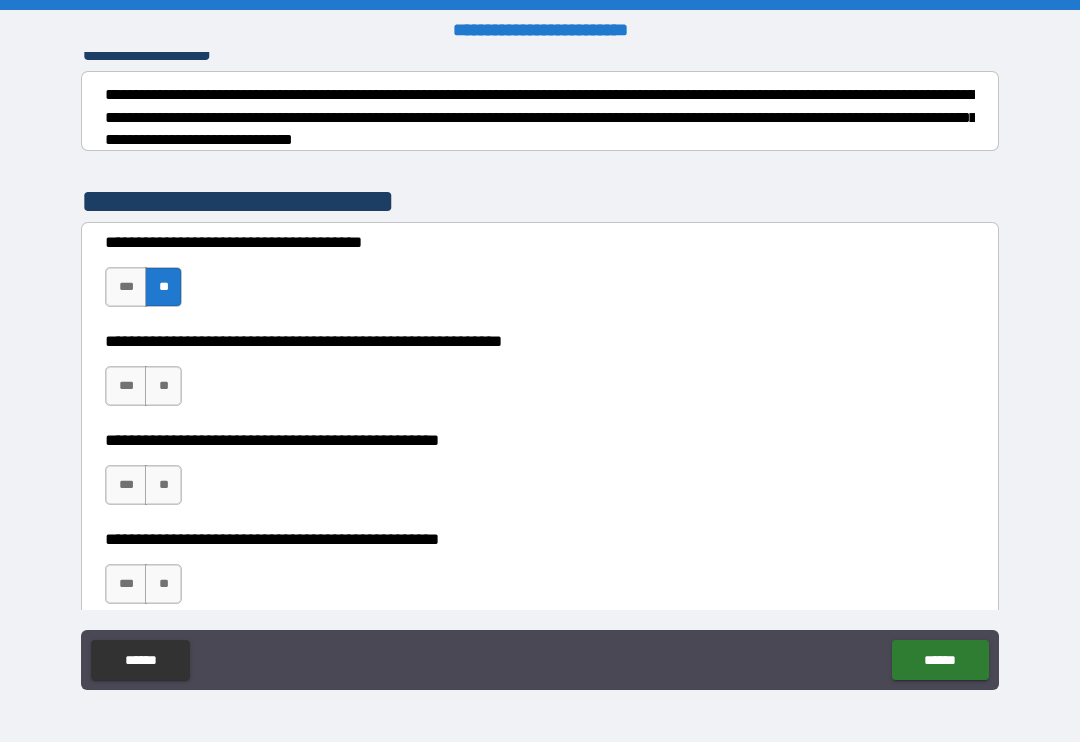 click on "***" at bounding box center [126, 386] 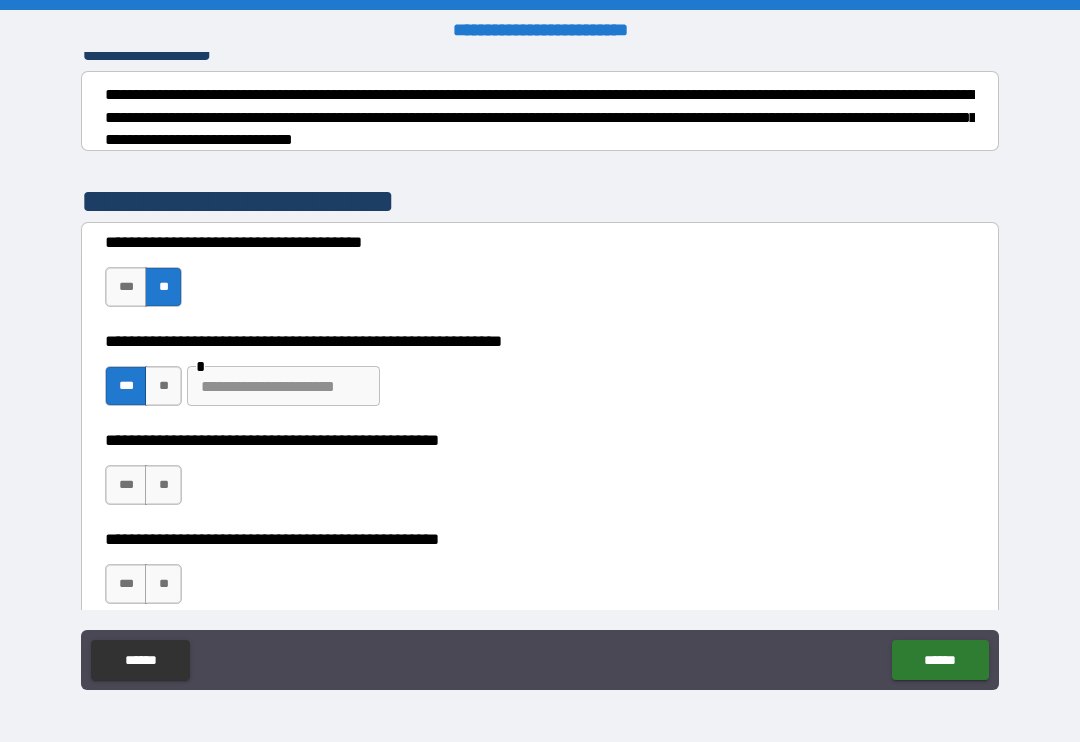 click at bounding box center [283, 386] 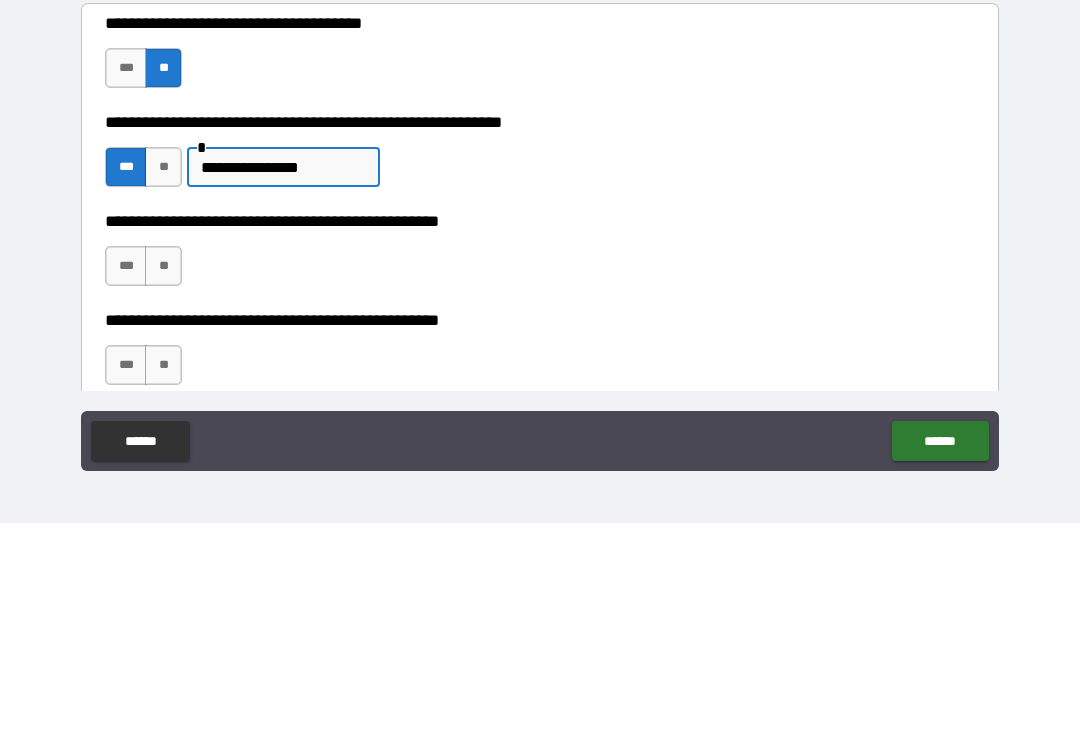type on "**********" 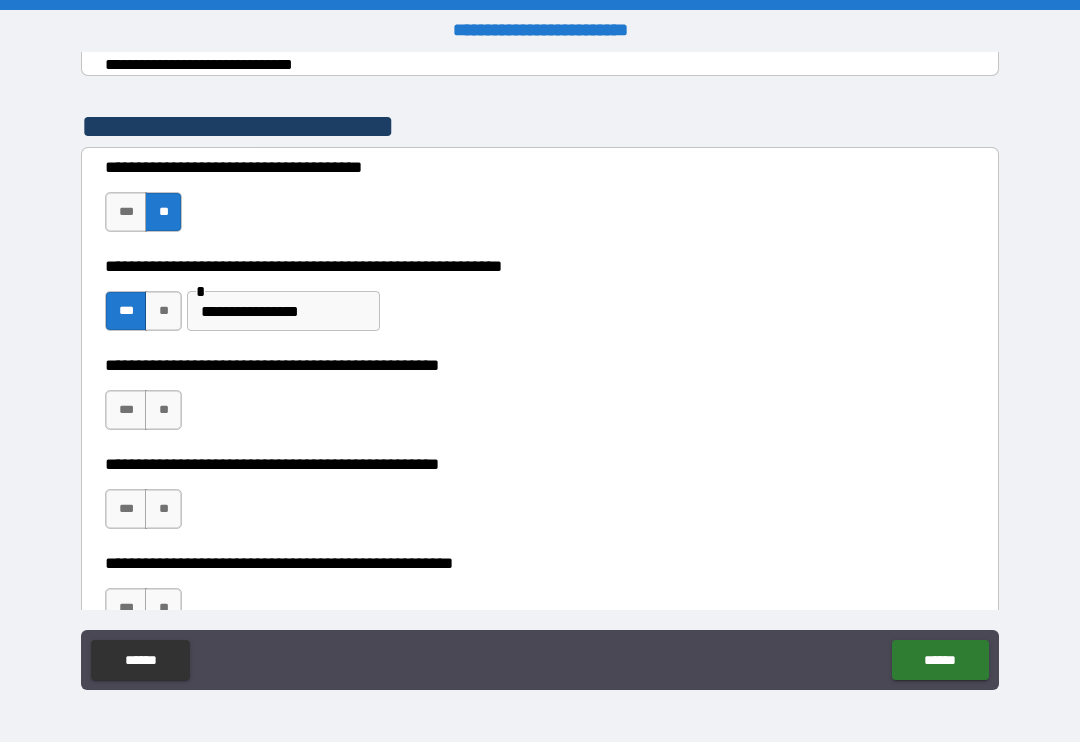 scroll, scrollTop: 365, scrollLeft: 0, axis: vertical 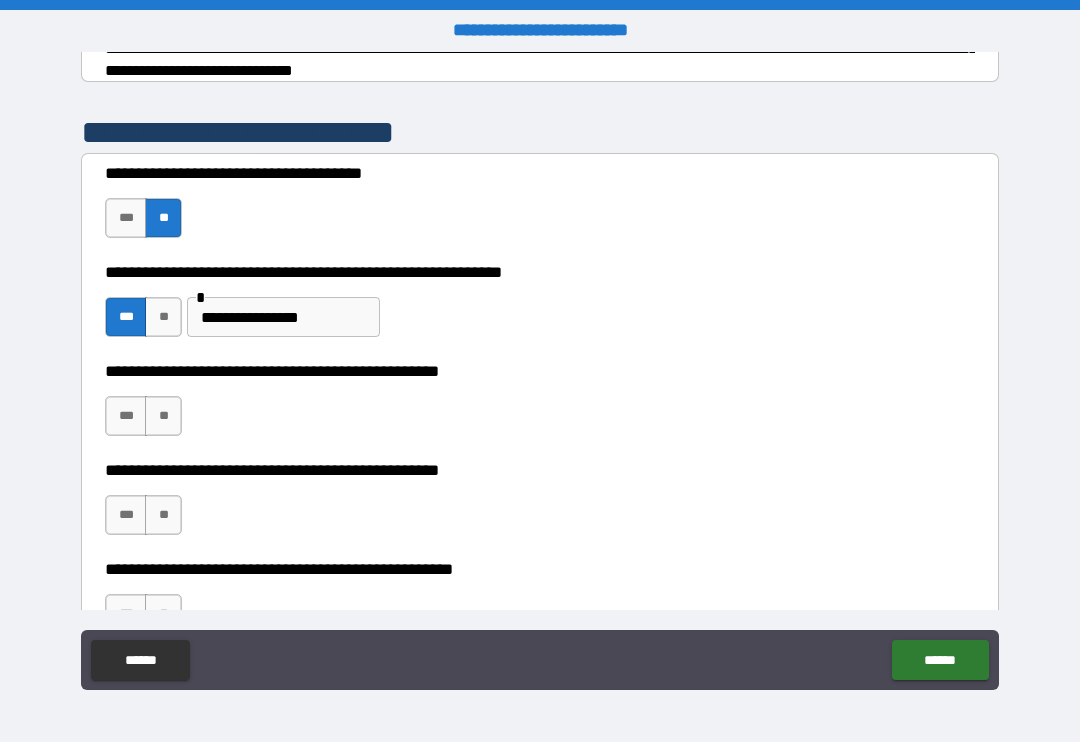click on "**" at bounding box center (163, 416) 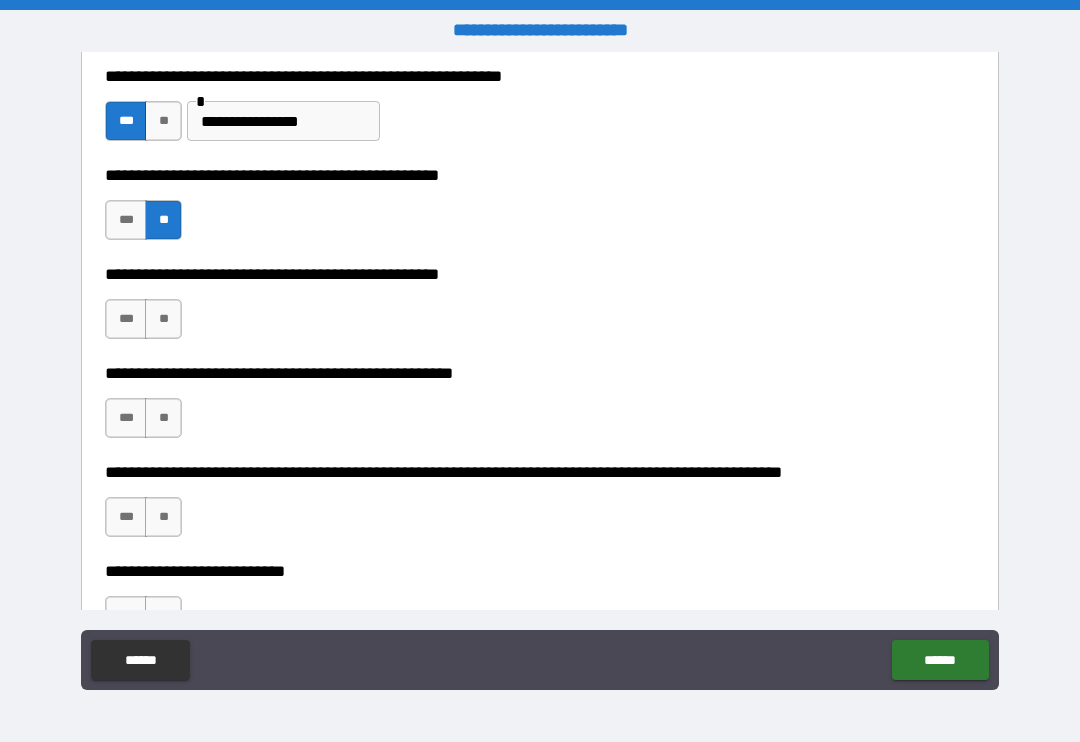 scroll, scrollTop: 563, scrollLeft: 0, axis: vertical 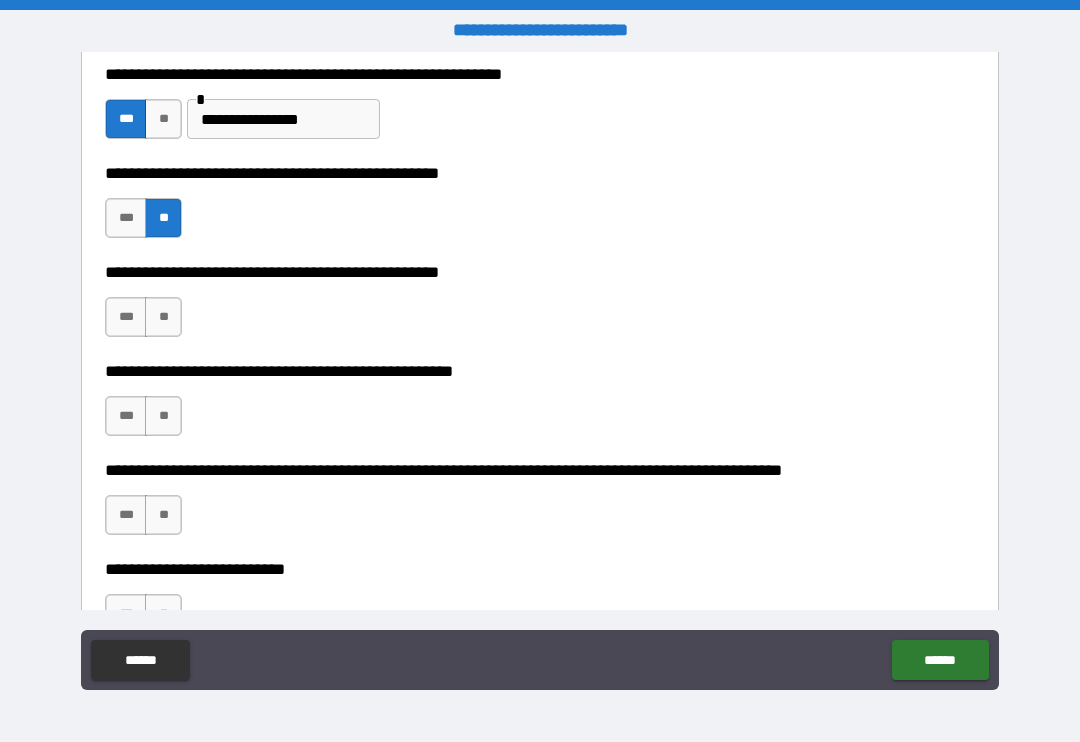 click on "***" at bounding box center (126, 317) 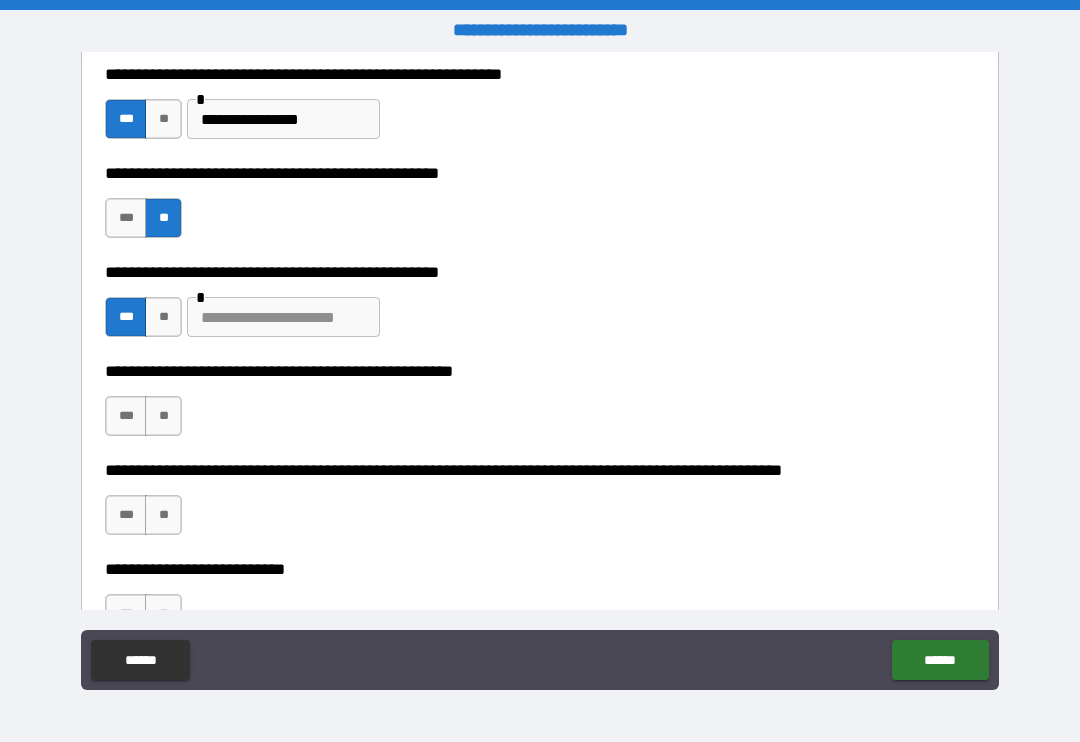 click on "**" at bounding box center (163, 416) 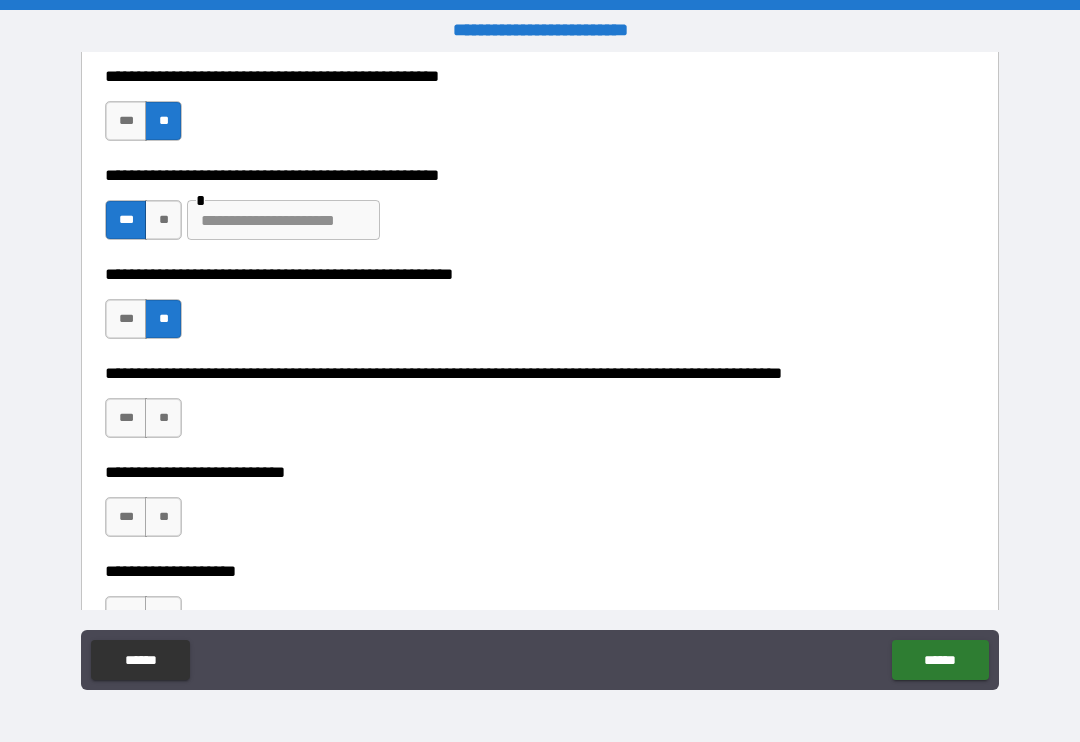 scroll, scrollTop: 701, scrollLeft: 0, axis: vertical 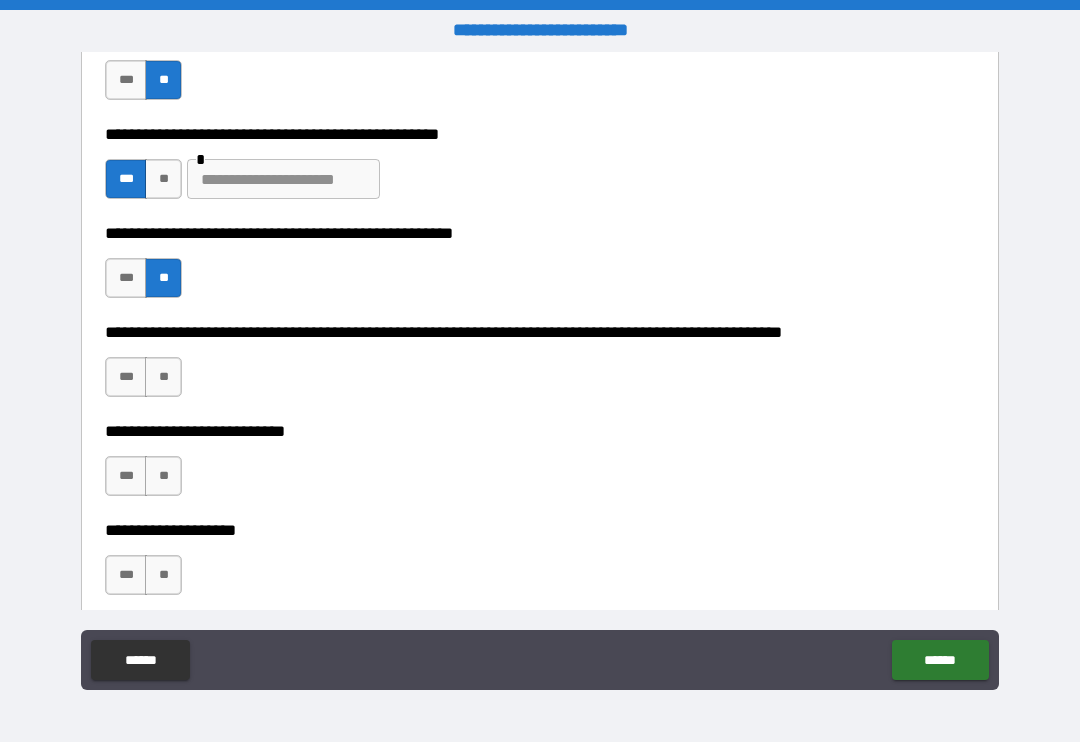 click on "**" at bounding box center (163, 377) 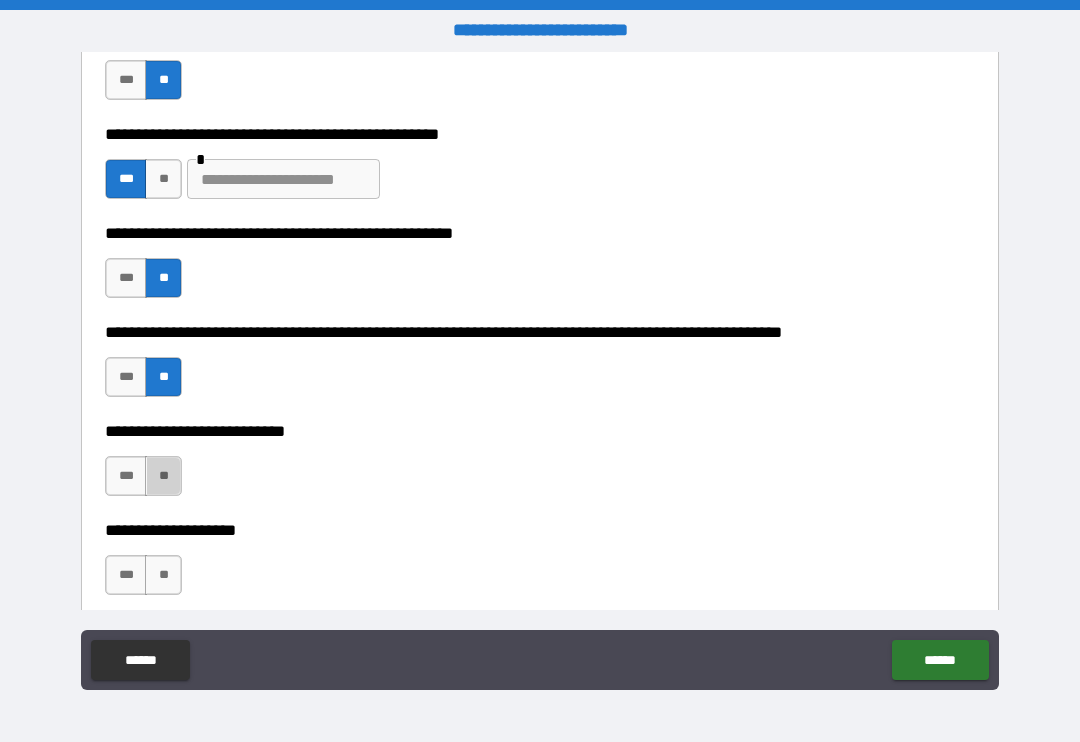 click on "**" at bounding box center [163, 476] 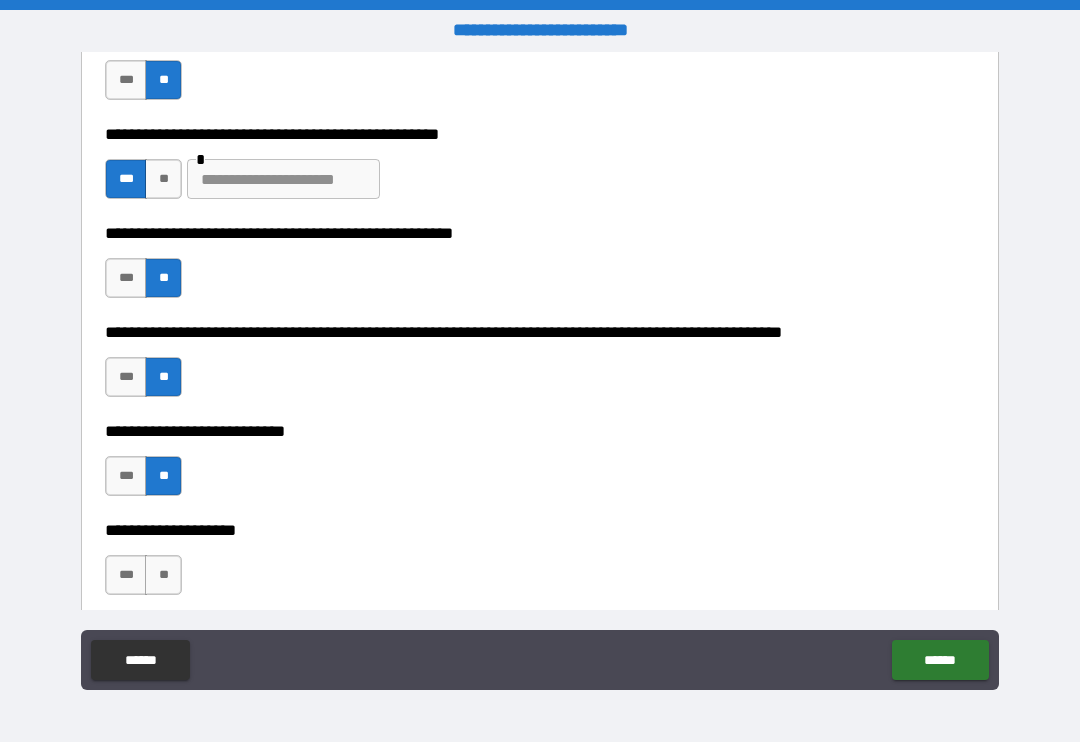 click on "**" at bounding box center [163, 575] 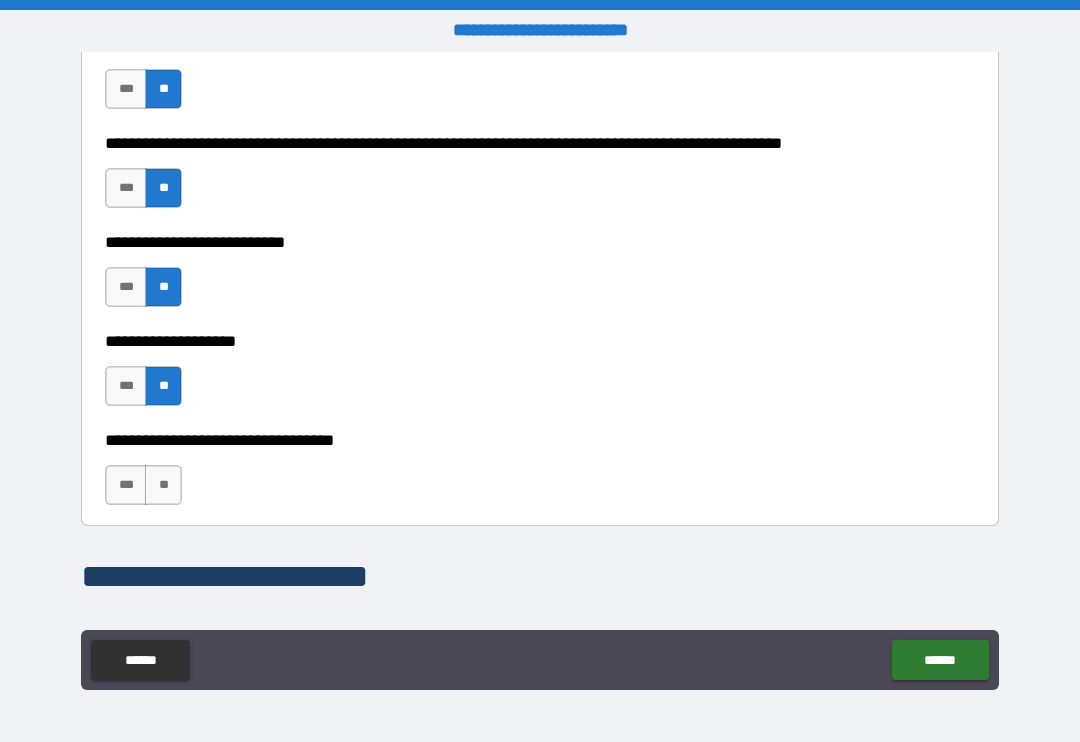 scroll, scrollTop: 904, scrollLeft: 0, axis: vertical 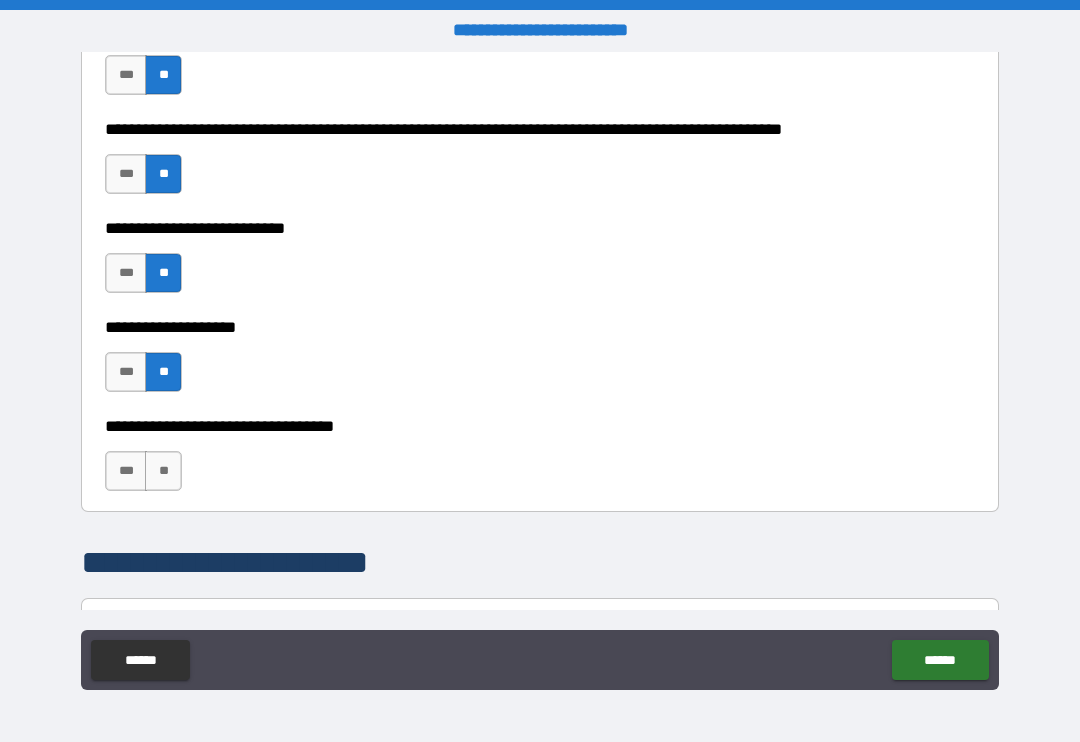 click on "**" at bounding box center [163, 471] 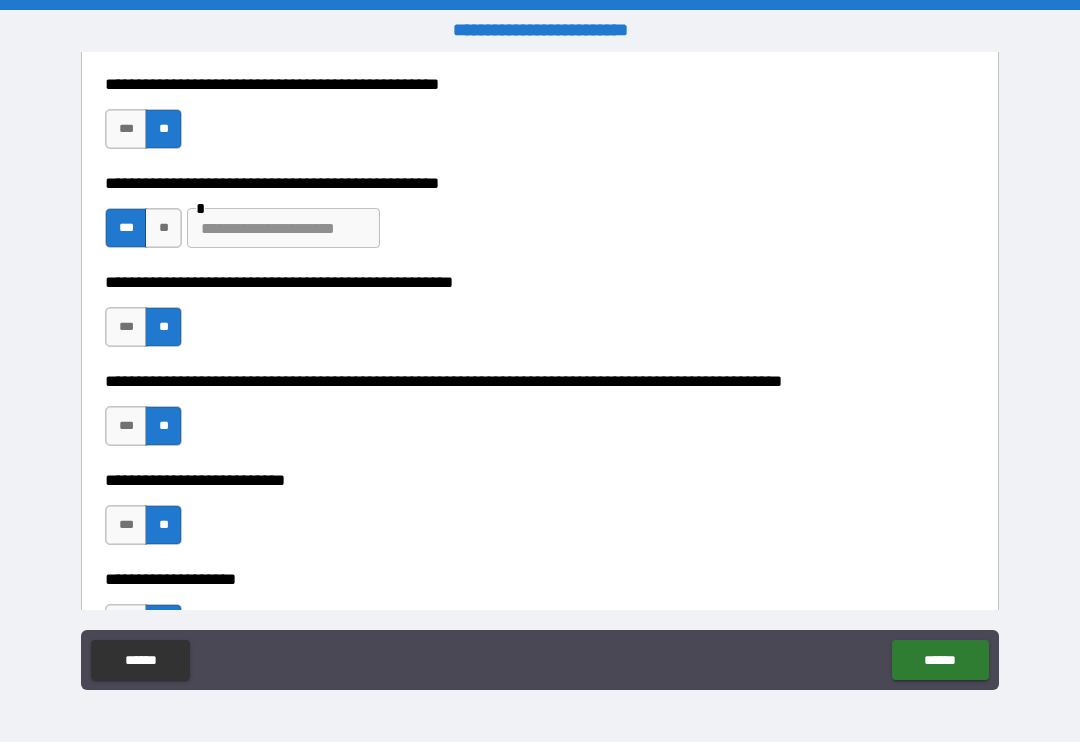 scroll, scrollTop: 590, scrollLeft: 0, axis: vertical 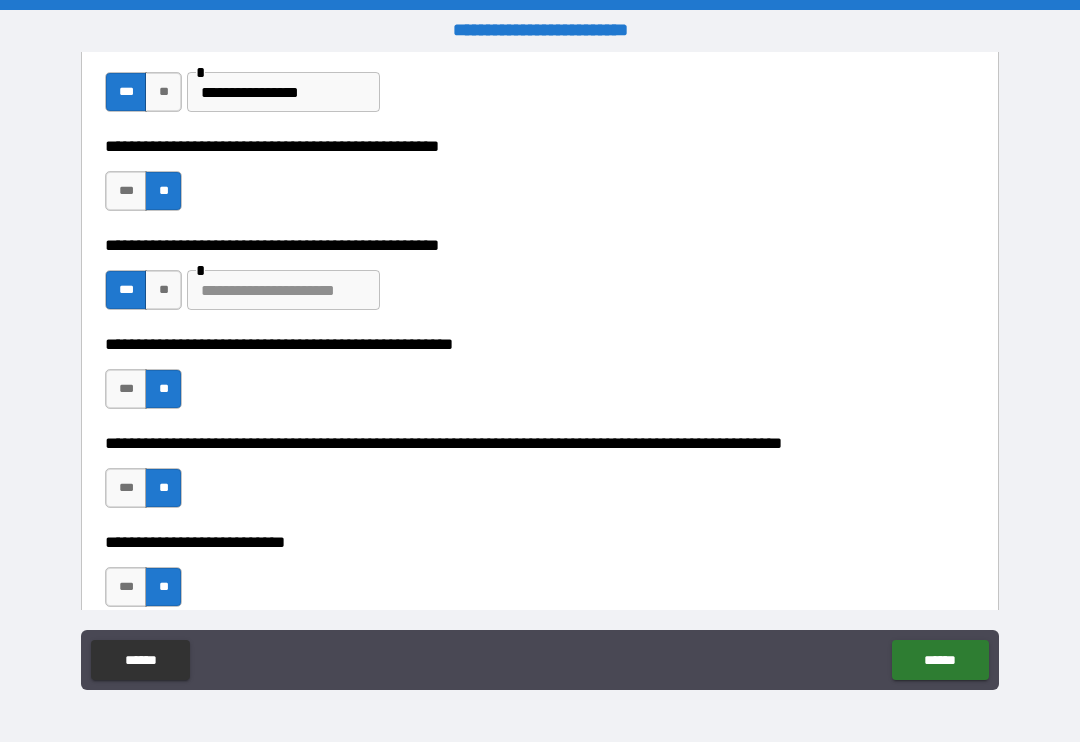 click at bounding box center (283, 290) 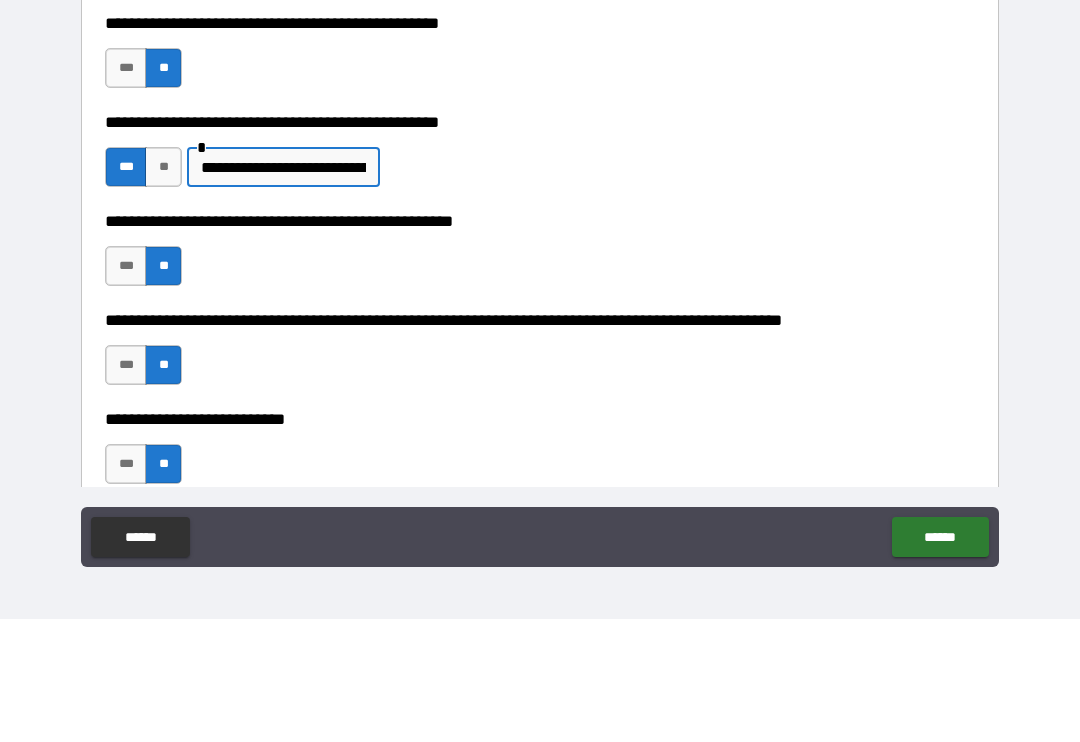 click on "**********" at bounding box center (283, 290) 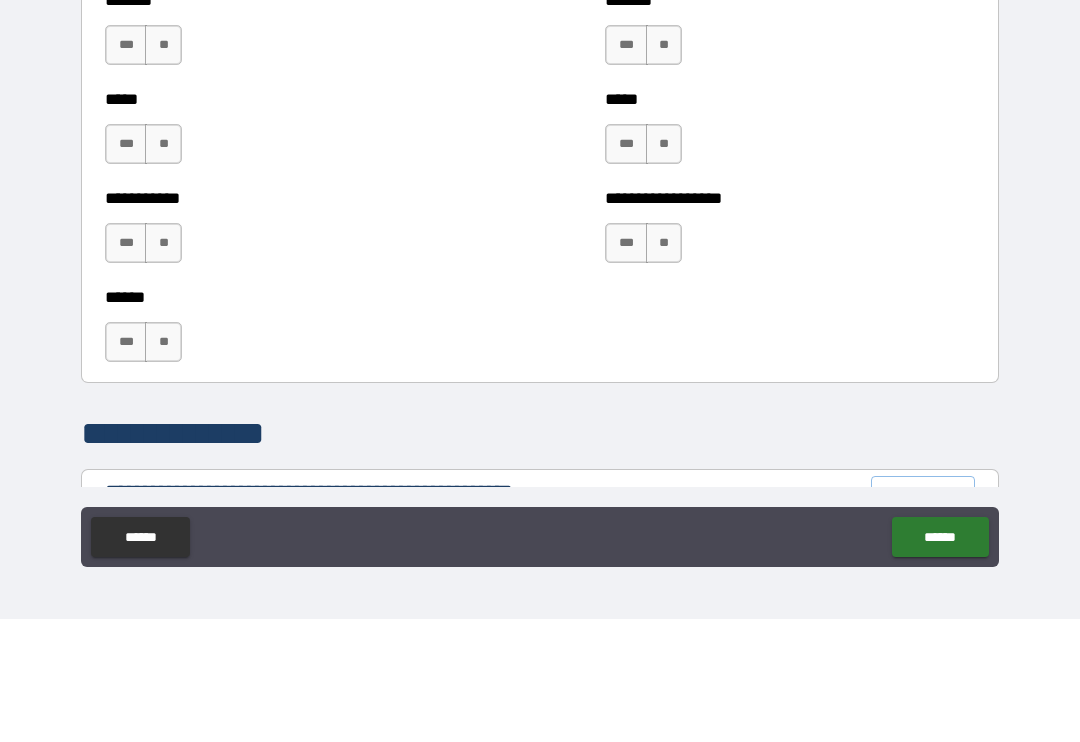 type on "**********" 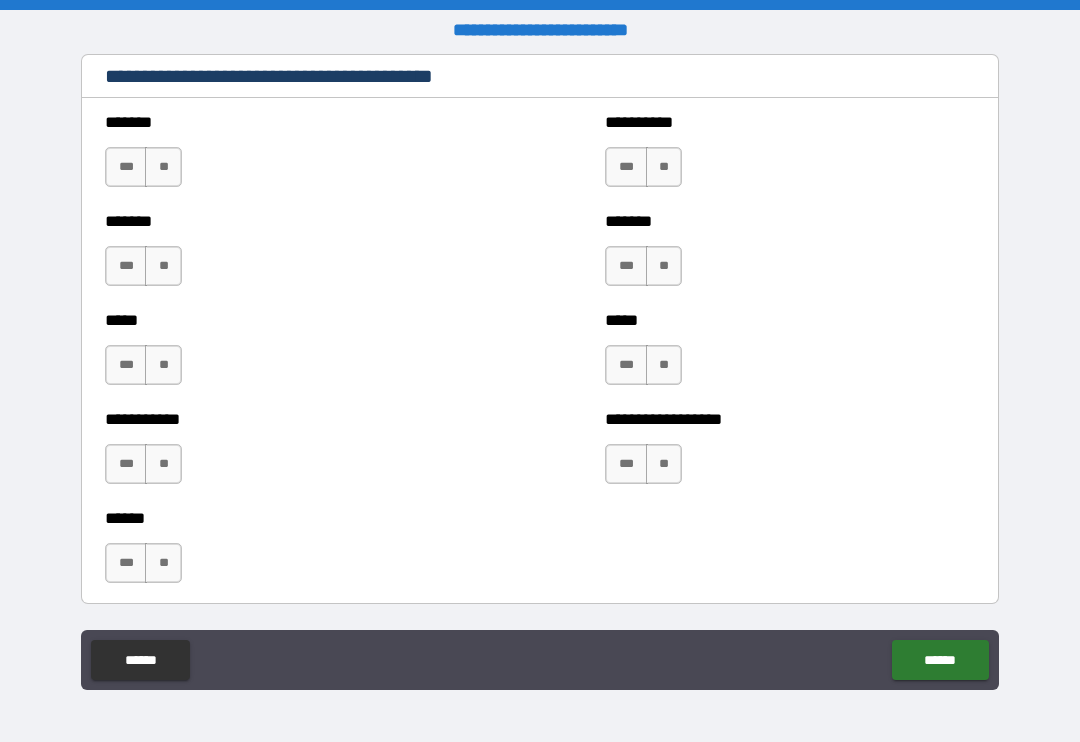 scroll, scrollTop: 1715, scrollLeft: 0, axis: vertical 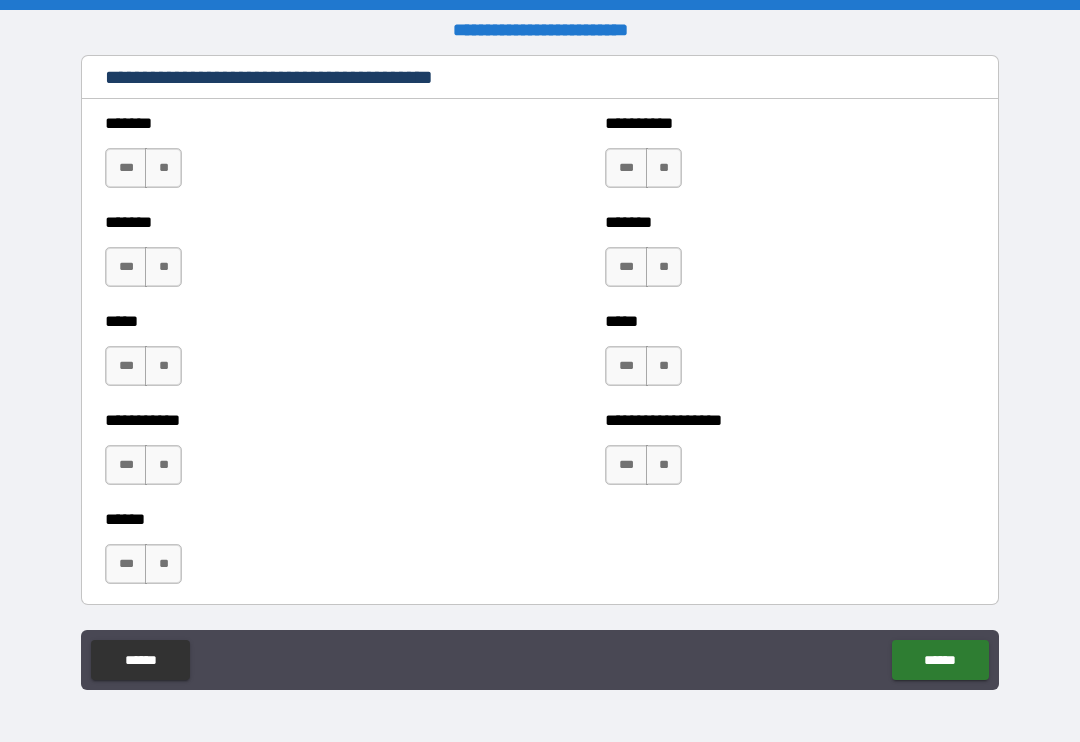 click on "**" at bounding box center (163, 168) 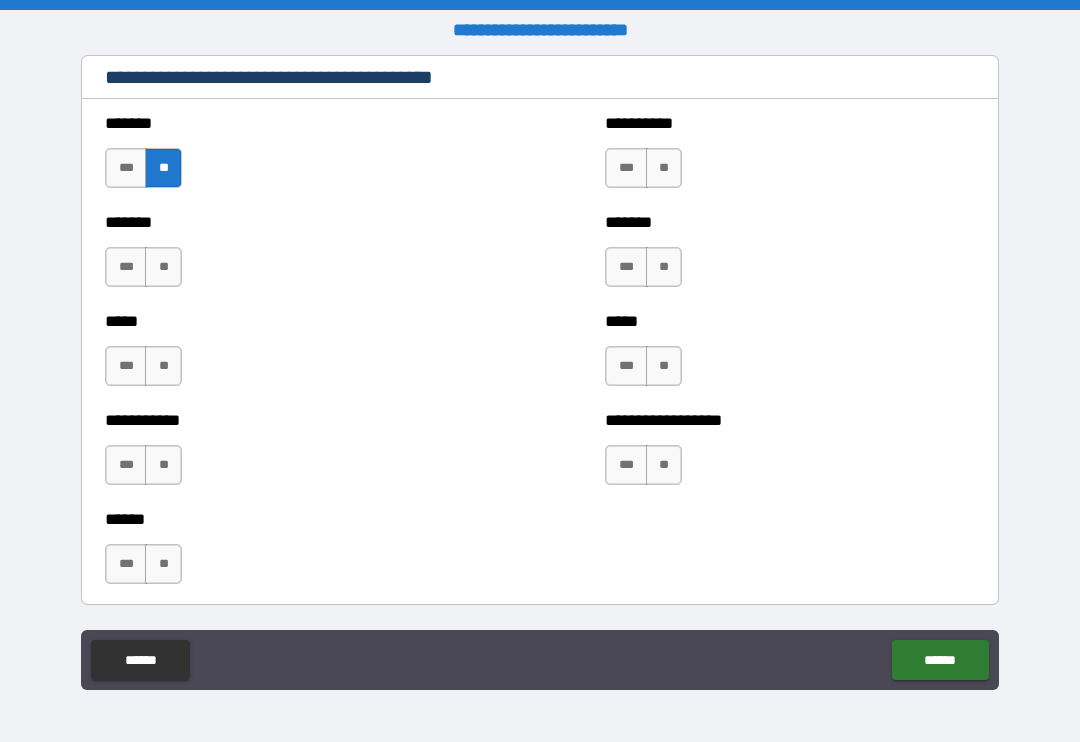 click on "**" at bounding box center [163, 267] 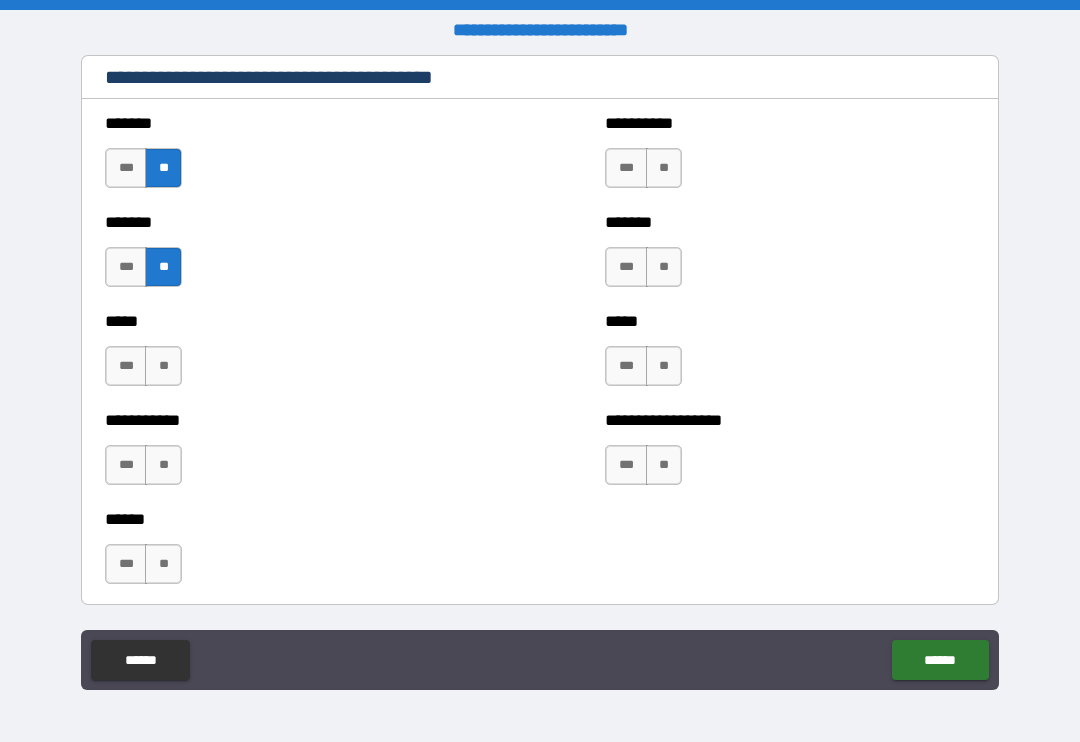 click on "**" at bounding box center (163, 366) 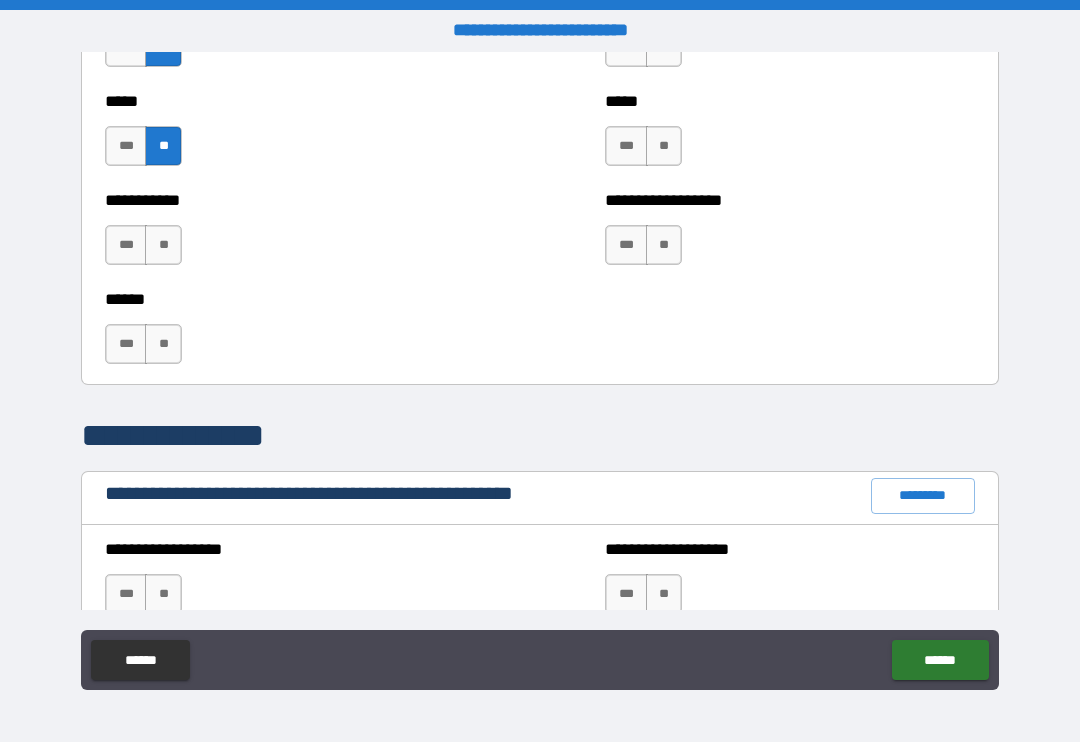 scroll, scrollTop: 1932, scrollLeft: 0, axis: vertical 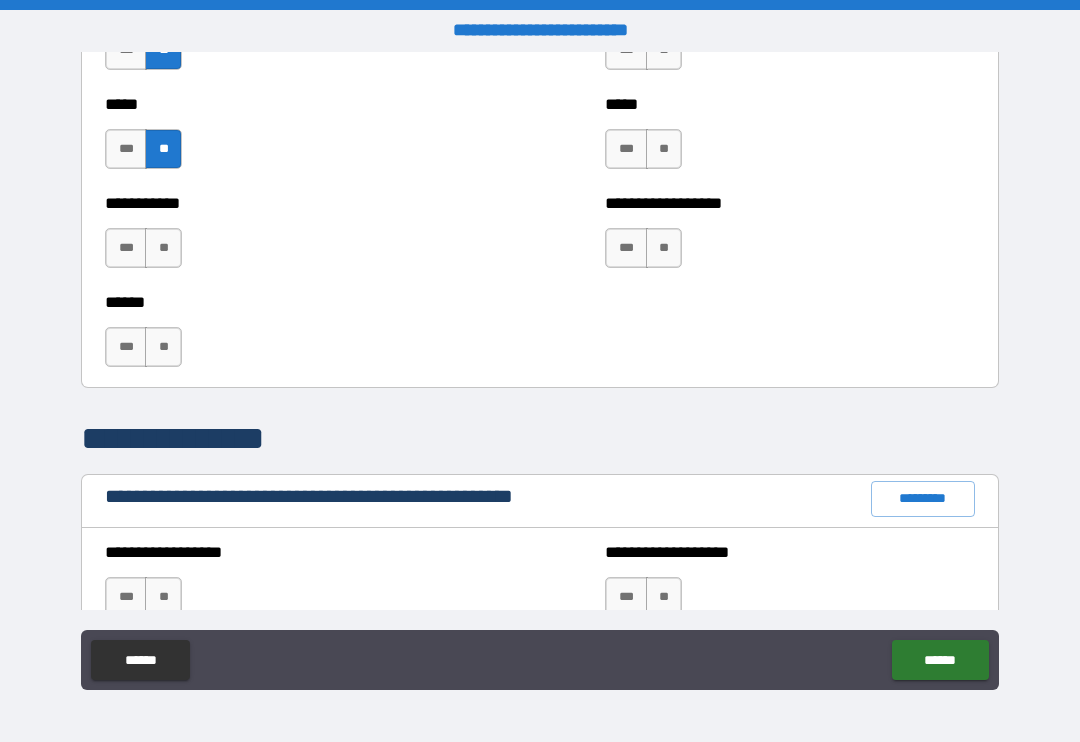 click on "***" at bounding box center [126, 248] 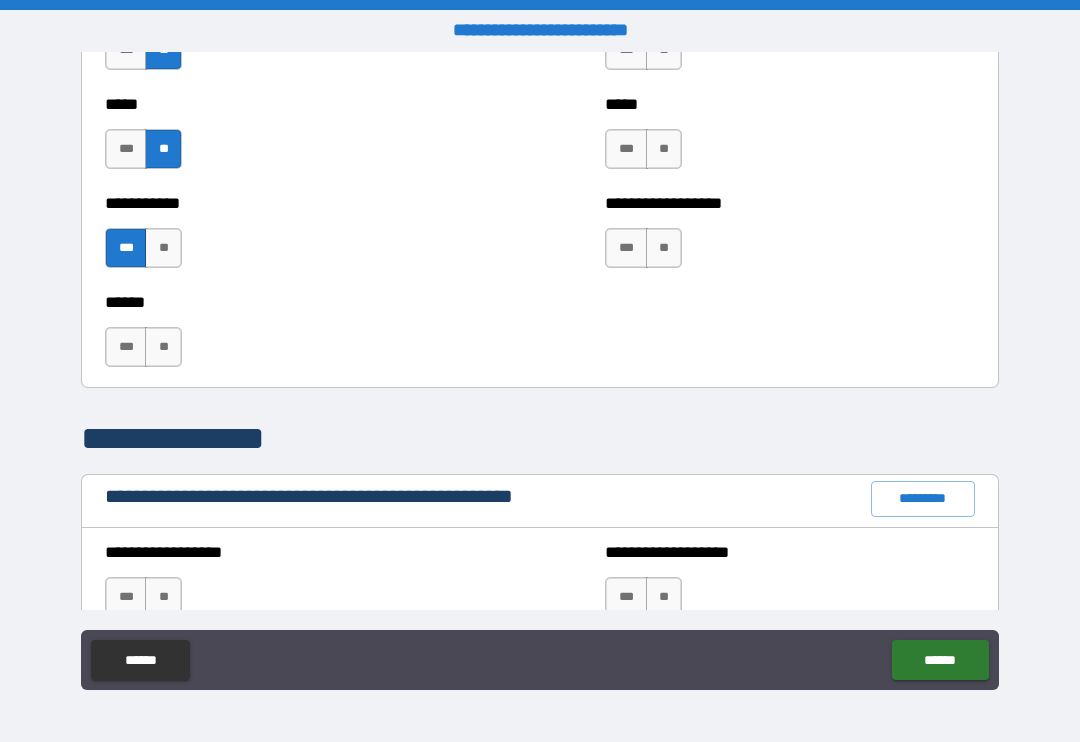 click on "**" at bounding box center [163, 347] 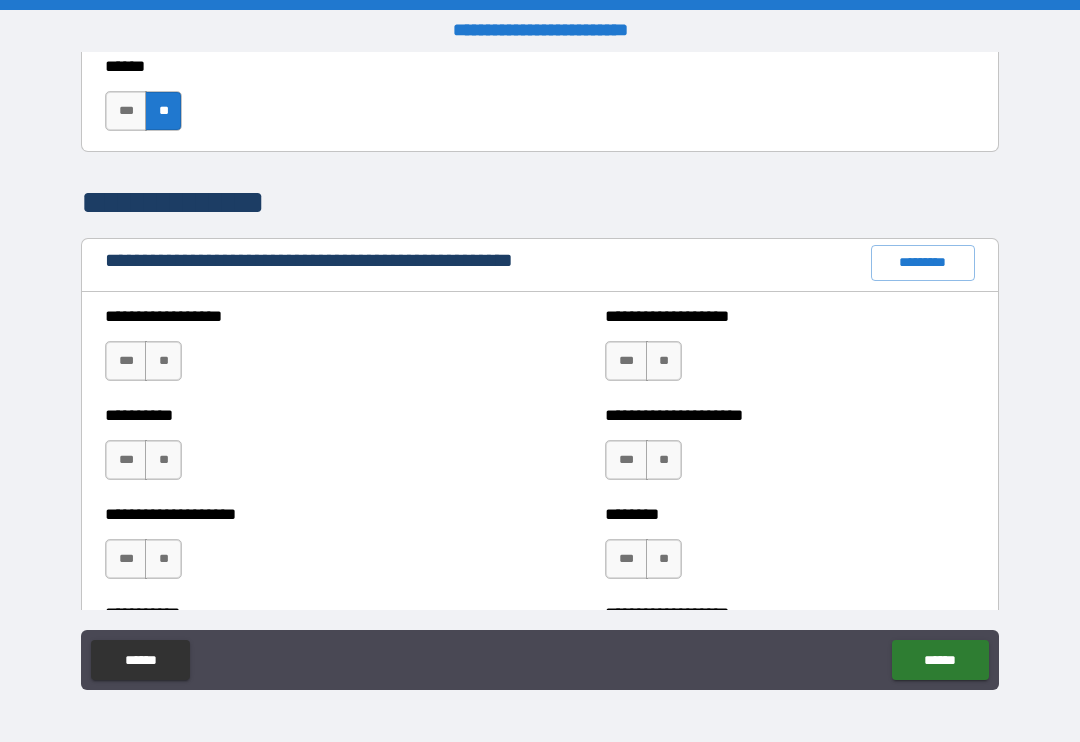 scroll, scrollTop: 2170, scrollLeft: 0, axis: vertical 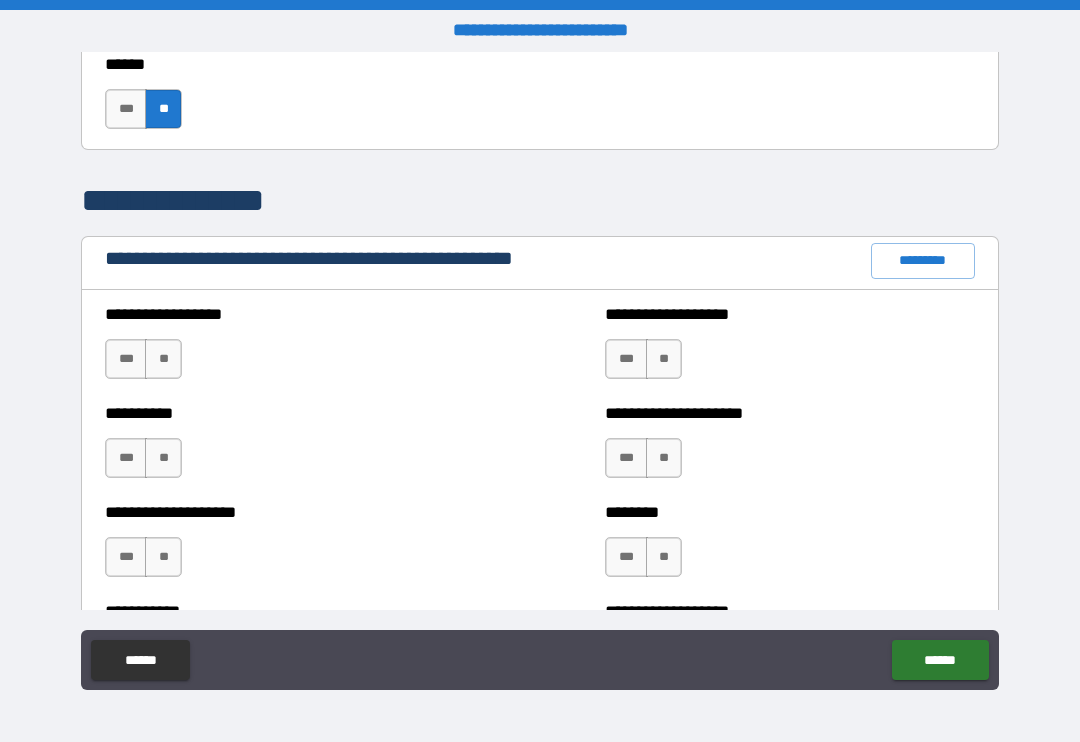 click on "**" at bounding box center (163, 359) 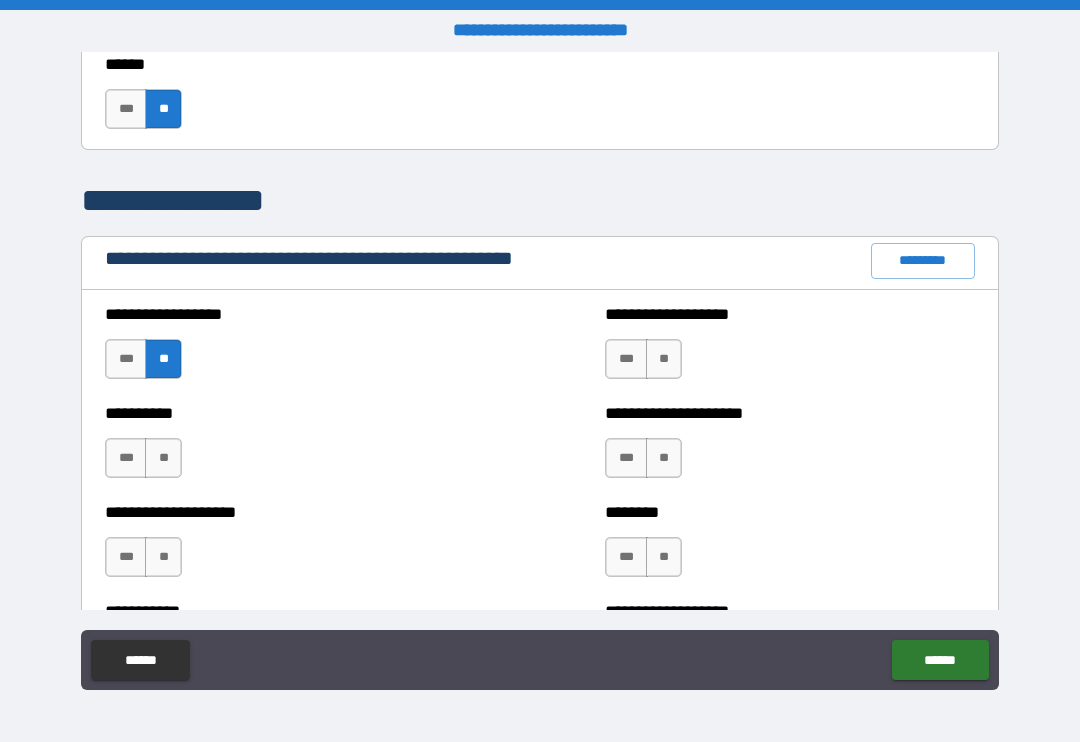 click on "**" at bounding box center (664, 359) 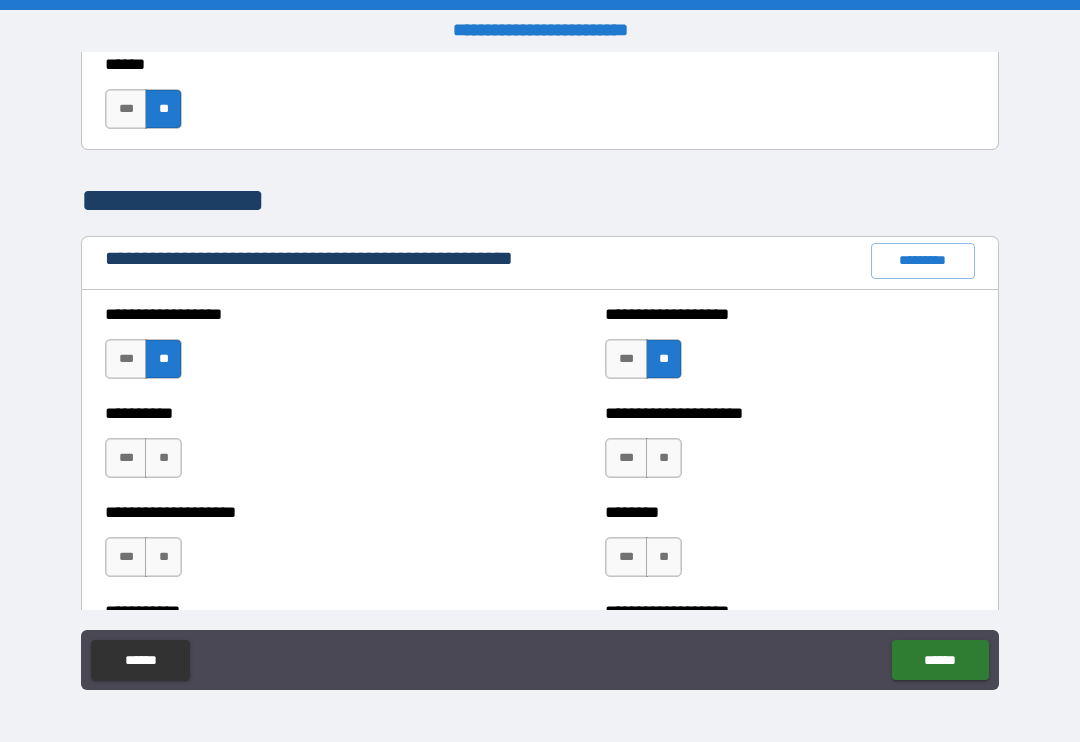 click on "**" at bounding box center [163, 458] 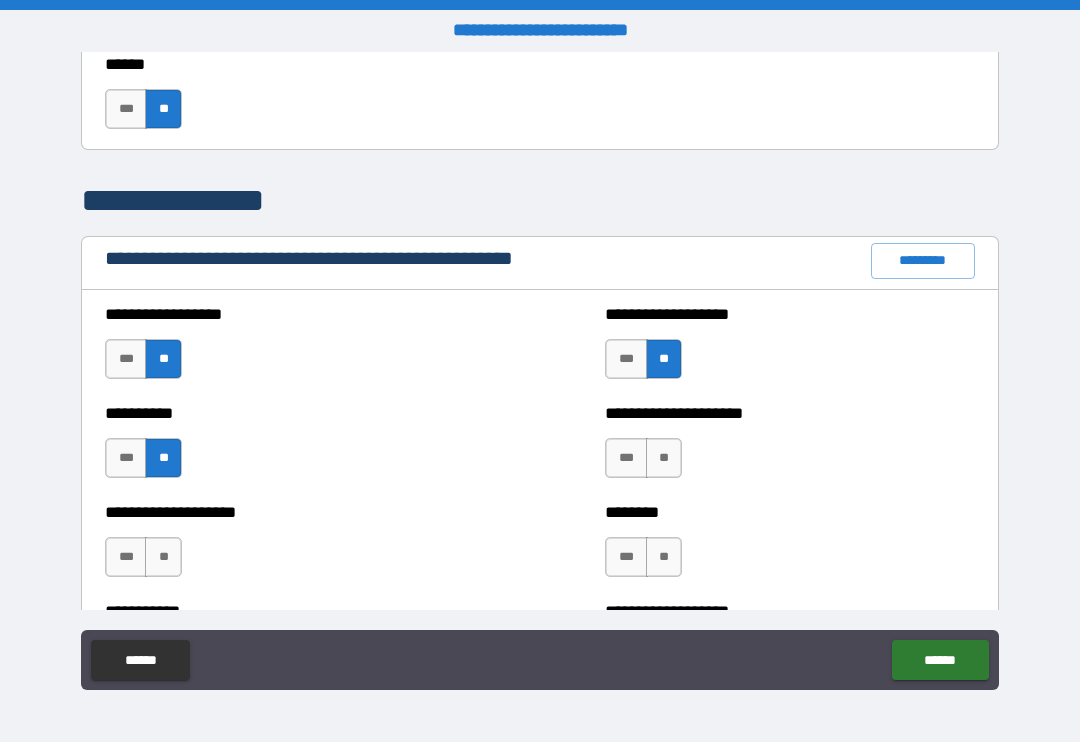 click on "**" at bounding box center (664, 458) 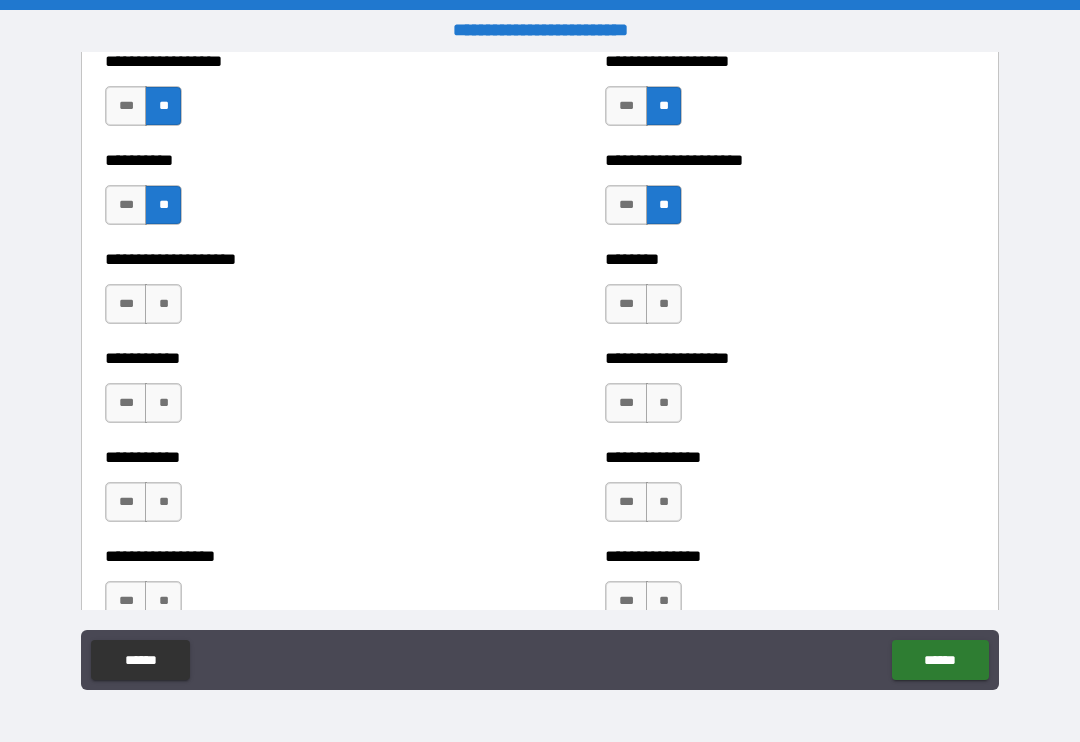 scroll, scrollTop: 2424, scrollLeft: 0, axis: vertical 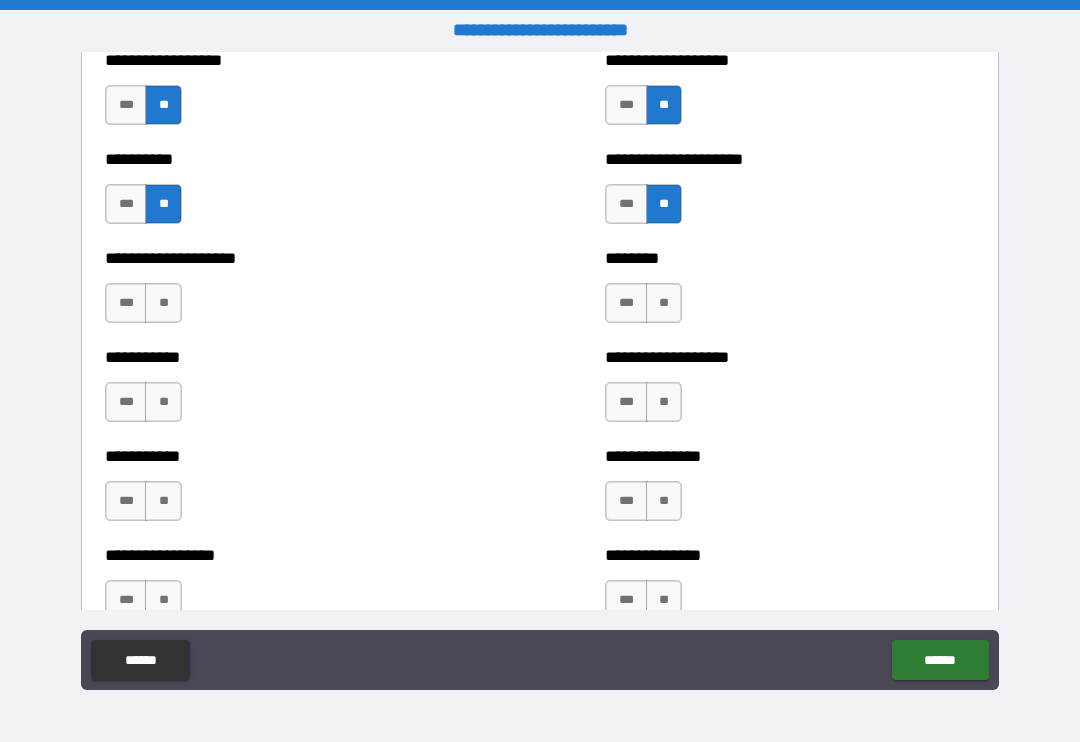 click on "***" at bounding box center (626, 204) 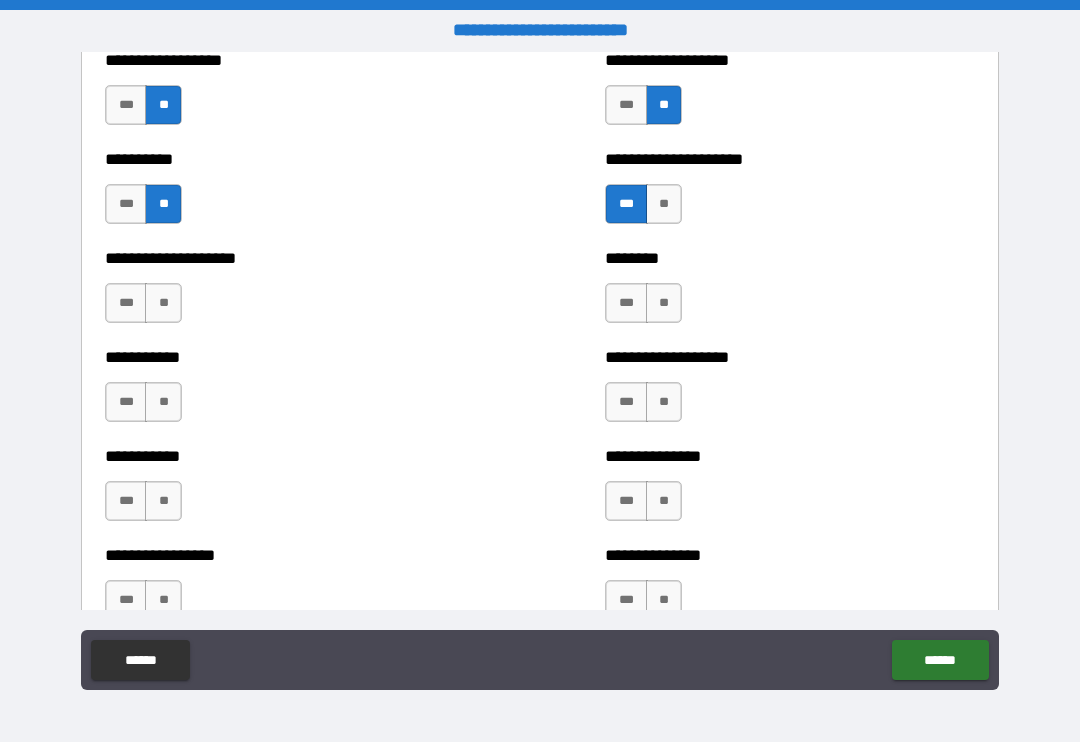 click on "[FIRST] [LAST] [STREET] [CITY] [STATE] [ZIP] [COUNTRY] [PHONE] [EMAIL] [SSN] [DLN] [CC] [DOB] [AGE] [ADDRESS] [COORDINATES] [POSTAL_CODE] [PHONE] [EMAIL] [SSN] [DLN] [CC] [DOB] [AGE] [ADDRESS] [COORDINATES] [POSTAL_CODE] [PHONE] [EMAIL] [SSN] [DLN] [CC] [DOB] [AGE] [ADDRESS] [COORDINATES] [POSTAL_CODE] [PHONE] [EMAIL] [SSN] [DLN] [CC] [DOB] [AGE] [ADDRESS] [COORDINATES] [POSTAL_CODE] [PHONE] [EMAIL] [SSN] [DLN] [CC] [DOB] [AGE] [ADDRESS] [COORDINATES] [POSTAL_CODE] [PHONE] [EMAIL] [SSN] [DLN] [CC] [DOB] [AGE] [ADDRESS] [COORDINATES] [POSTAL_CODE] [PHONE] [EMAIL] [SSN] [DLN] [CC] [DOB] [AGE] [ADDRESS] [COORDINATES] [POSTAL_CODE] [PHONE] [EMAIL] [SSN] [DLN] [CC] [DOB] [AGE] [ADDRESS] [COORDINATES] [POSTAL_CODE] [PHONE] [EMAIL] [SSN] [DLN] [CC] [DOB] [AGE] [ADDRESS] [COORDINATES] [POSTAL_CODE] [PHONE] [EMAIL] [SSN] [DLN] [CC] [DOB] [AGE] [ADDRESS] [COORDINATES] [POSTAL_CODE] [PHONE] [EMAIL] [SSN] [DLN] [CC] [DOB] [AGE] [ADDRESS] [COORDINATES] [POSTAL_CODE] [PHONE] [EMAIL] [SSN] [DLN] [CC] [DOB] [AGE] [ADDRESS] [COORDINATES] [POSTAL_CODE] [PHONE] [EMAIL] [SSN] [DLN] [CC] [DOB] [AGE] [ADDRESS] [COORDINATES] [POSTAL_CODE] [PHONE] [EMAIL] [SSN] [DLN] [CC] [DOB] [AGE] [ADDRESS] [COORDINATES] [POSTAL_CODE] [PHONE] [EMAIL] [SSN] [DLN] [CC] [DOB] [AGE] [ADDRESS] [COORDINATES] [POSTAL_CODE] [PHONE] [EMAIL] [SSN] [DLN] [CC] [DOB] [AGE] [ADDRESS] [COORDINATES] [POSTAL_CODE]" at bounding box center (540, 373) 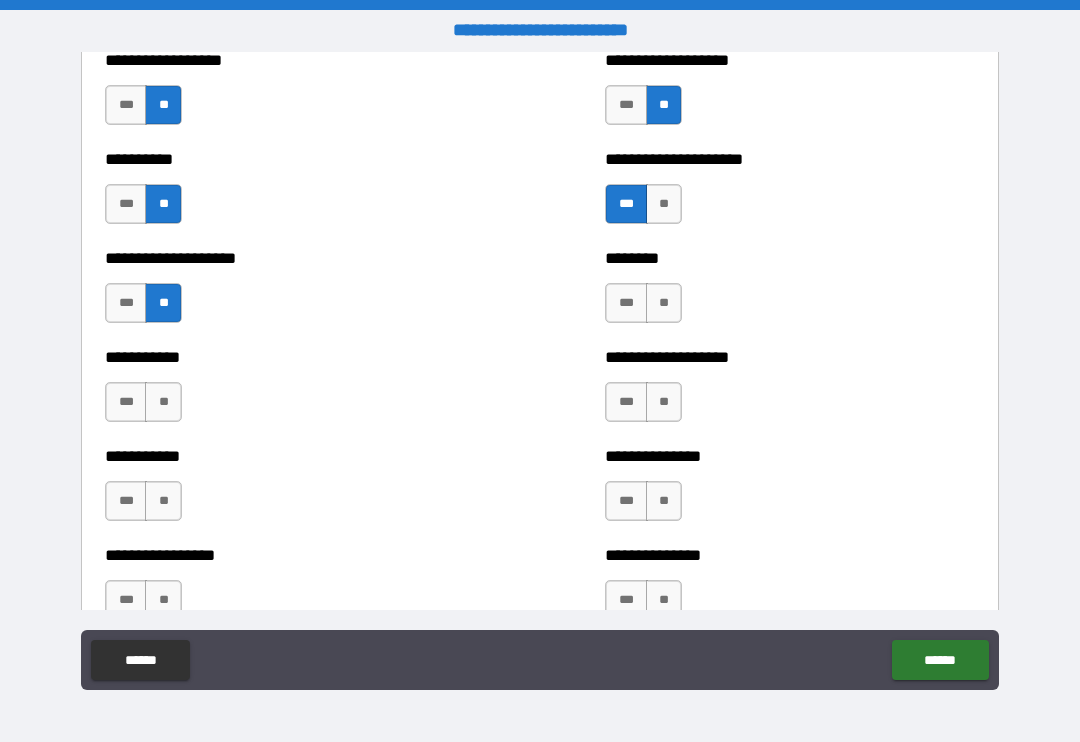 click on "**" at bounding box center (664, 303) 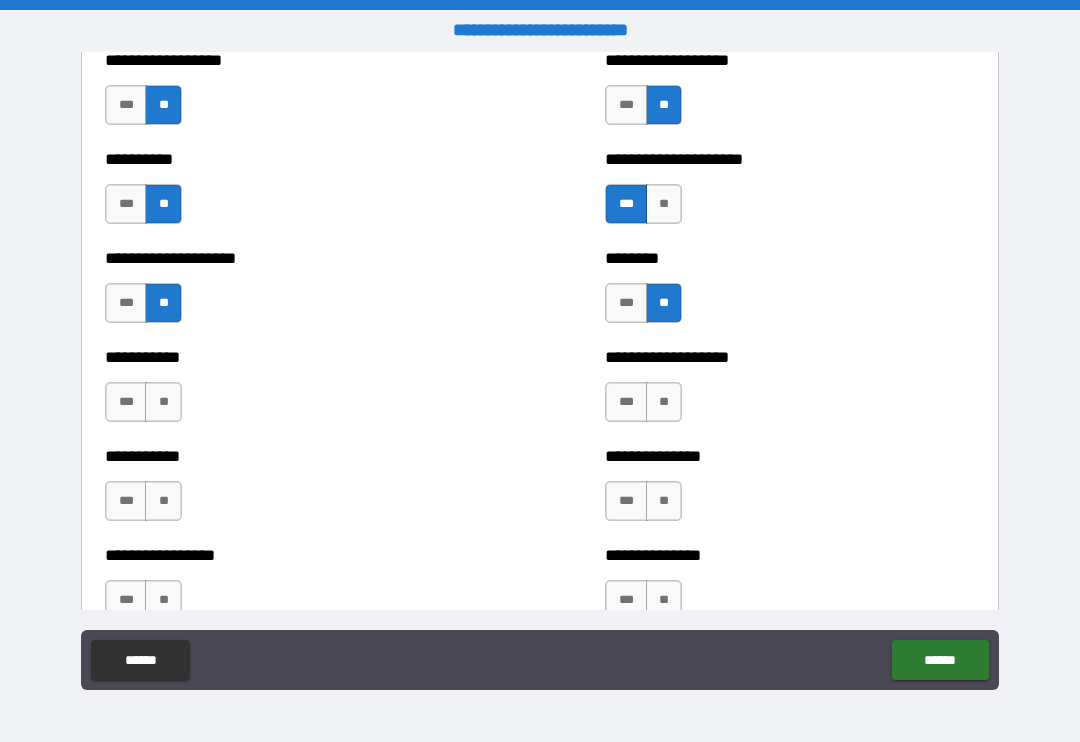 click on "**" at bounding box center [163, 402] 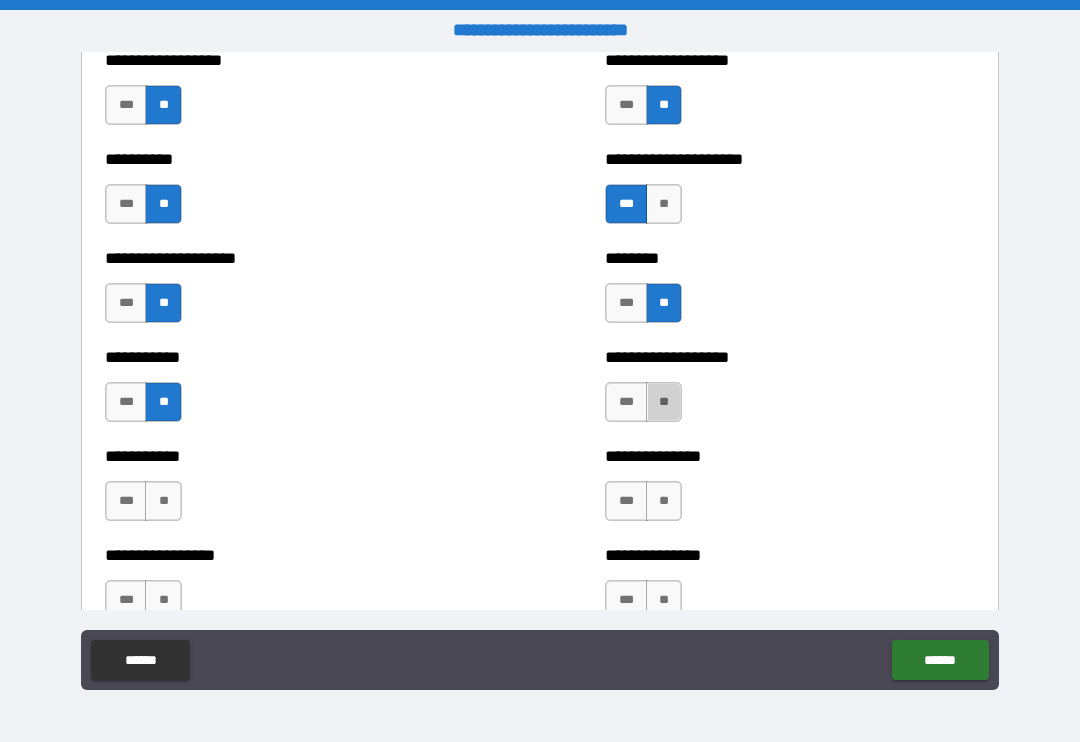 click on "**" at bounding box center [664, 402] 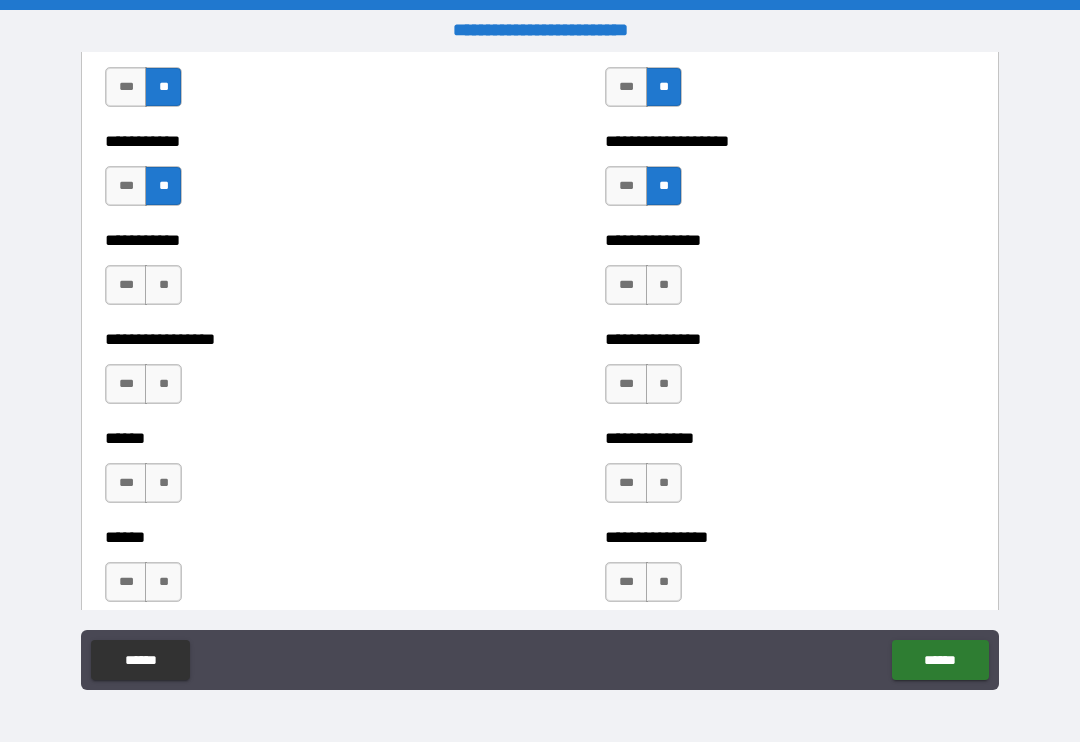 scroll, scrollTop: 2642, scrollLeft: 0, axis: vertical 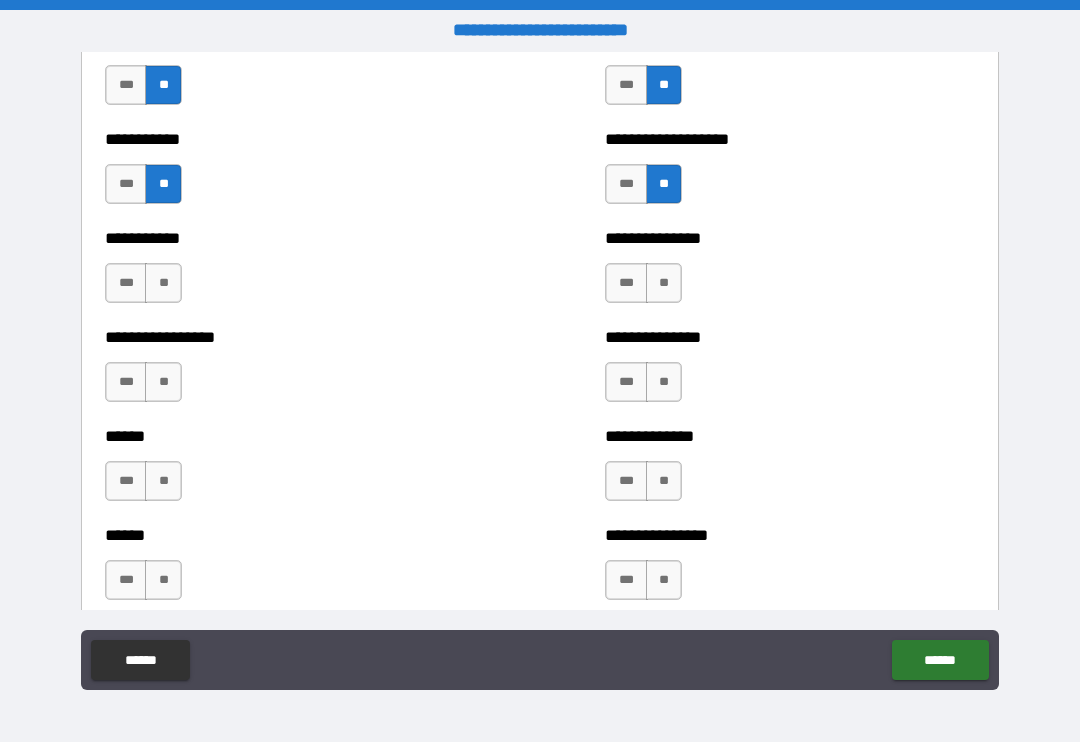 click on "**" at bounding box center [163, 283] 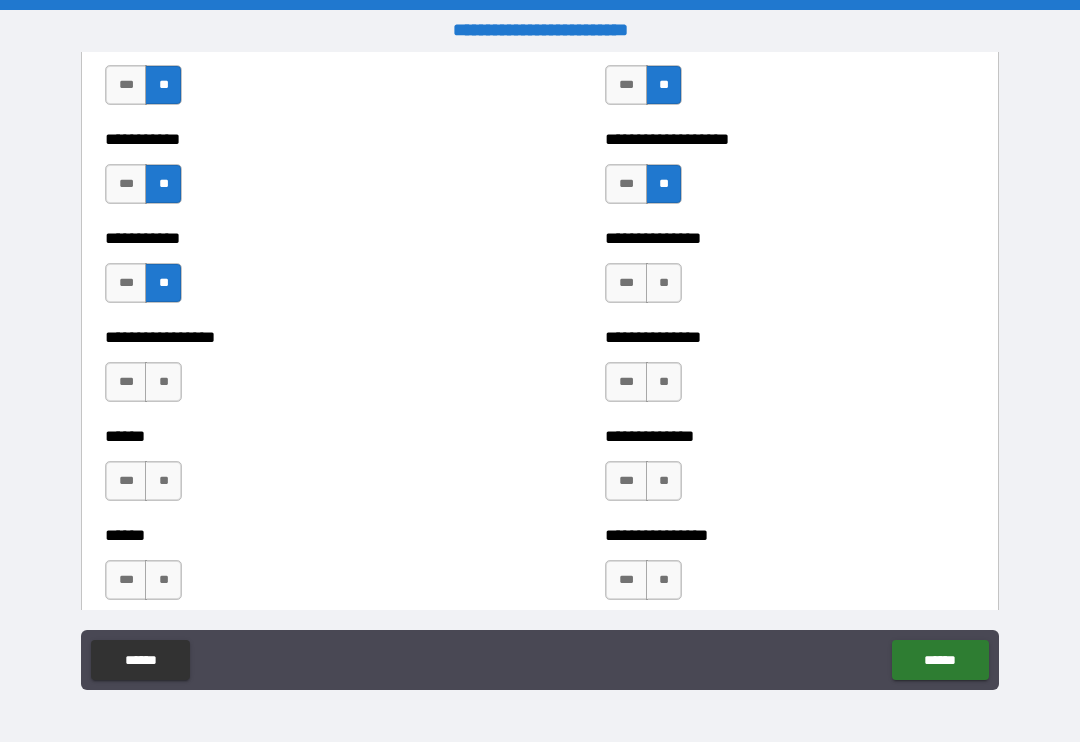 click on "**" at bounding box center [664, 283] 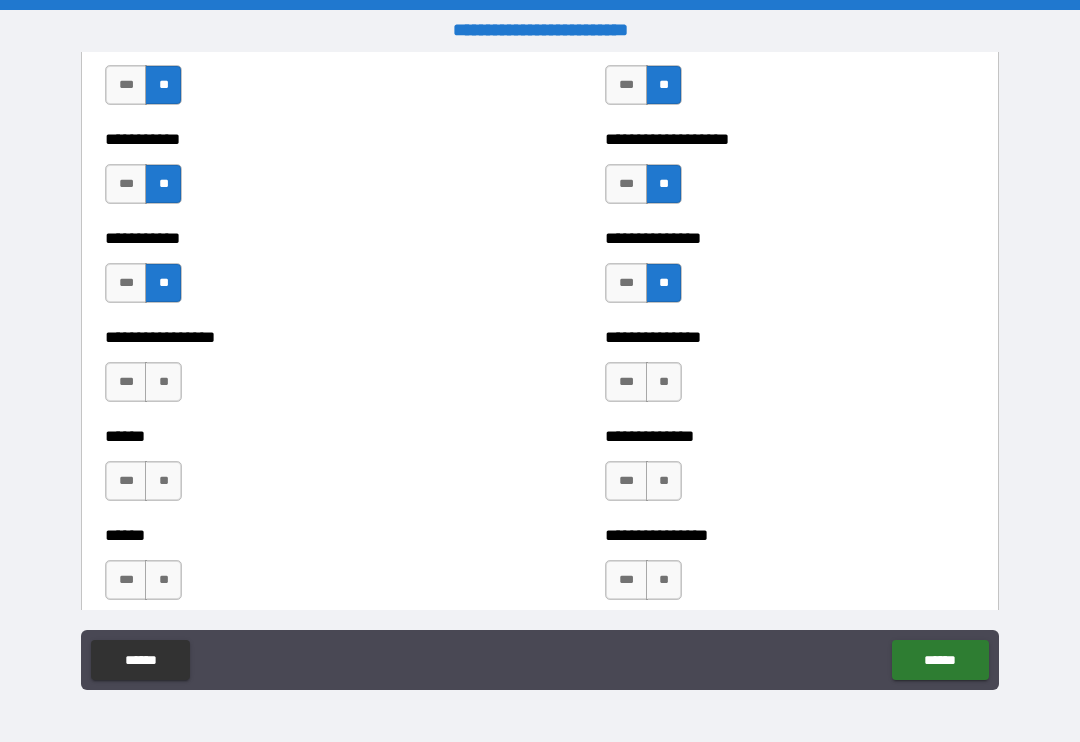 click on "**" at bounding box center [163, 382] 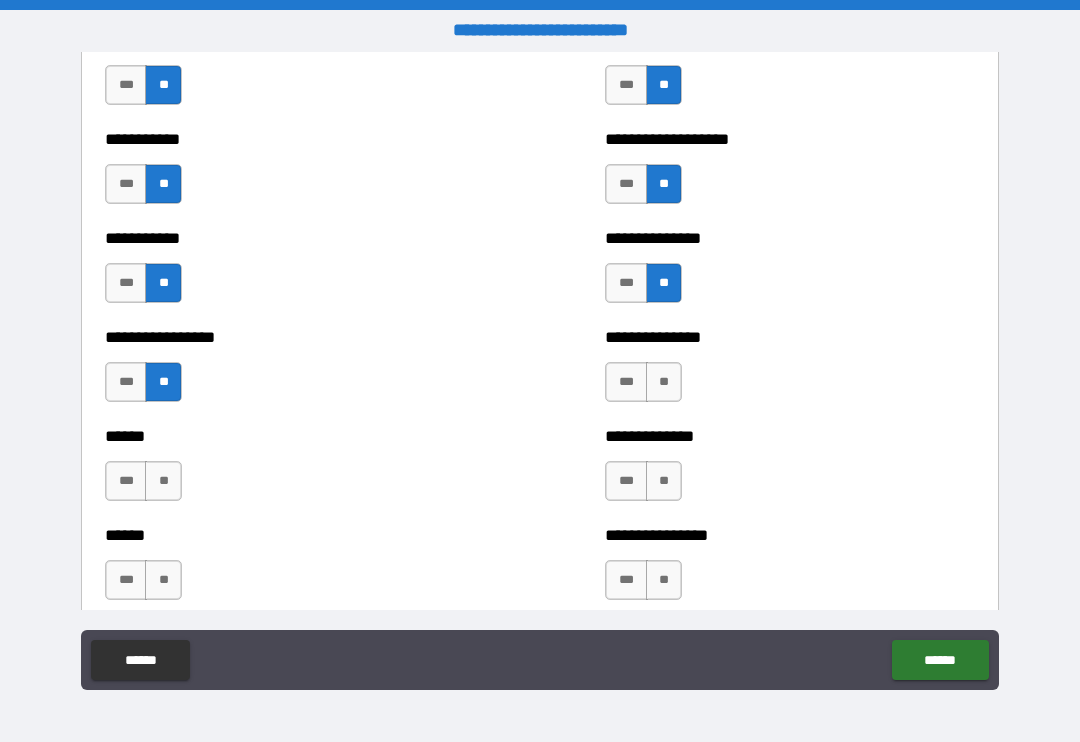 click on "**" at bounding box center (664, 382) 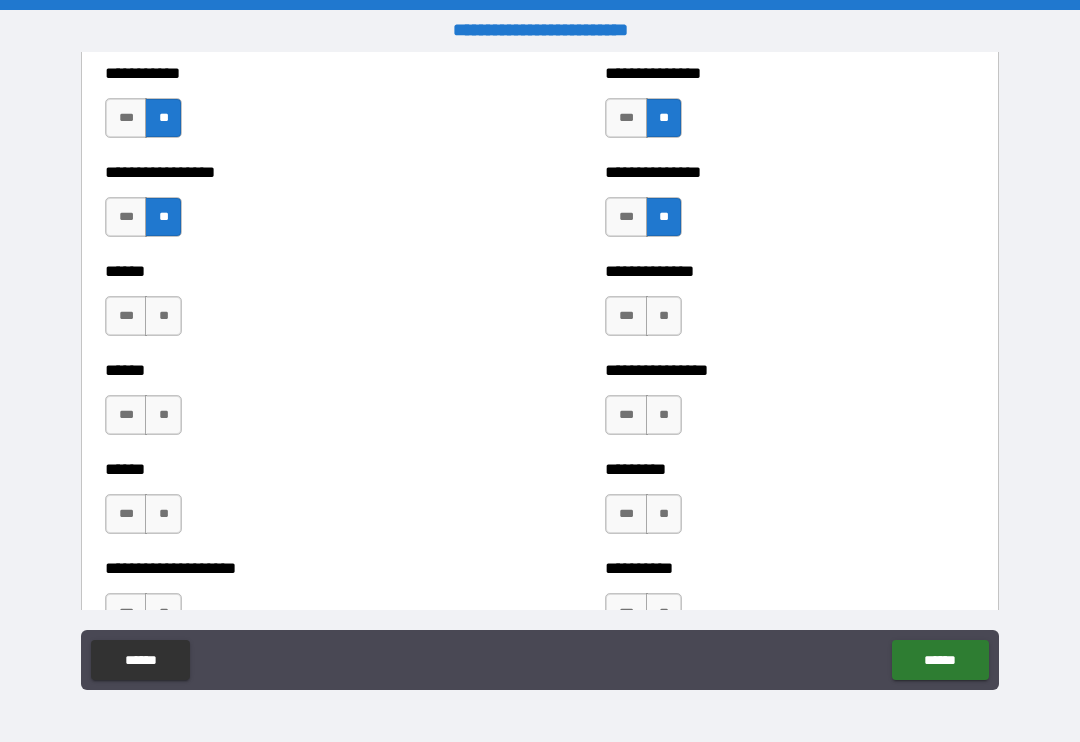 scroll, scrollTop: 2853, scrollLeft: 0, axis: vertical 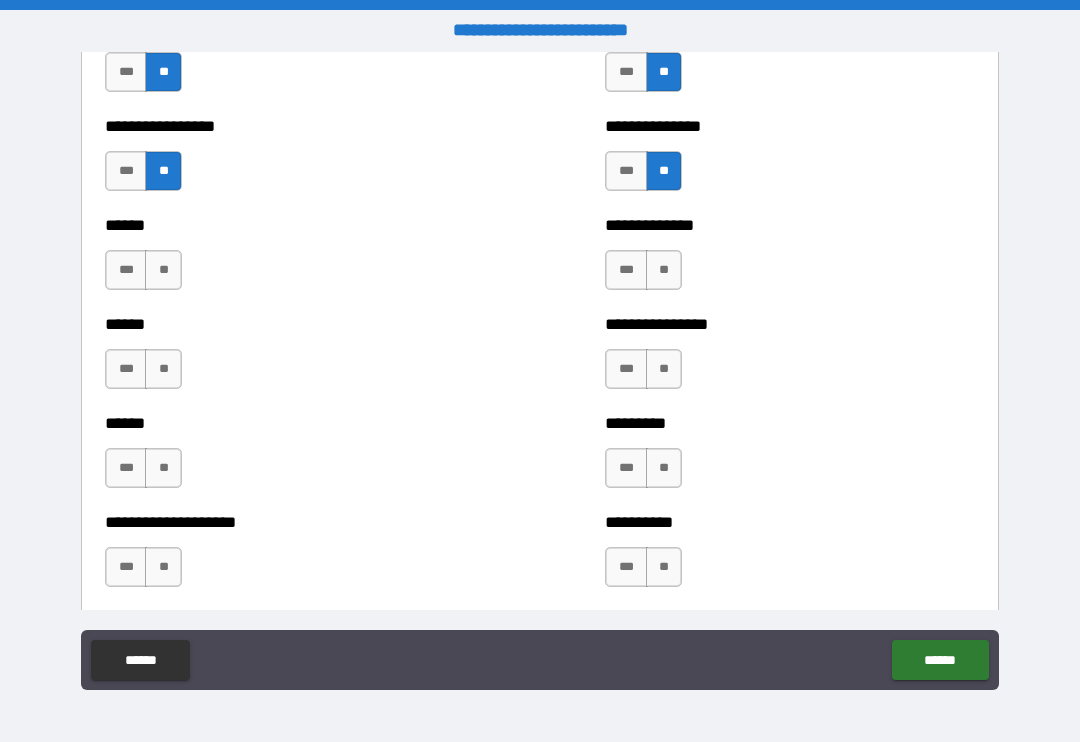 click on "**" at bounding box center (163, 270) 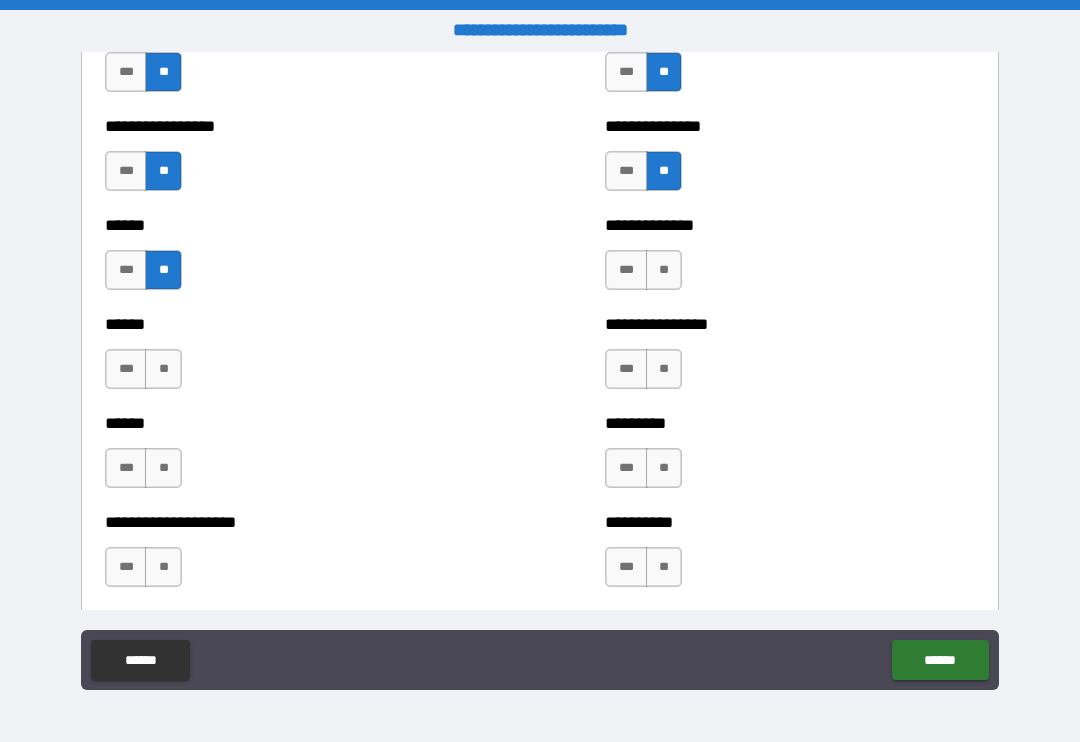 click on "**" at bounding box center (664, 270) 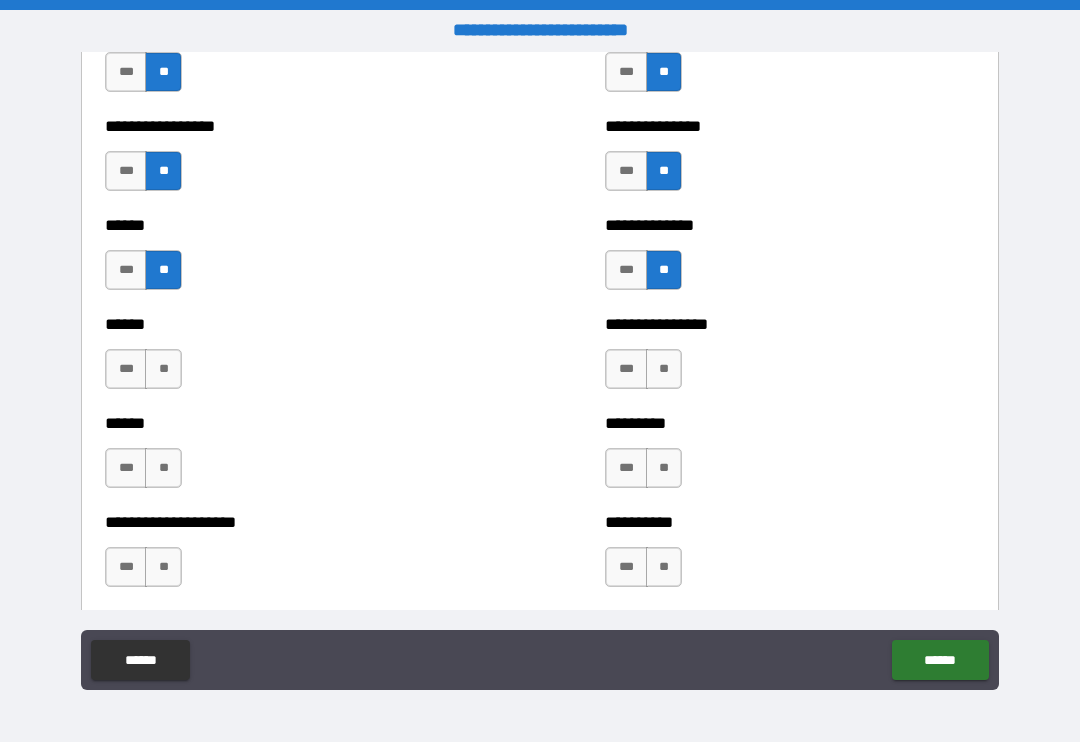 click on "**" at bounding box center [163, 369] 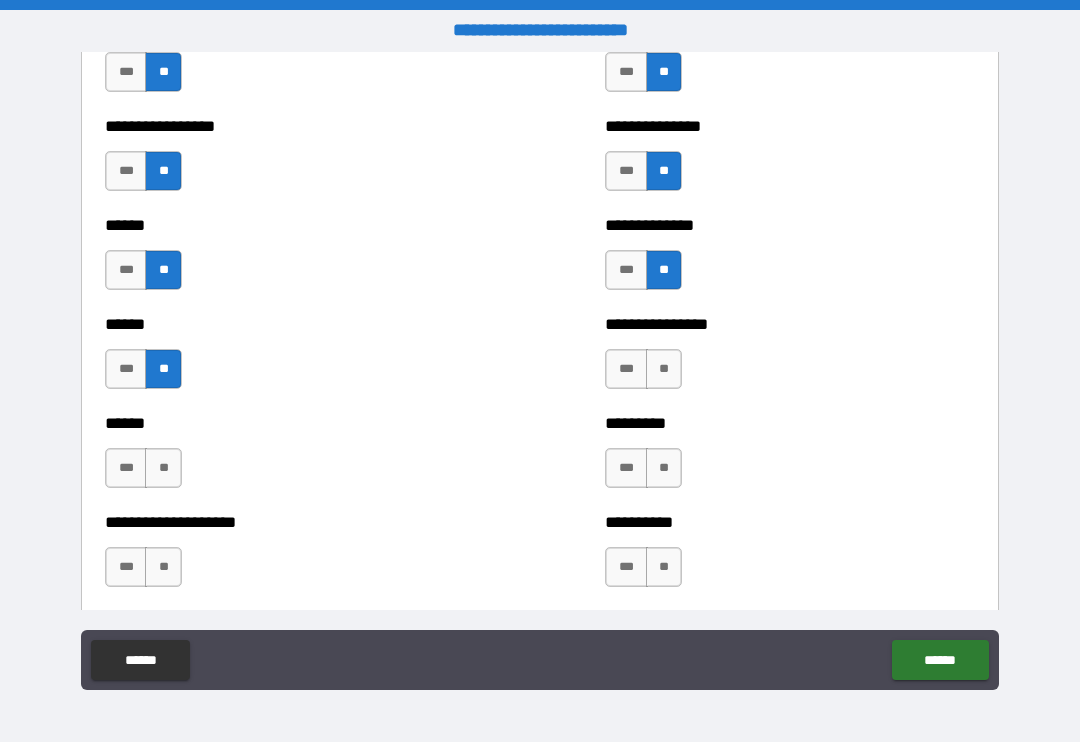 click on "**" at bounding box center [664, 369] 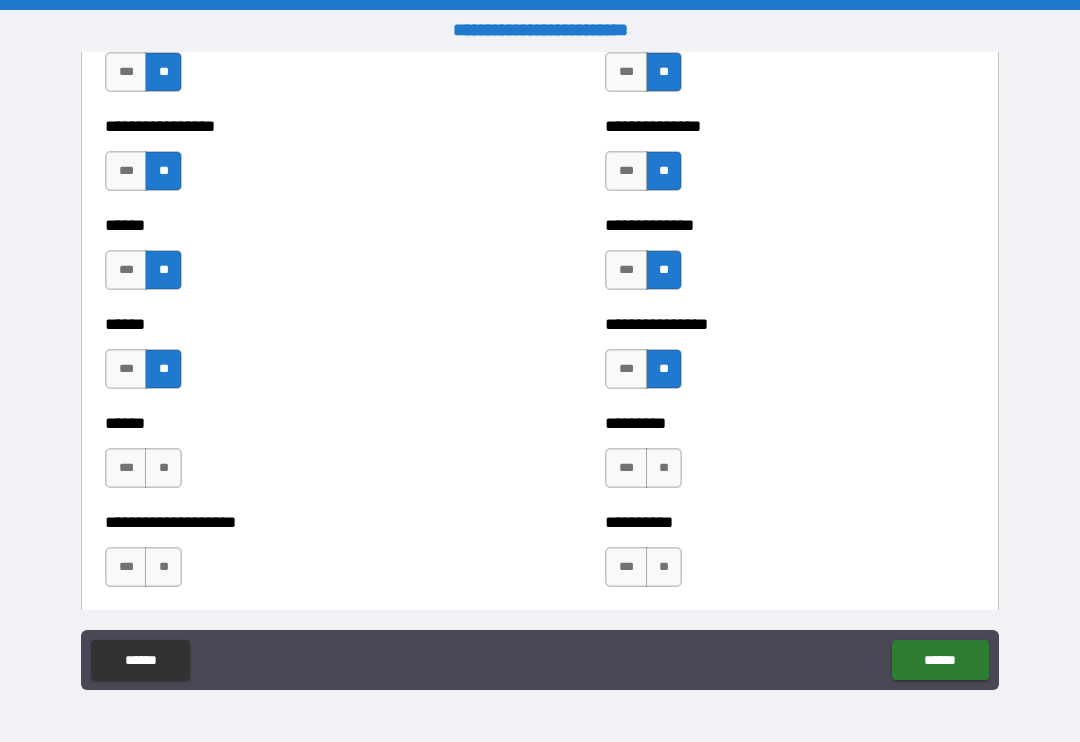click on "**" at bounding box center [163, 468] 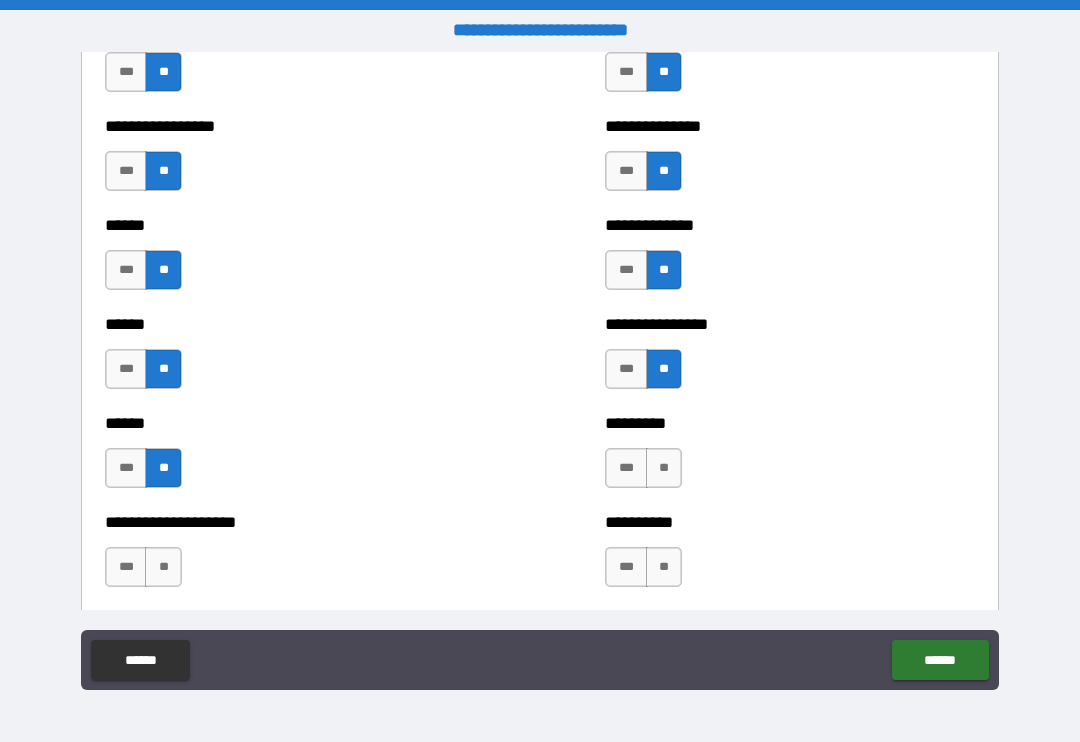 click on "**" at bounding box center (664, 468) 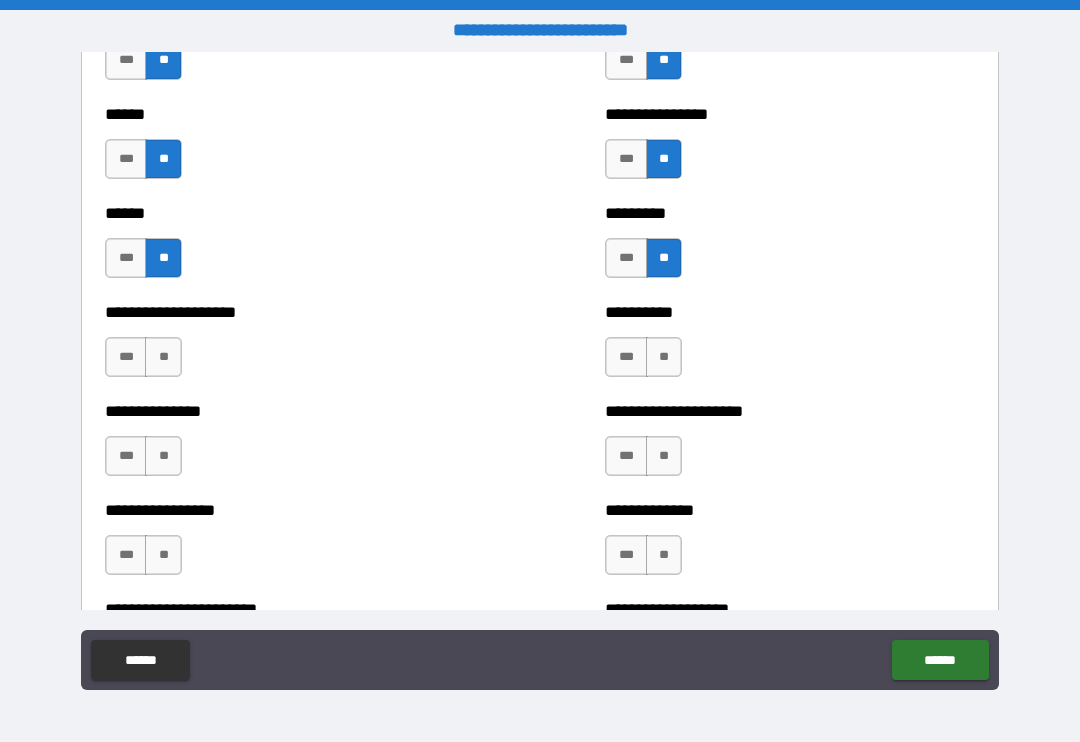 scroll, scrollTop: 3067, scrollLeft: 0, axis: vertical 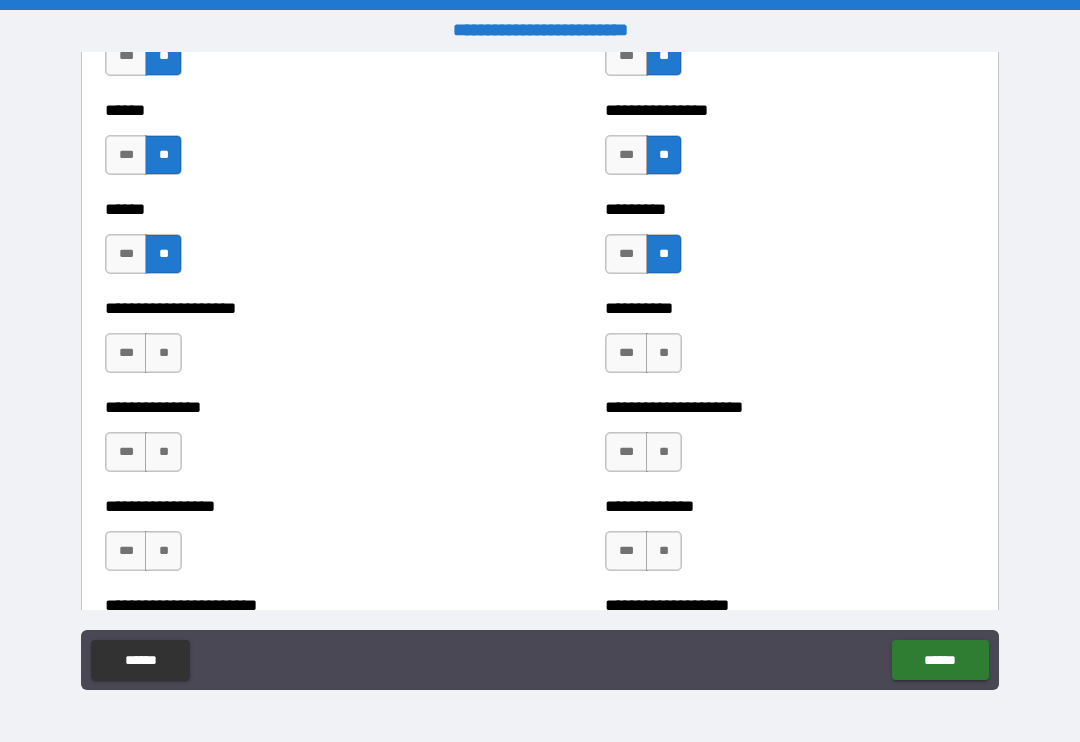 click on "***" at bounding box center [126, 353] 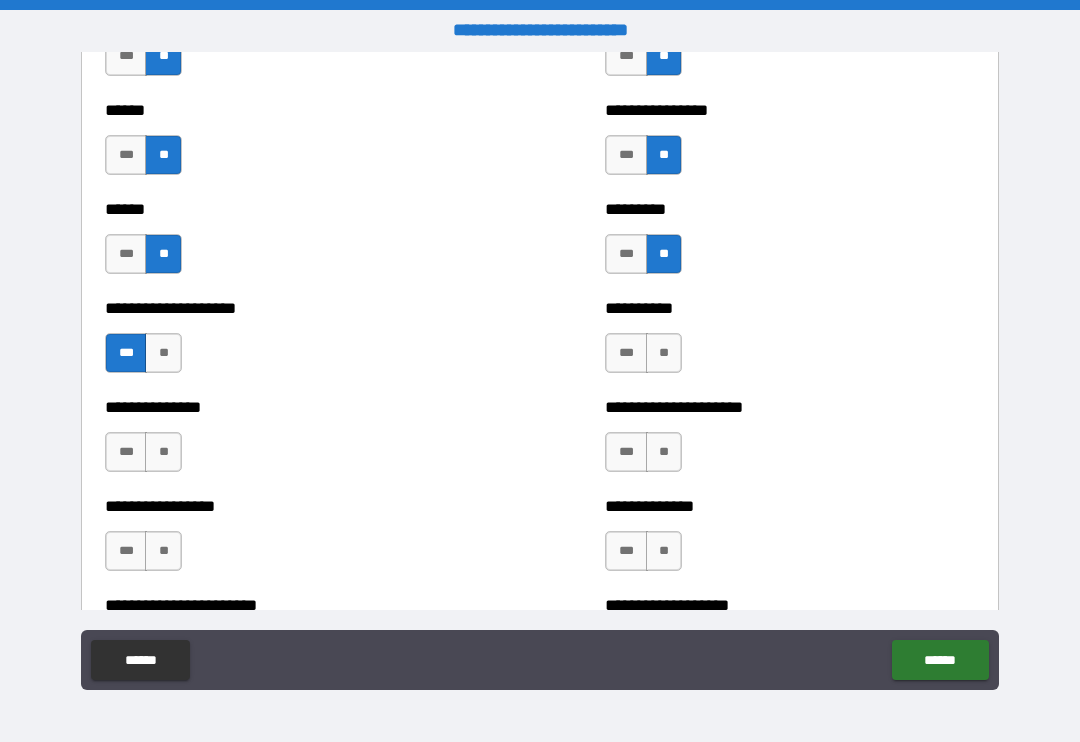 click on "**" at bounding box center [664, 353] 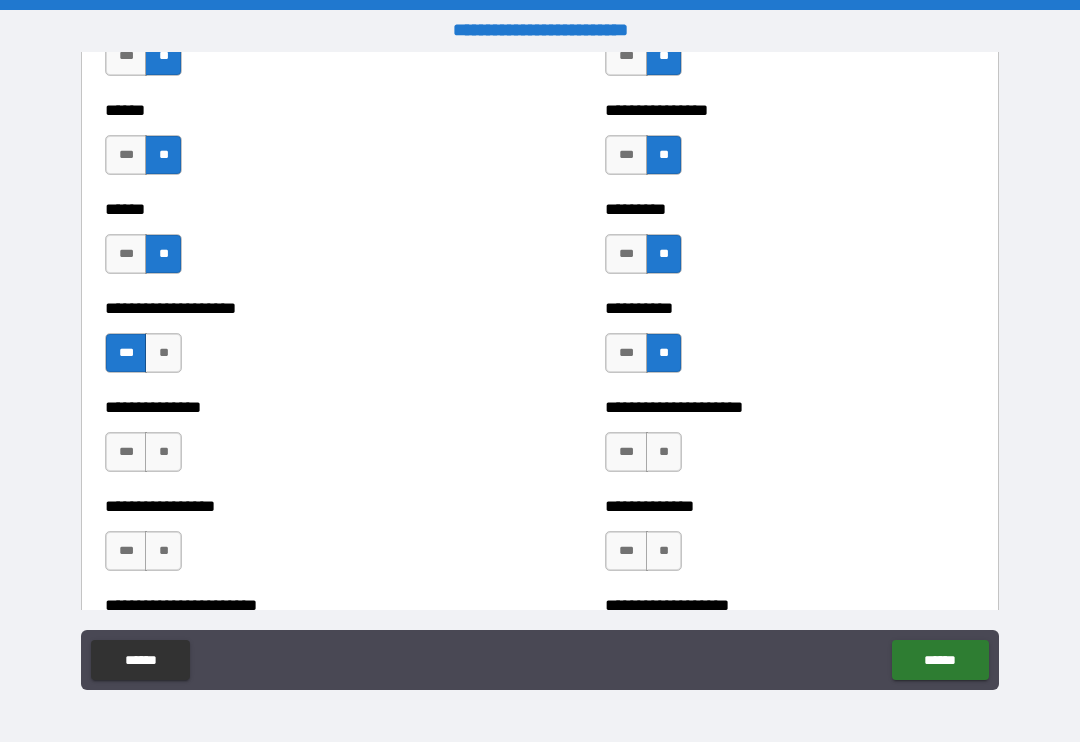 click on "**" at bounding box center (163, 452) 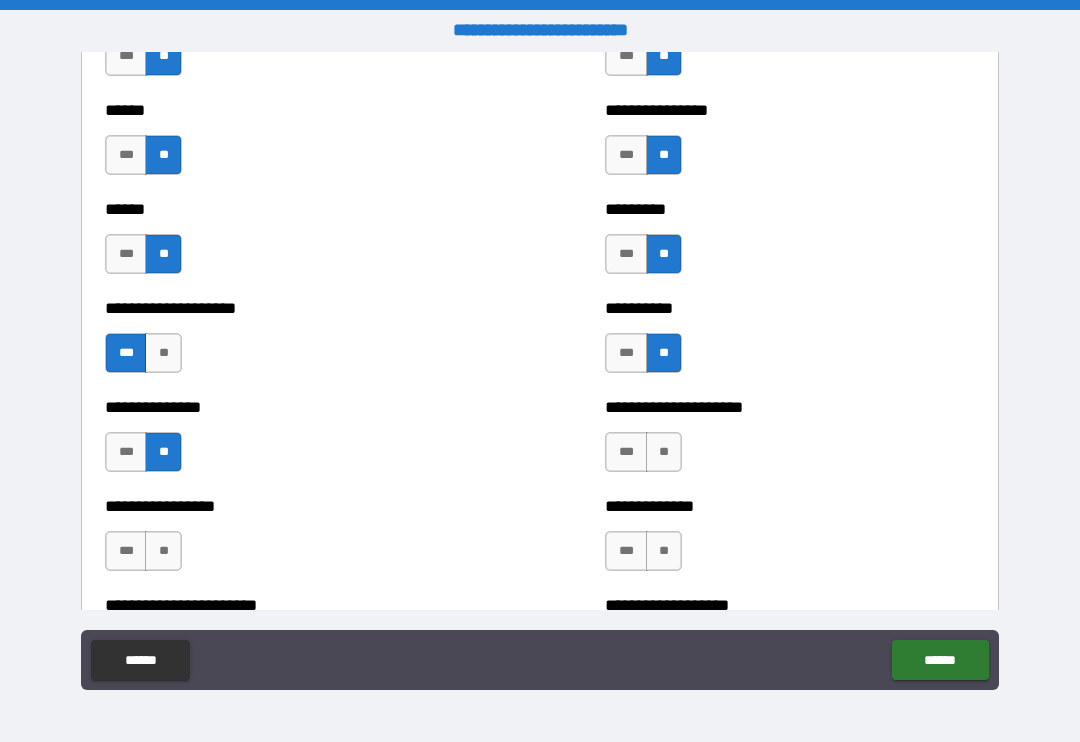 click on "**" at bounding box center (664, 452) 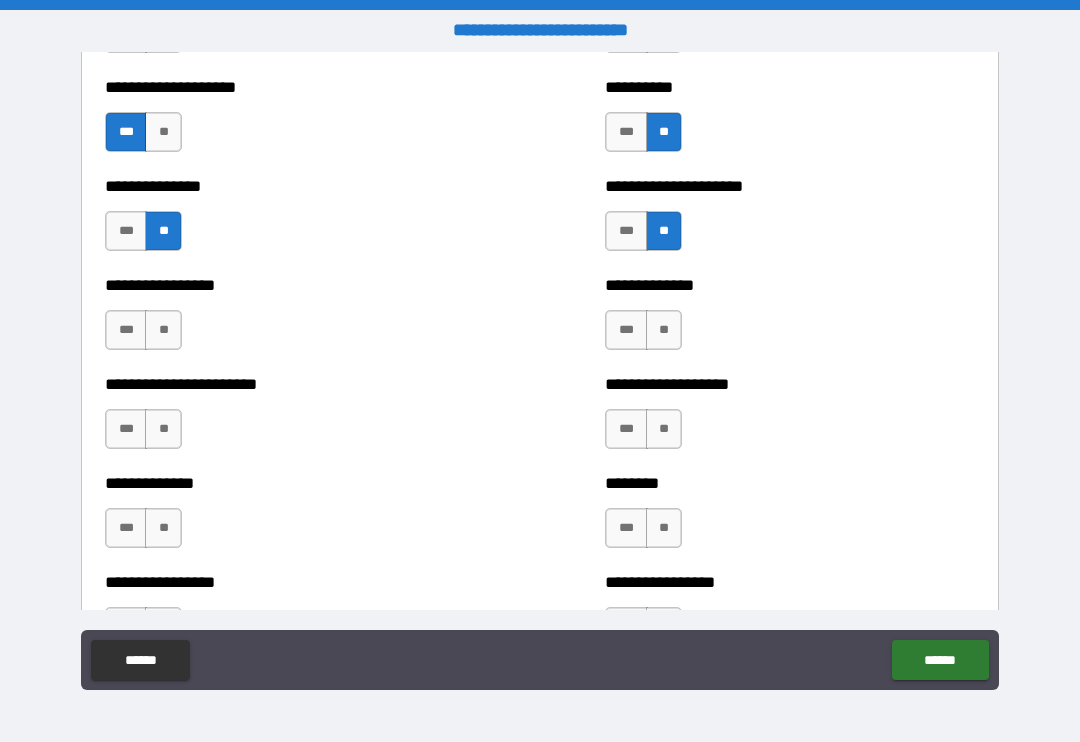 scroll, scrollTop: 3289, scrollLeft: 0, axis: vertical 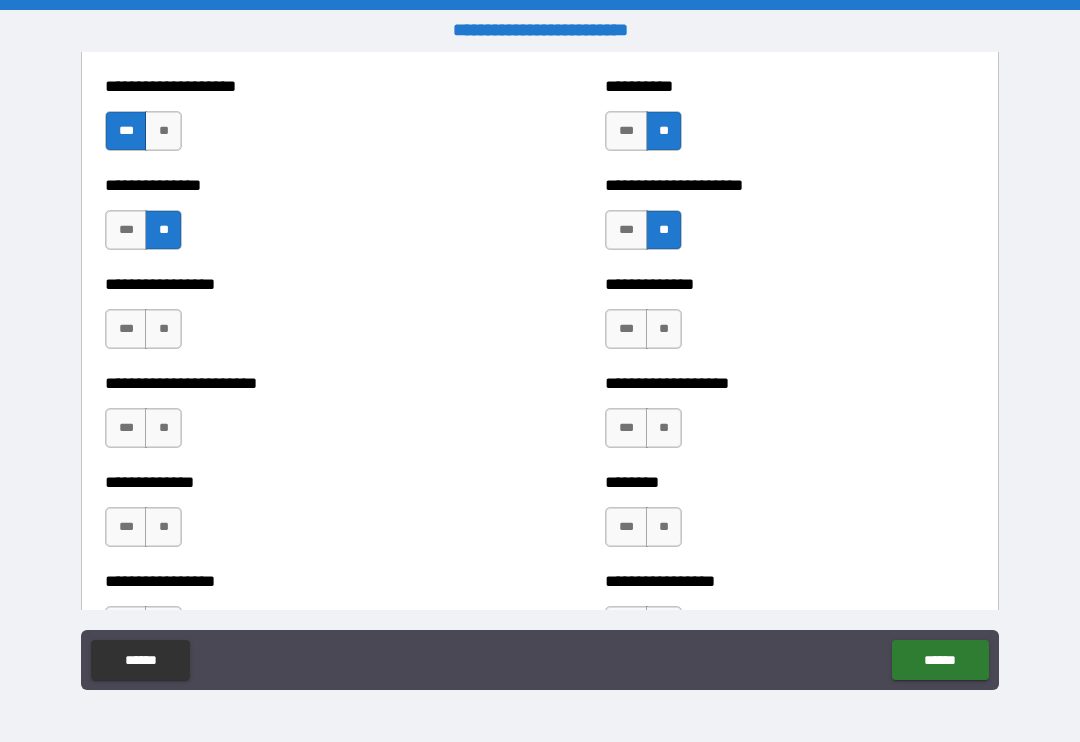 click on "***" at bounding box center (126, 329) 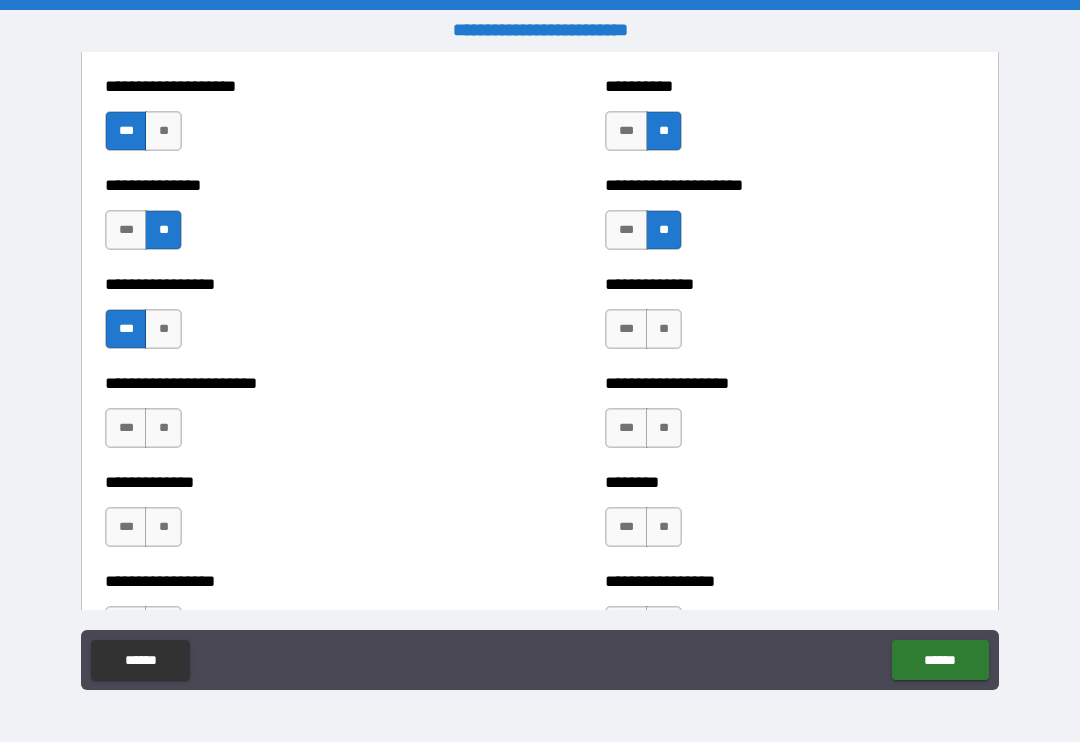 click on "**" at bounding box center (664, 329) 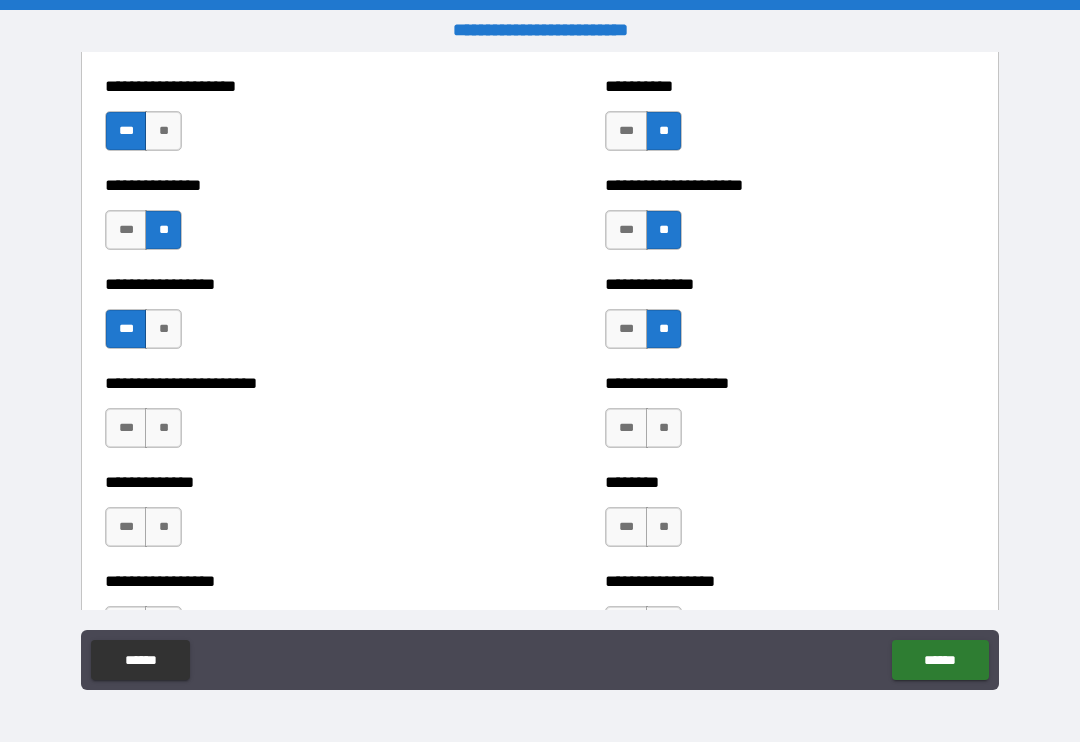 click on "**" at bounding box center (163, 428) 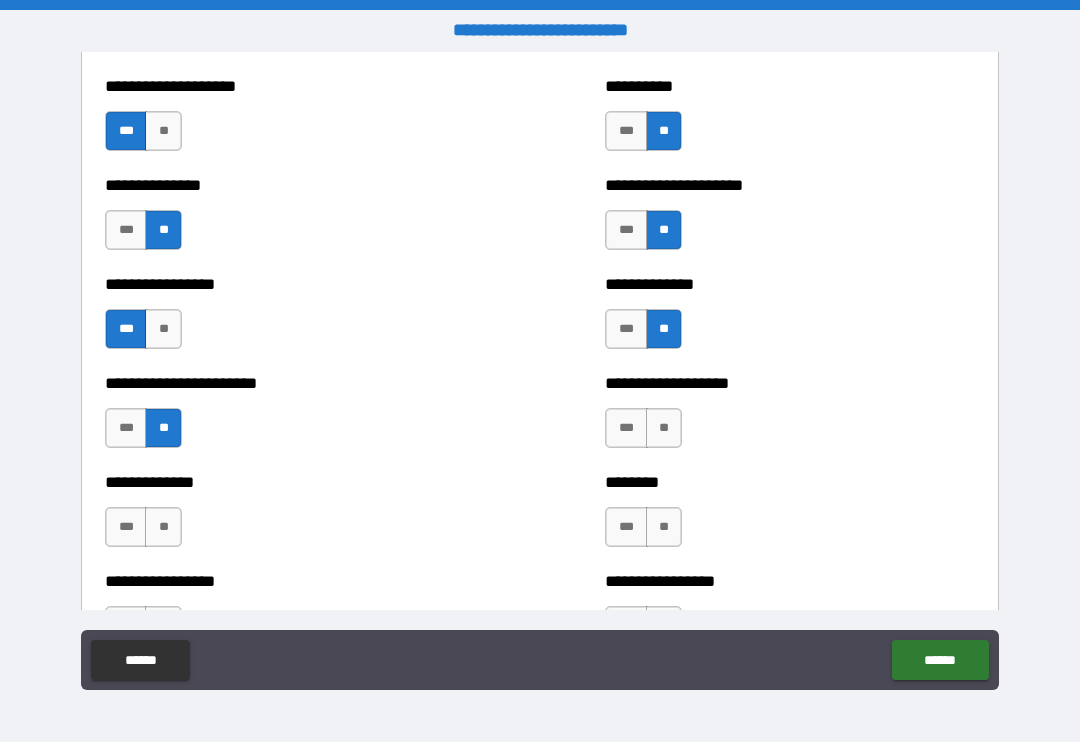 click on "**" at bounding box center (664, 428) 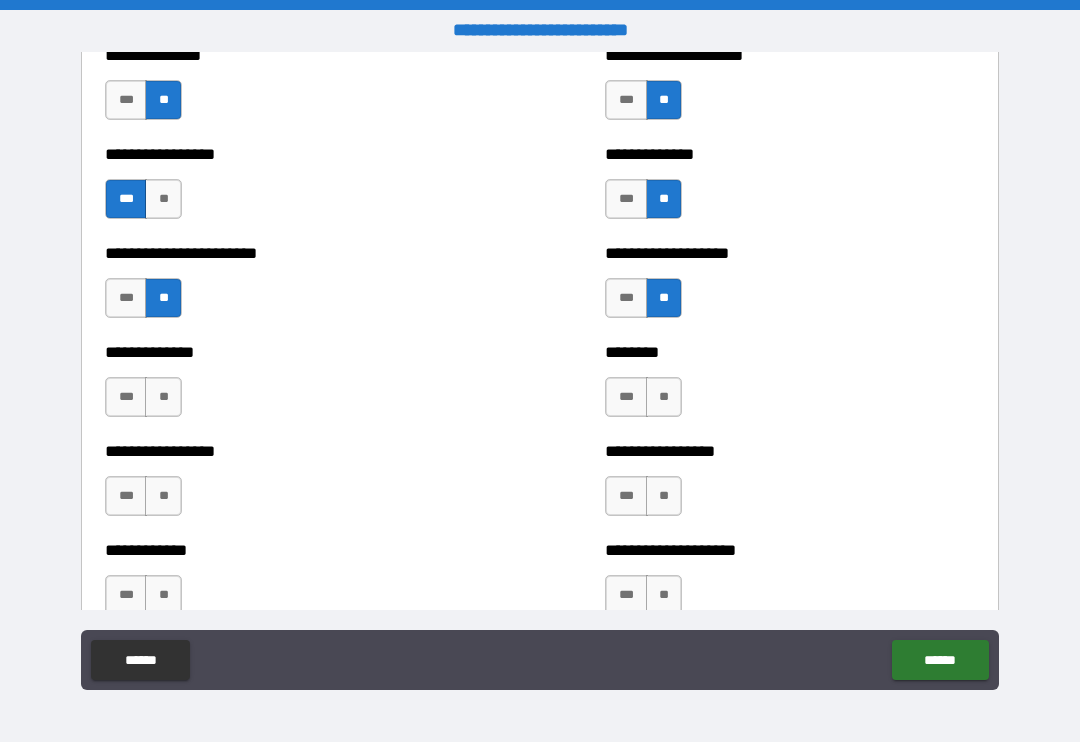 scroll, scrollTop: 3466, scrollLeft: 0, axis: vertical 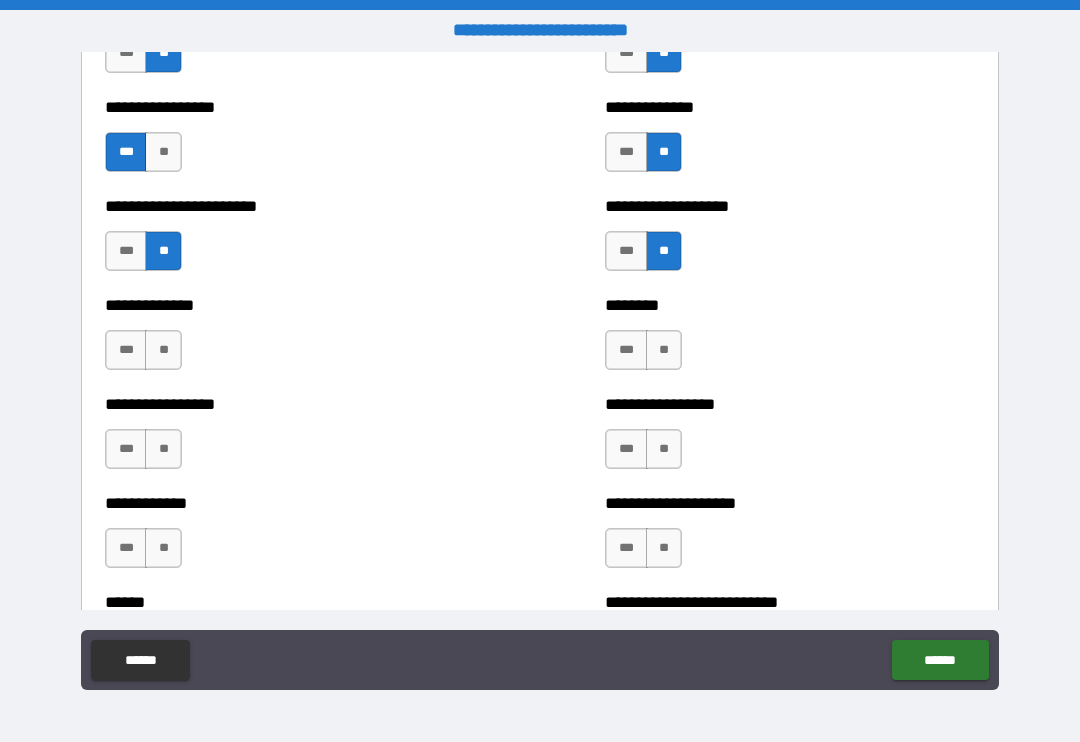 click on "**" at bounding box center (163, 350) 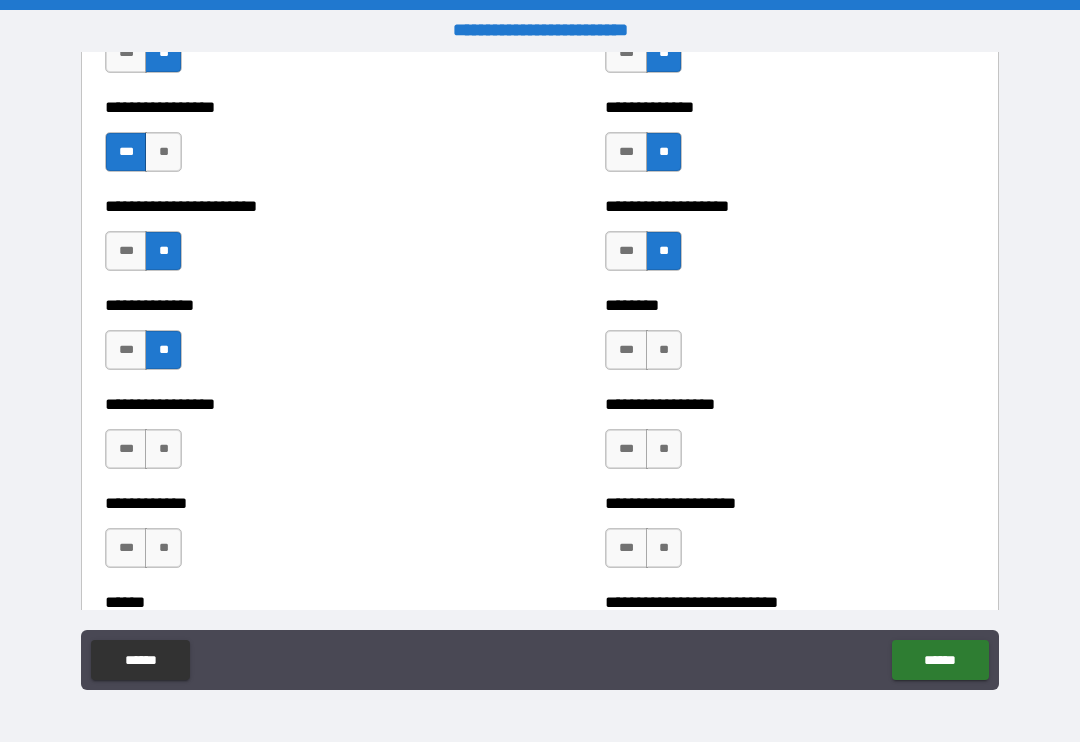click on "**" at bounding box center (664, 350) 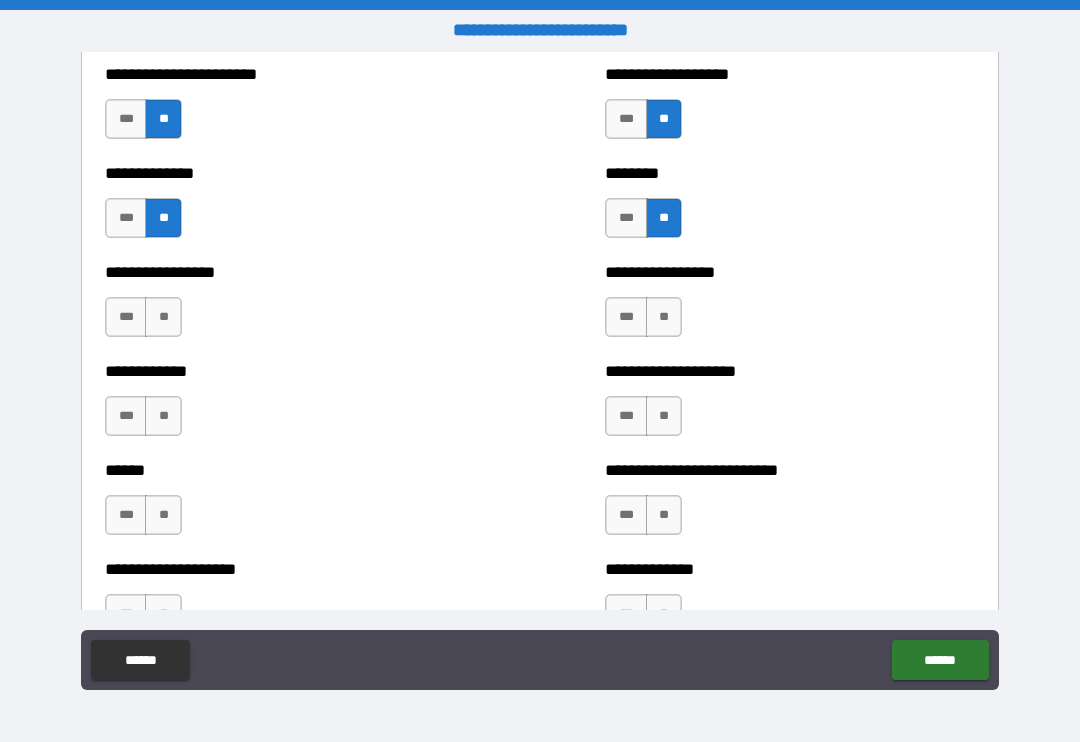 scroll, scrollTop: 3624, scrollLeft: 0, axis: vertical 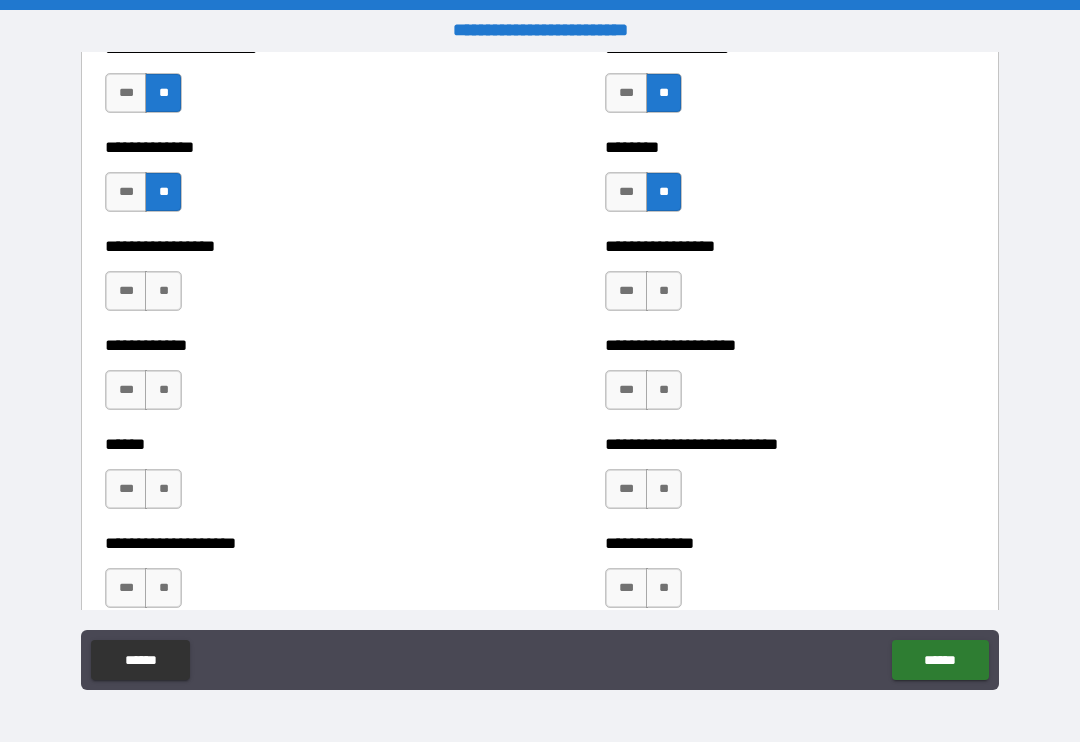 click on "***" at bounding box center (126, 291) 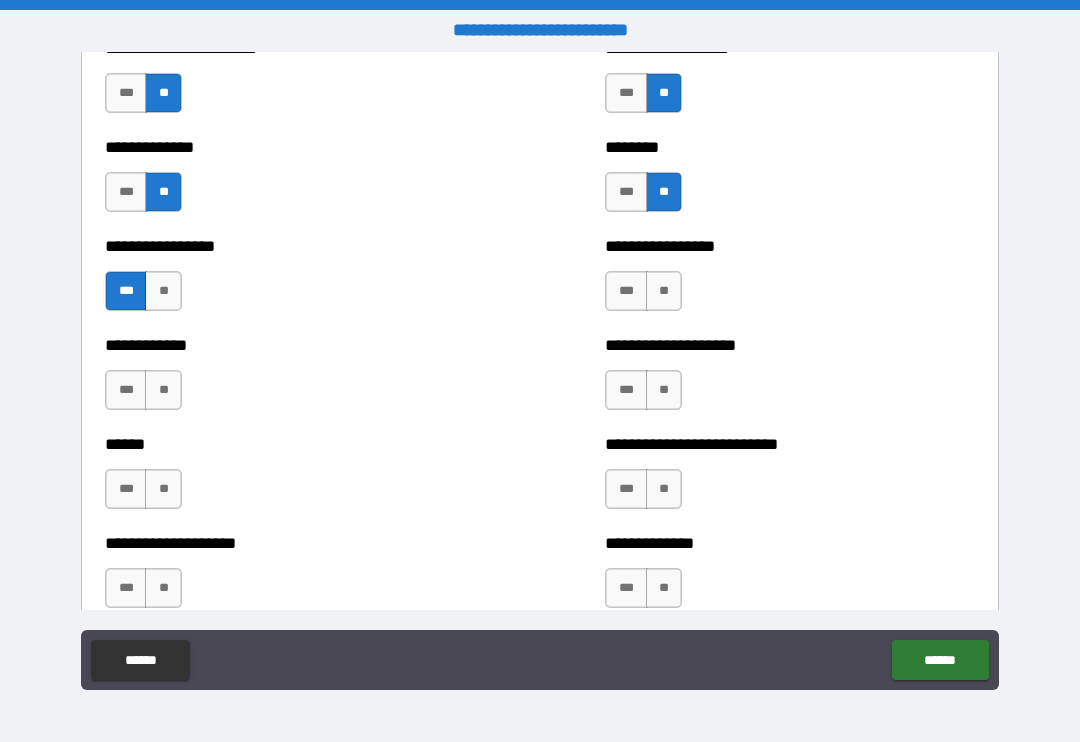 click on "**" at bounding box center [664, 291] 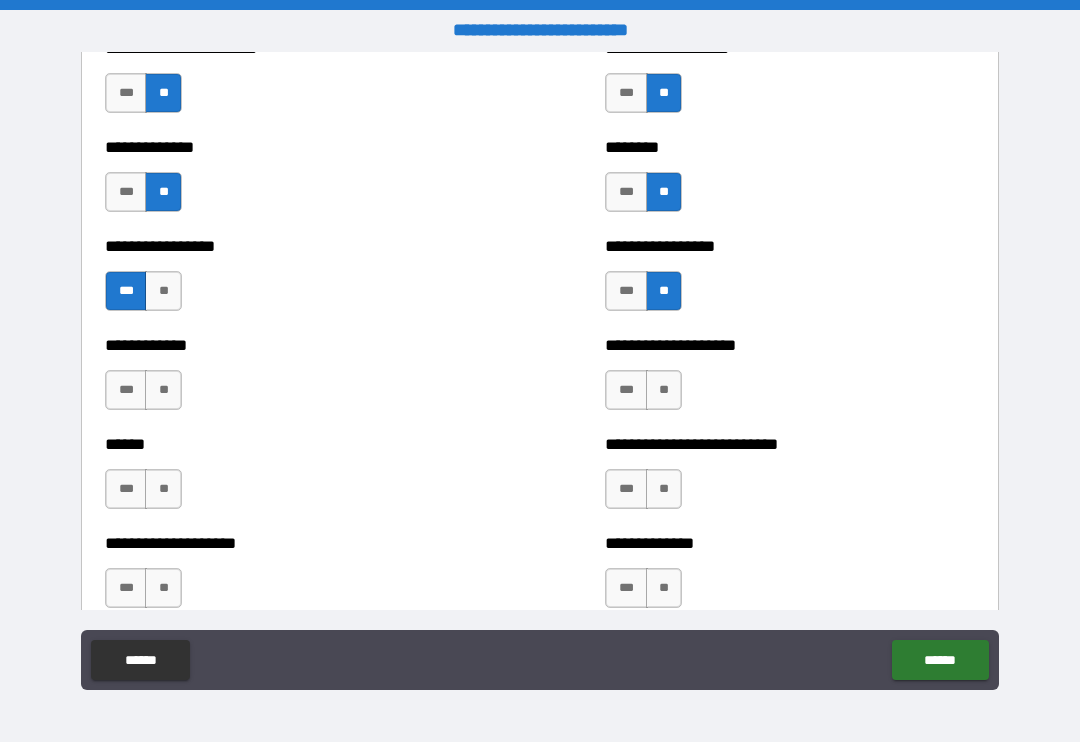 click on "**" at bounding box center [163, 390] 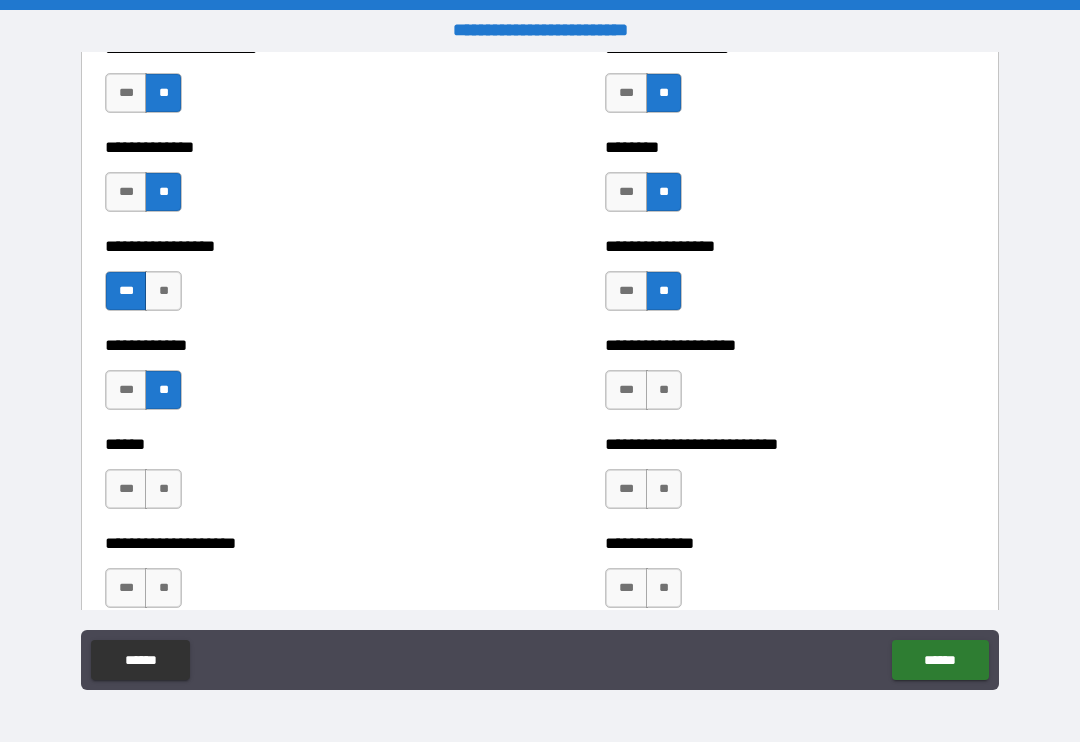 click on "**" at bounding box center [664, 390] 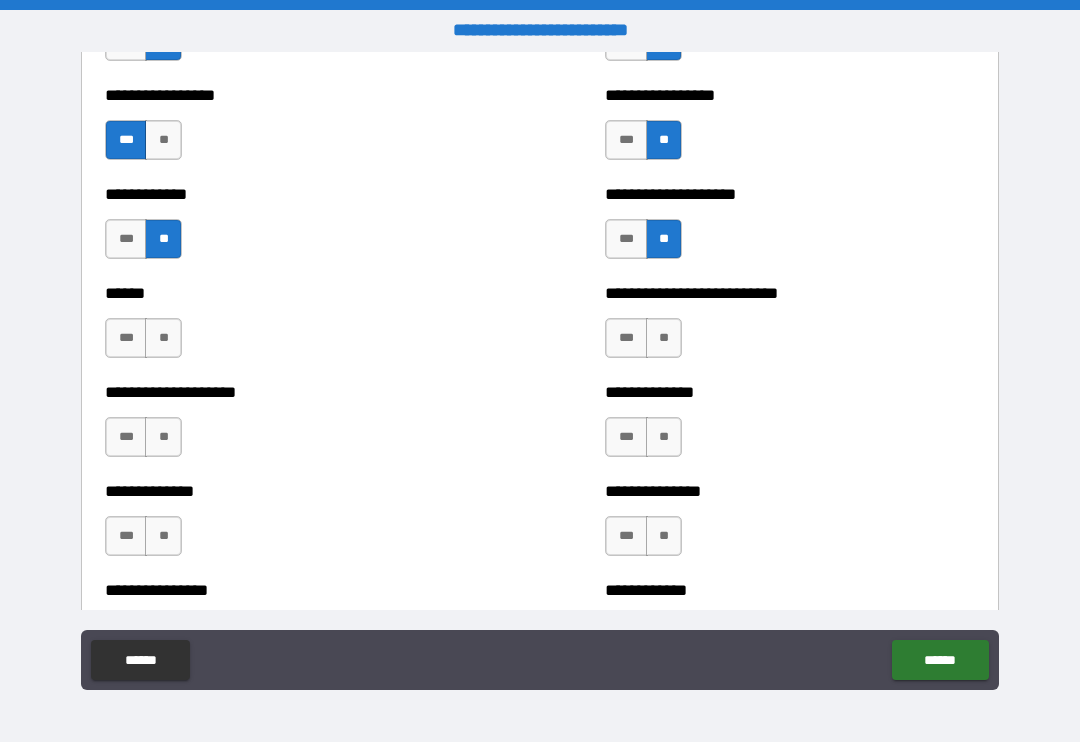scroll, scrollTop: 3803, scrollLeft: 0, axis: vertical 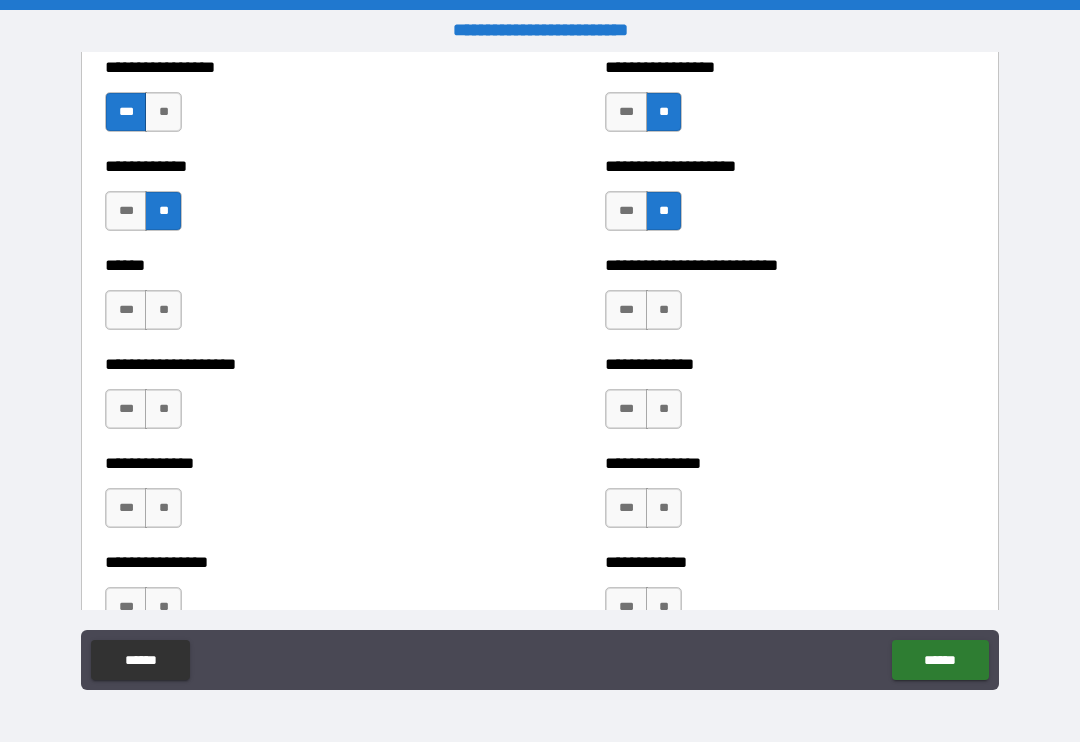 click on "**" at bounding box center [163, 310] 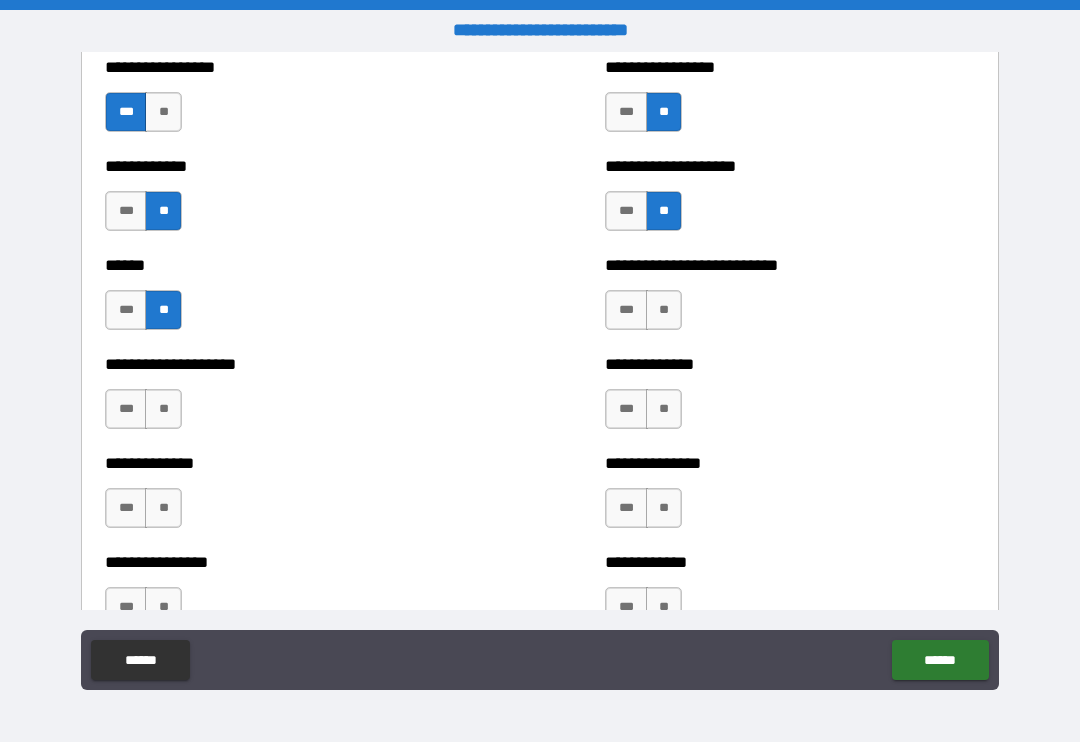 click on "**" at bounding box center [664, 310] 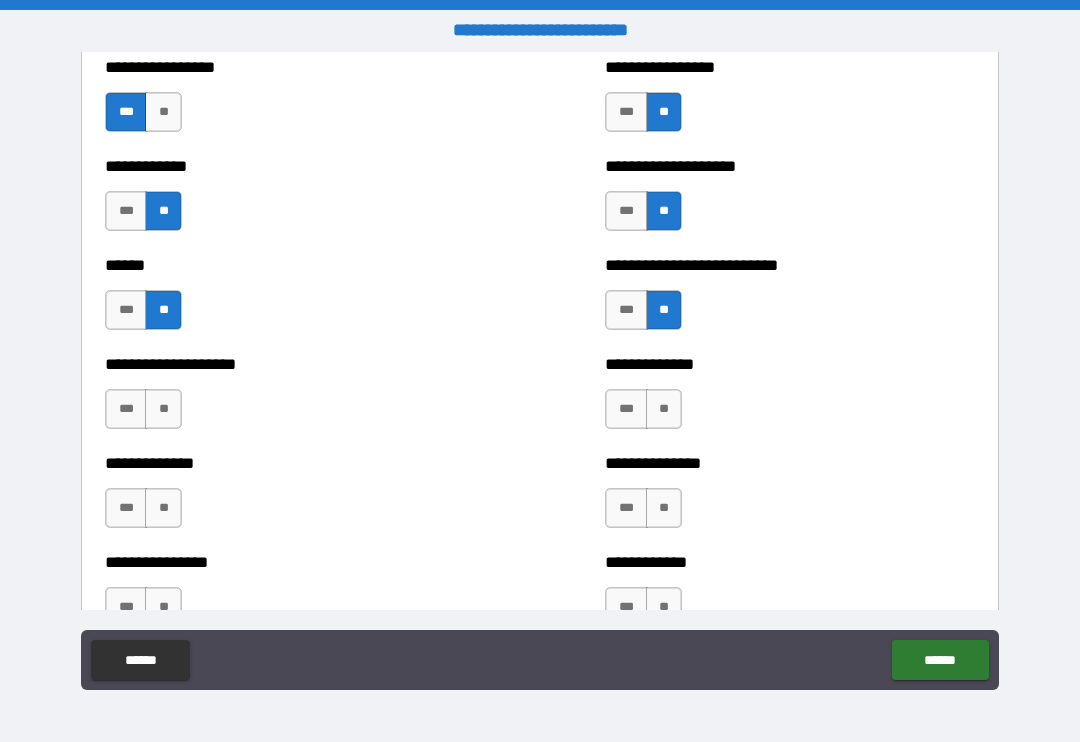 click on "**" at bounding box center (163, 409) 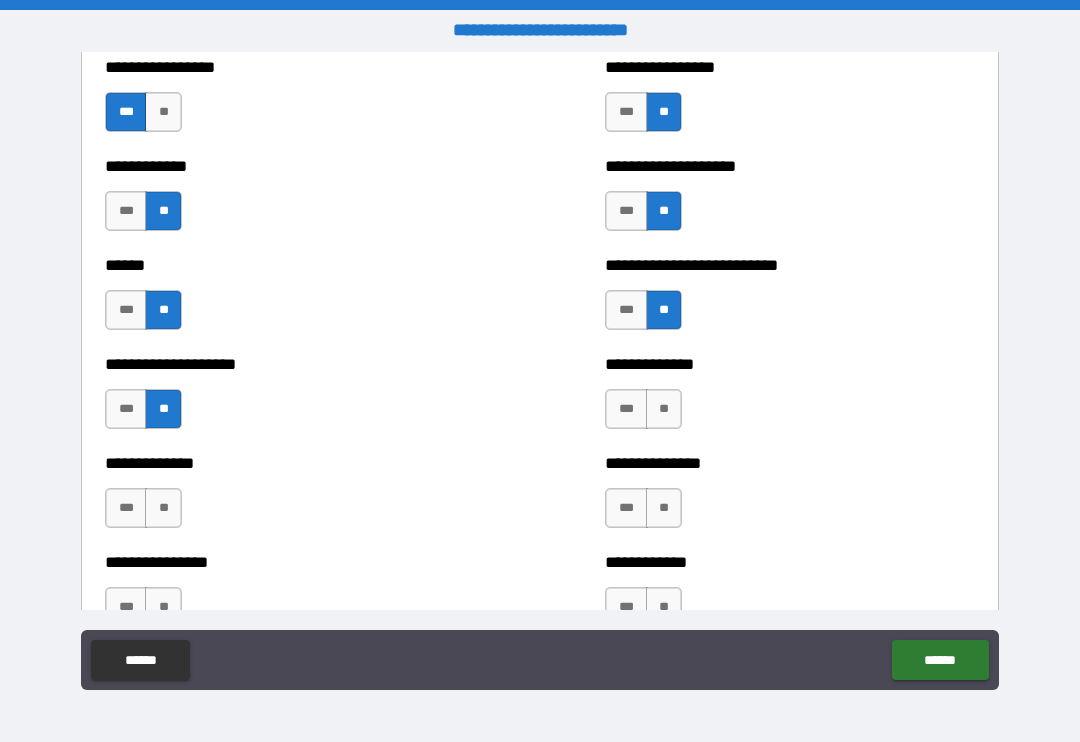 click on "**" at bounding box center [163, 409] 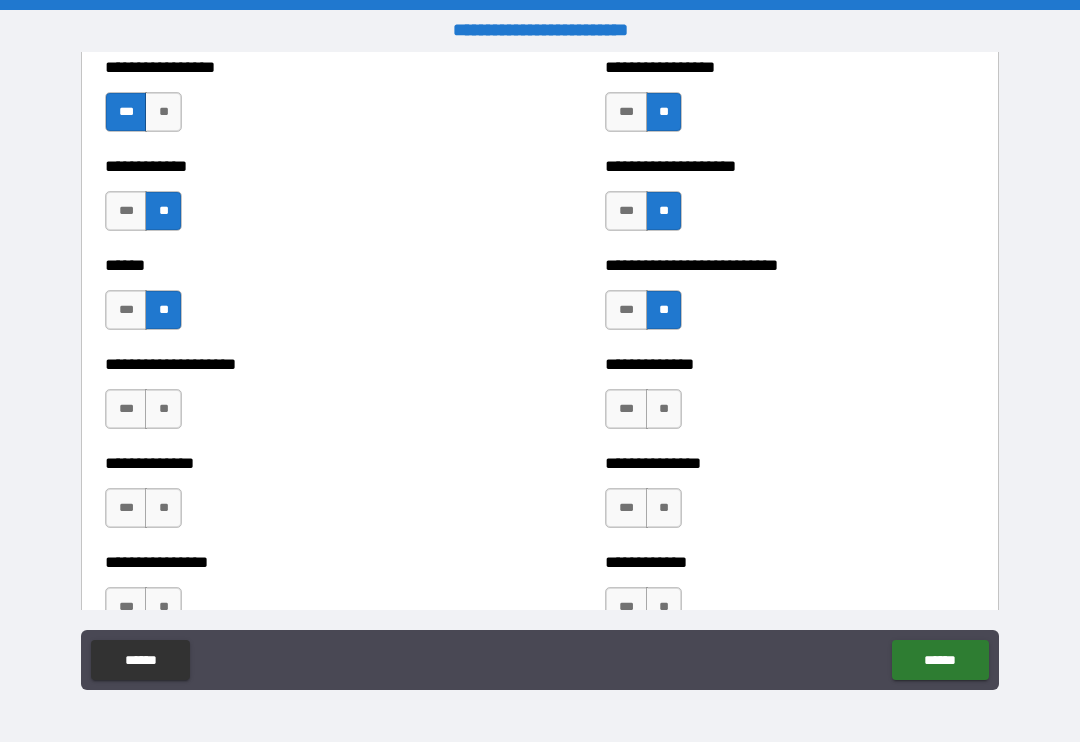 click on "***" at bounding box center [126, 409] 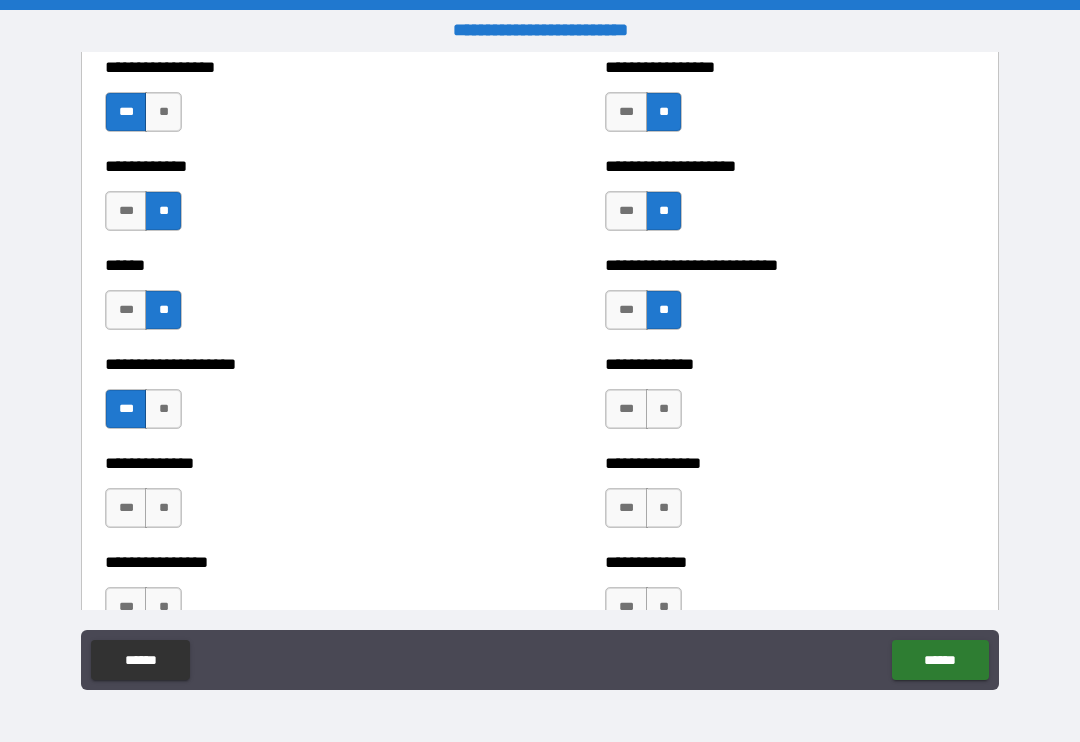 click on "**" at bounding box center [664, 409] 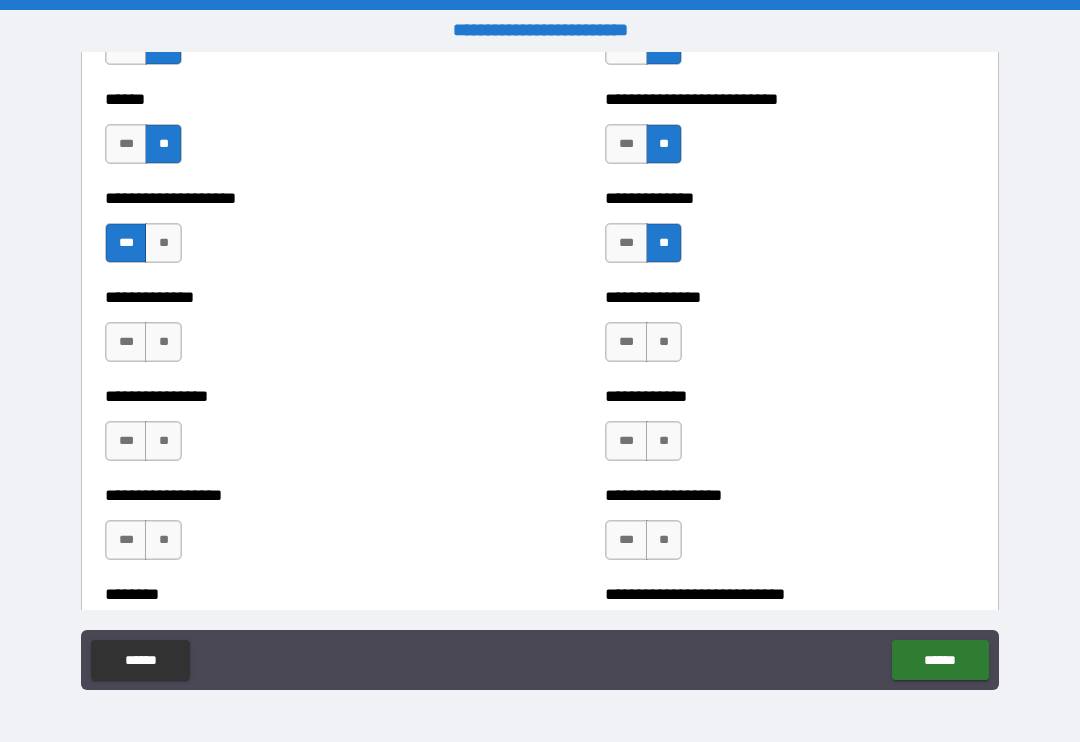scroll, scrollTop: 3971, scrollLeft: 0, axis: vertical 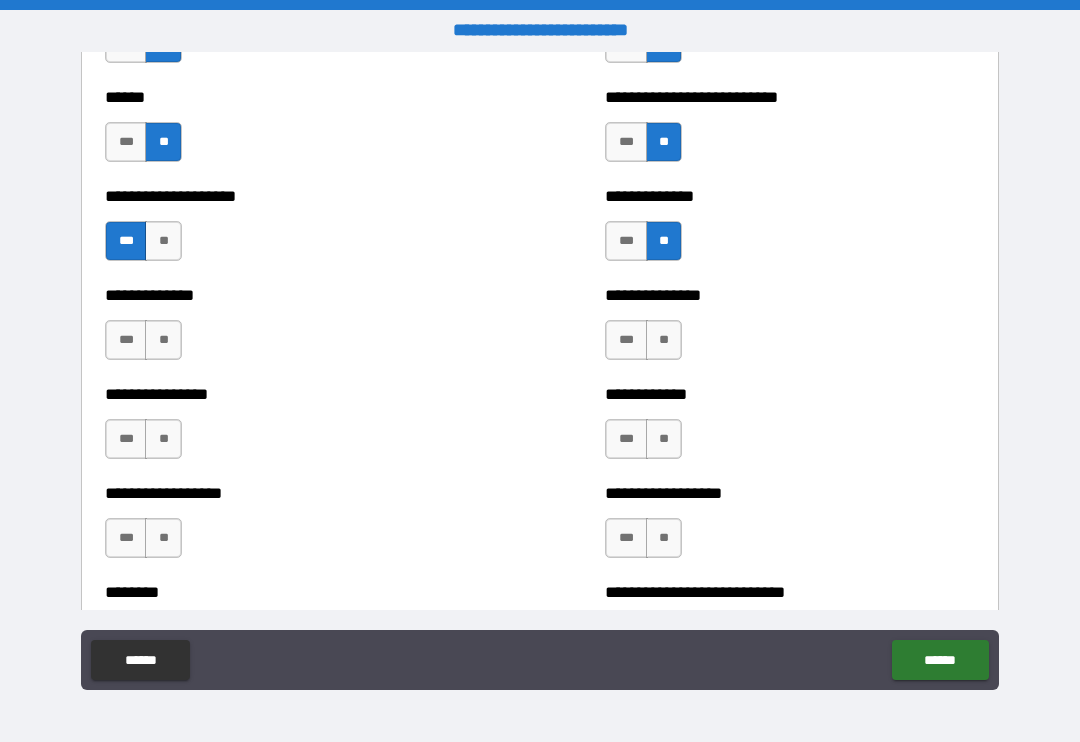 click on "***" at bounding box center [626, 241] 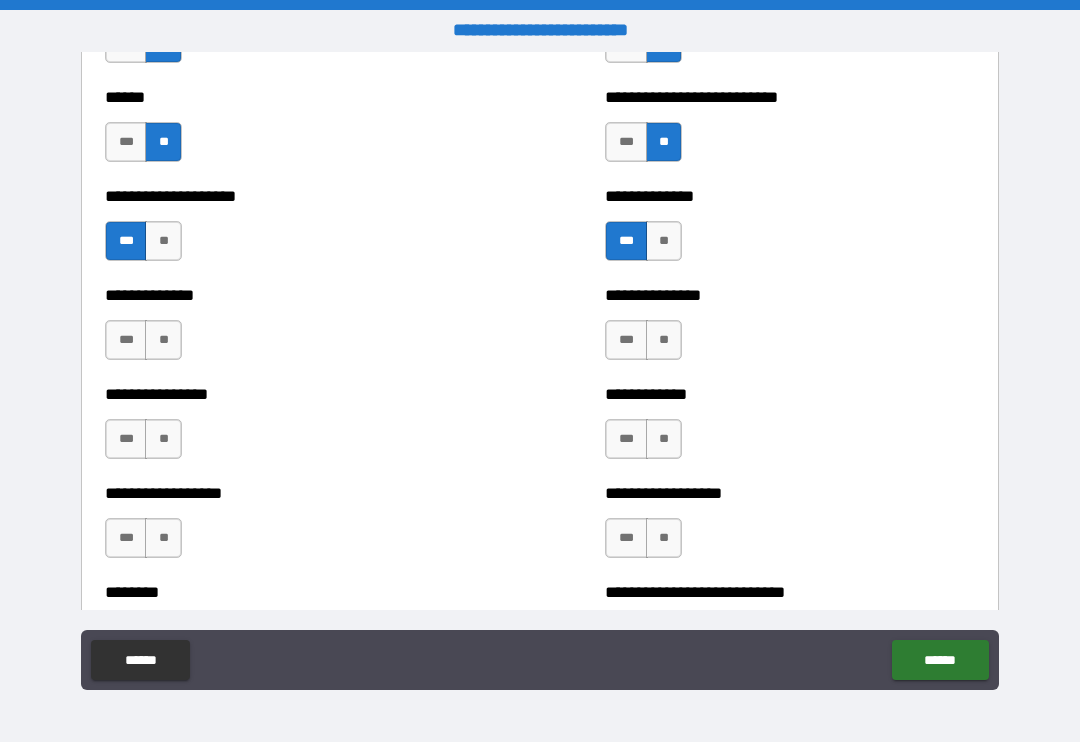 click on "**" at bounding box center (163, 340) 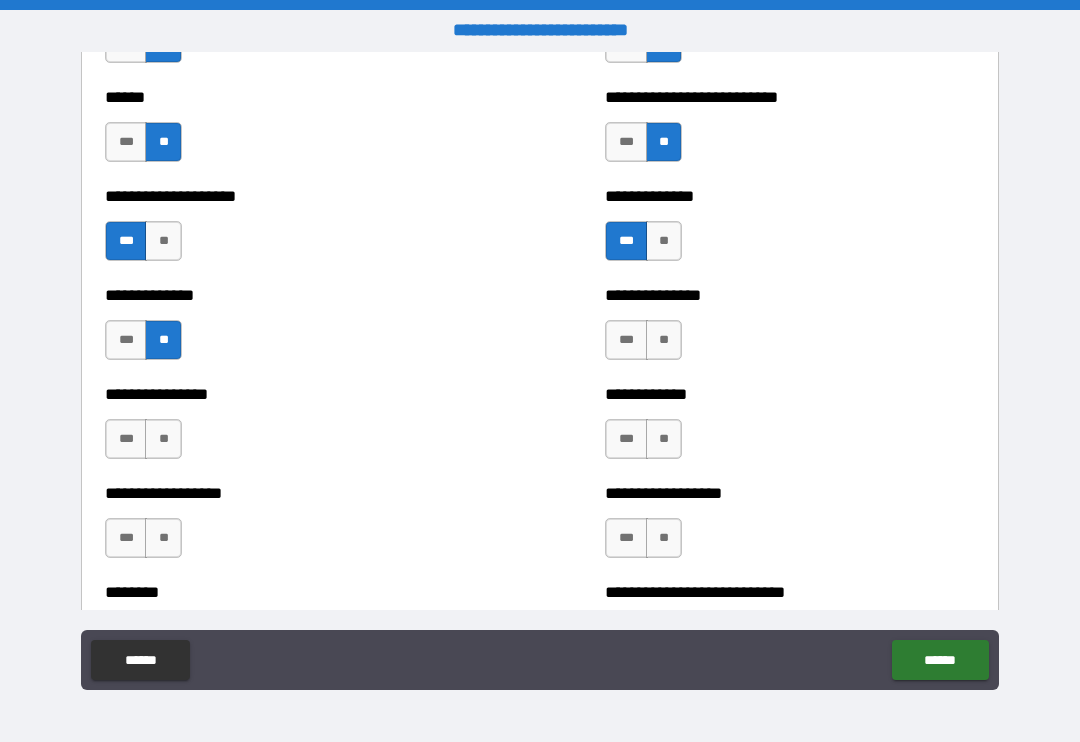 click on "**" at bounding box center (664, 340) 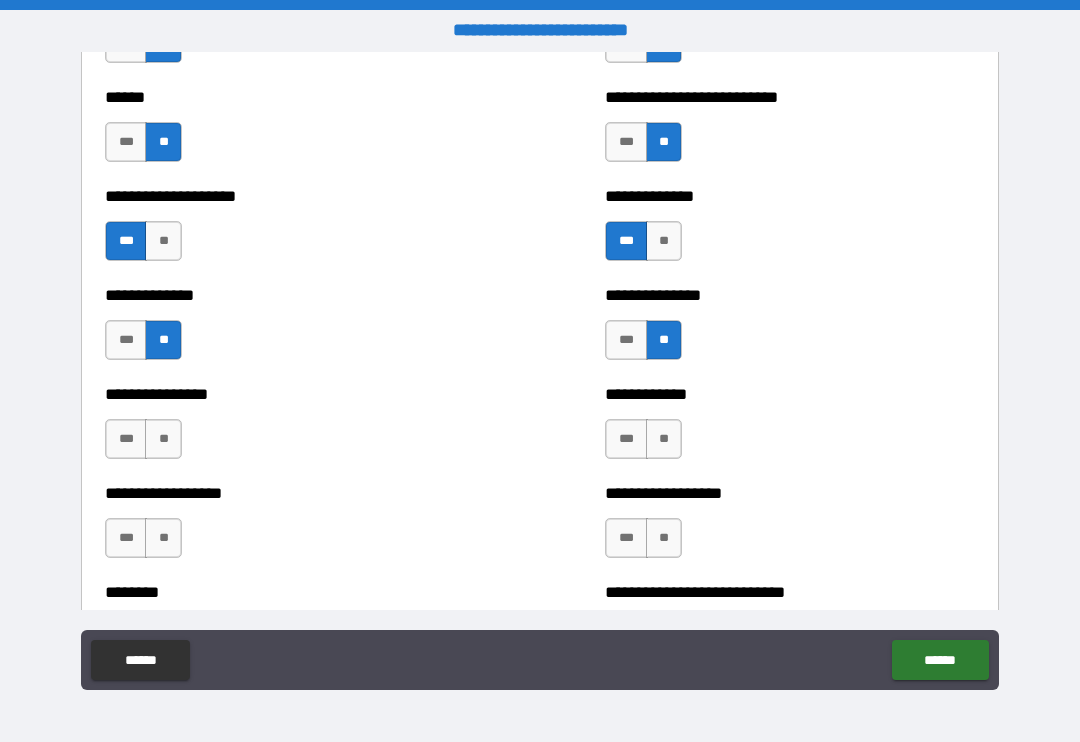 click on "**" at bounding box center (163, 439) 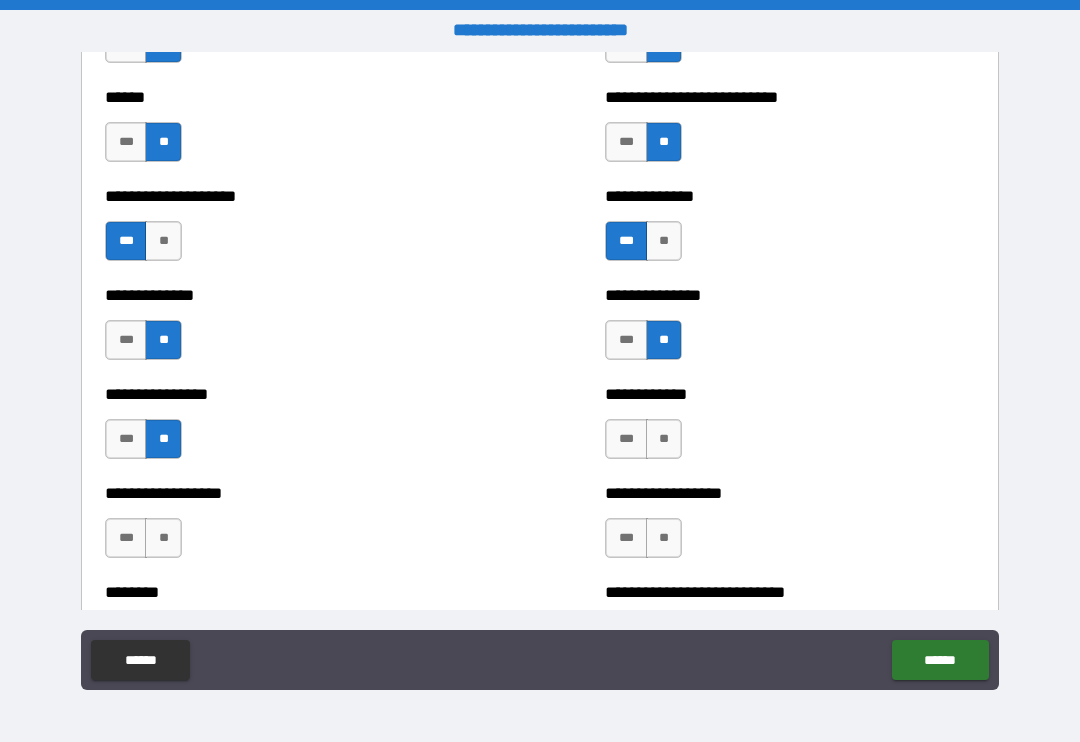 click on "**" at bounding box center (664, 439) 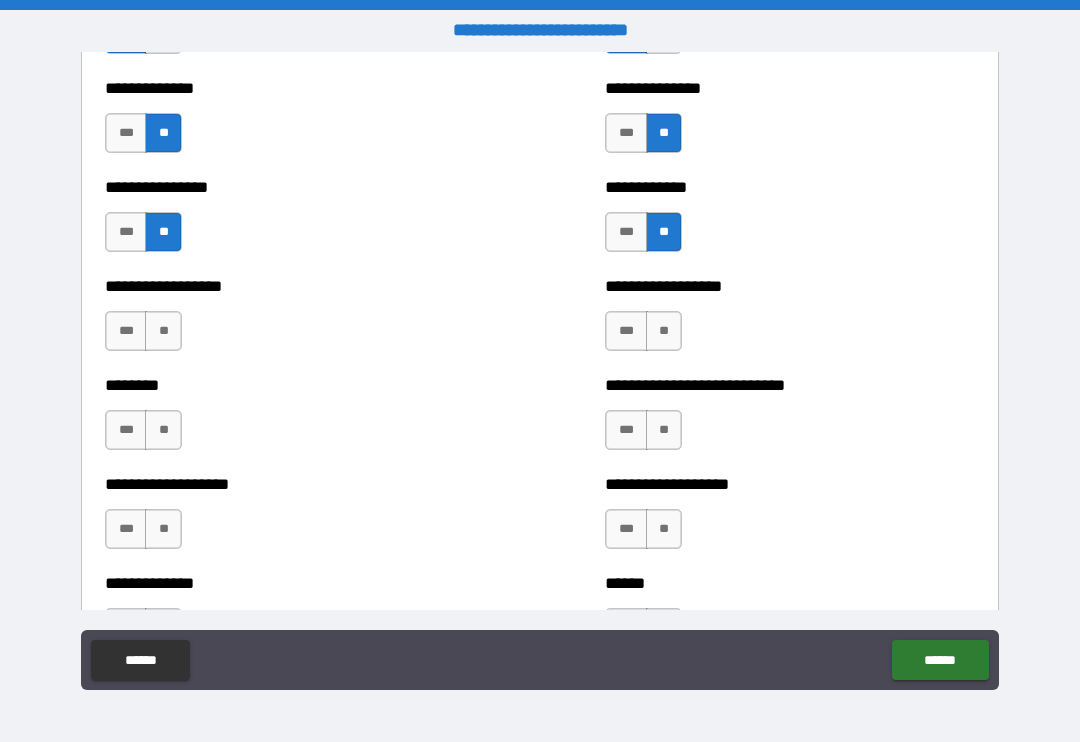 scroll, scrollTop: 4179, scrollLeft: 0, axis: vertical 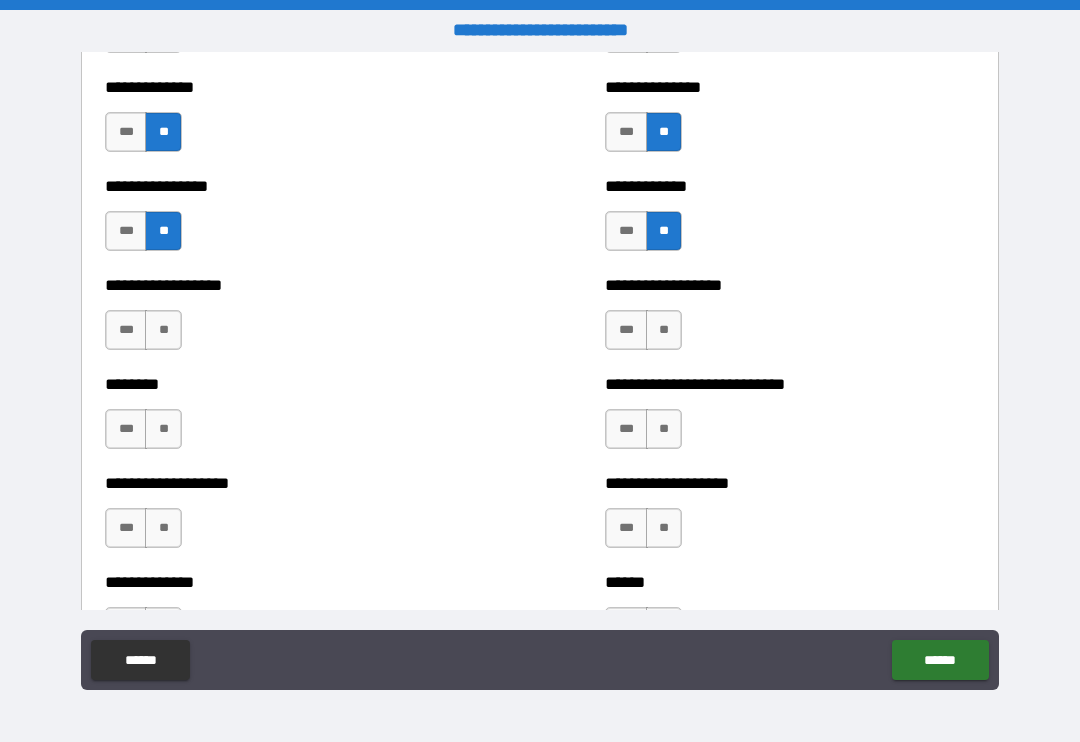click on "**" at bounding box center [163, 330] 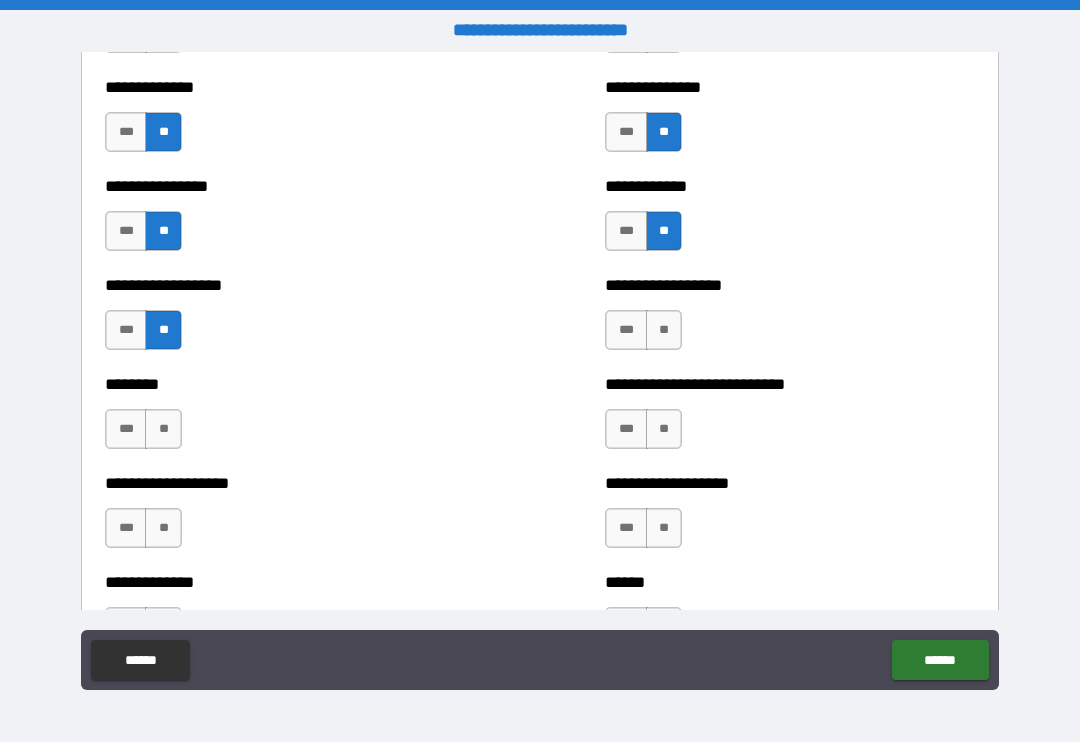 click on "**" at bounding box center [664, 330] 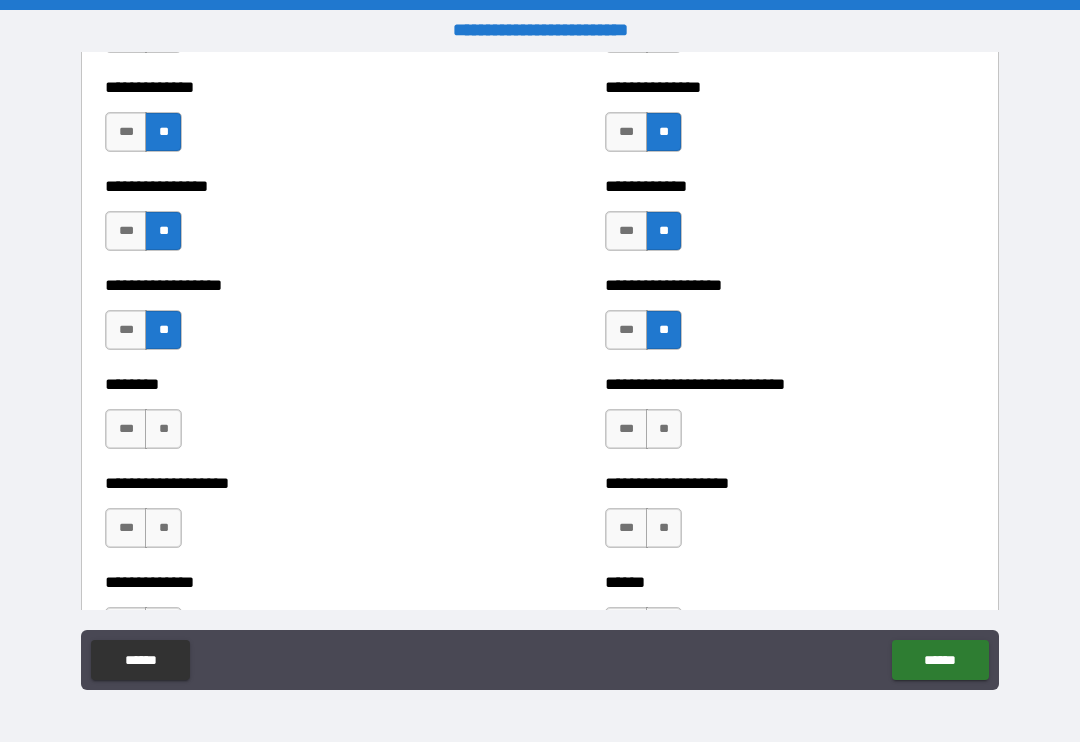 click on "**" at bounding box center (163, 429) 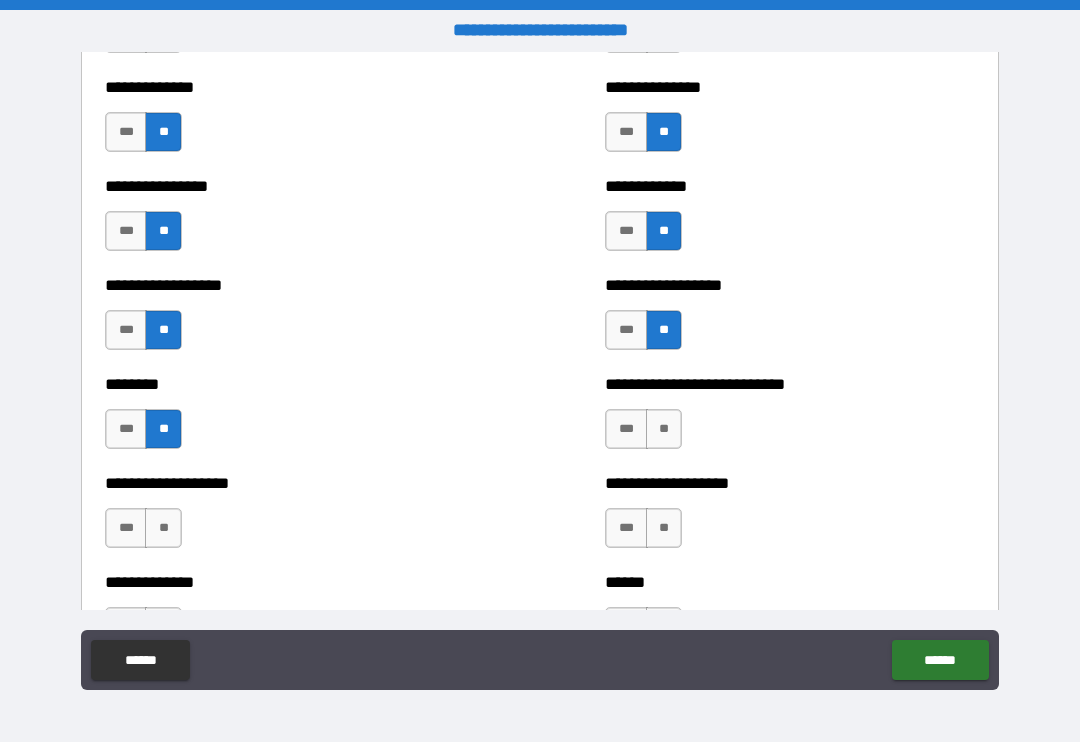 click on "**" at bounding box center (664, 429) 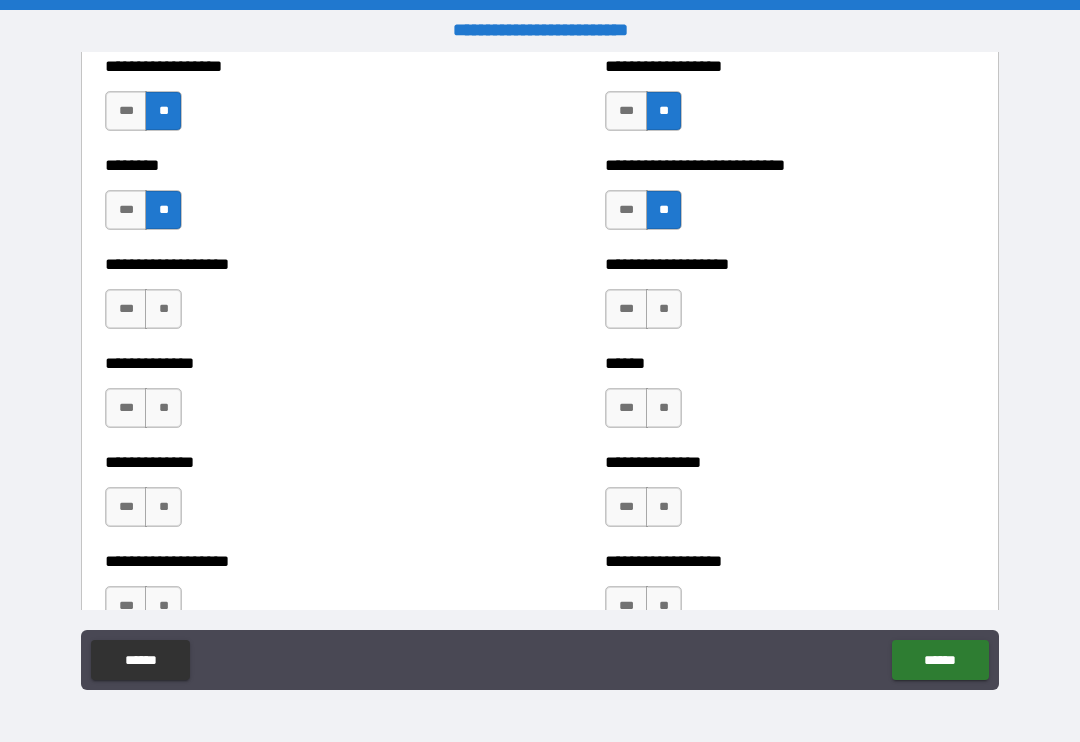 scroll, scrollTop: 4400, scrollLeft: 0, axis: vertical 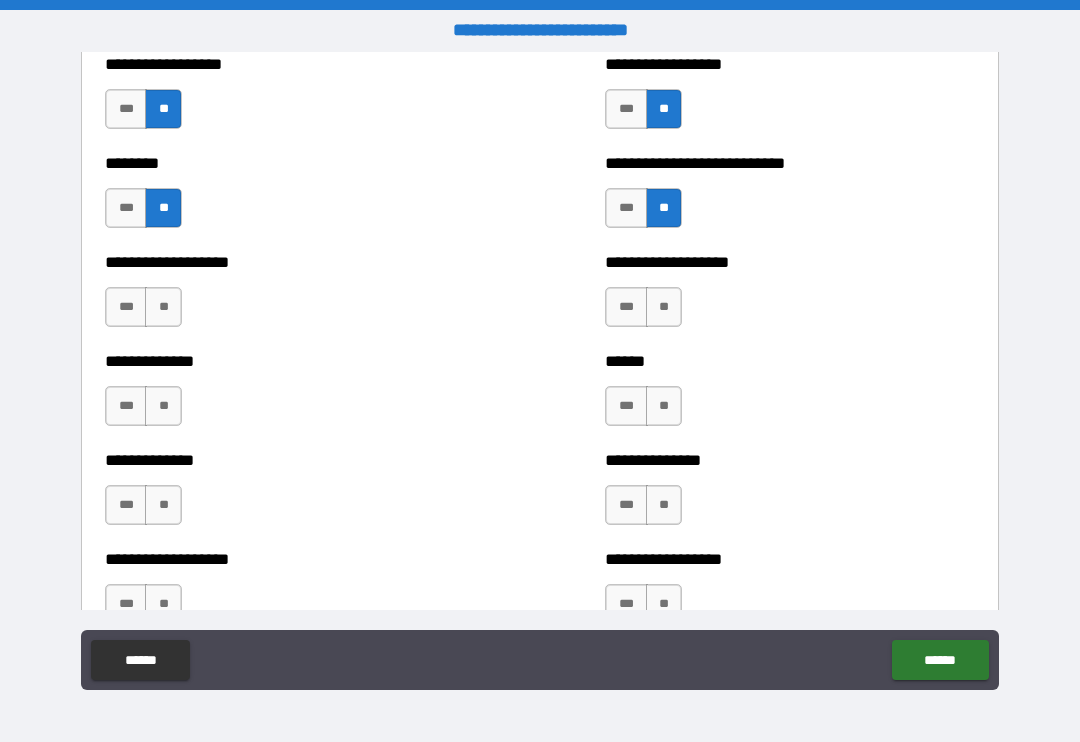 click on "**" at bounding box center [163, 307] 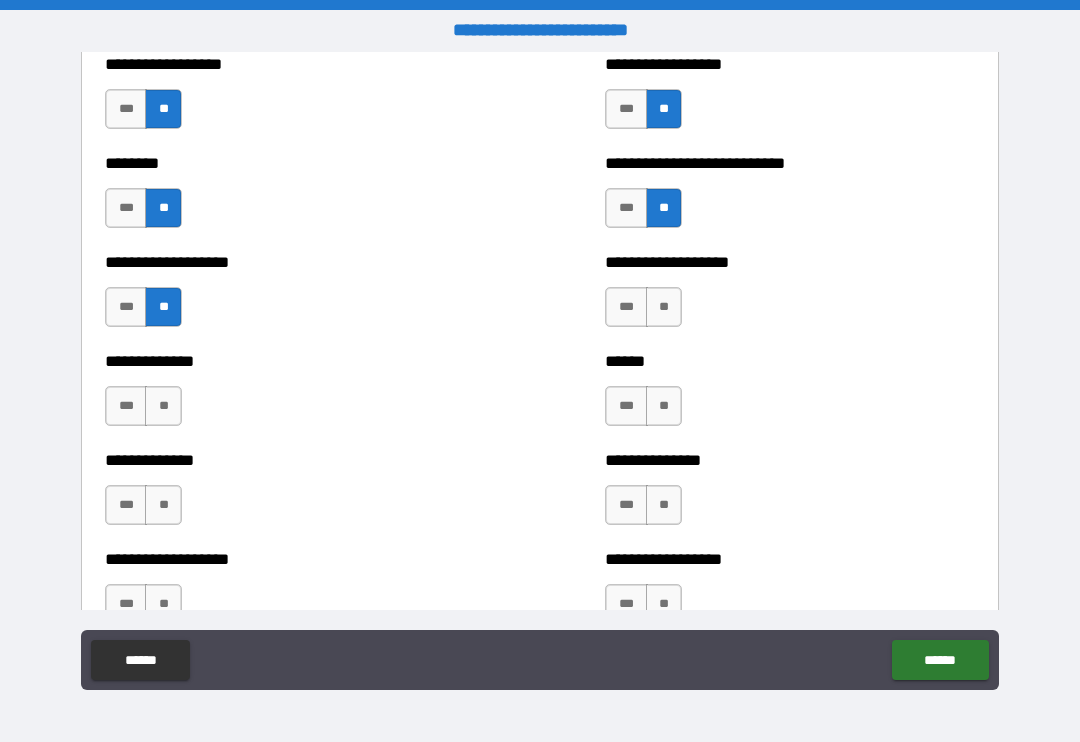 click on "**" at bounding box center [664, 307] 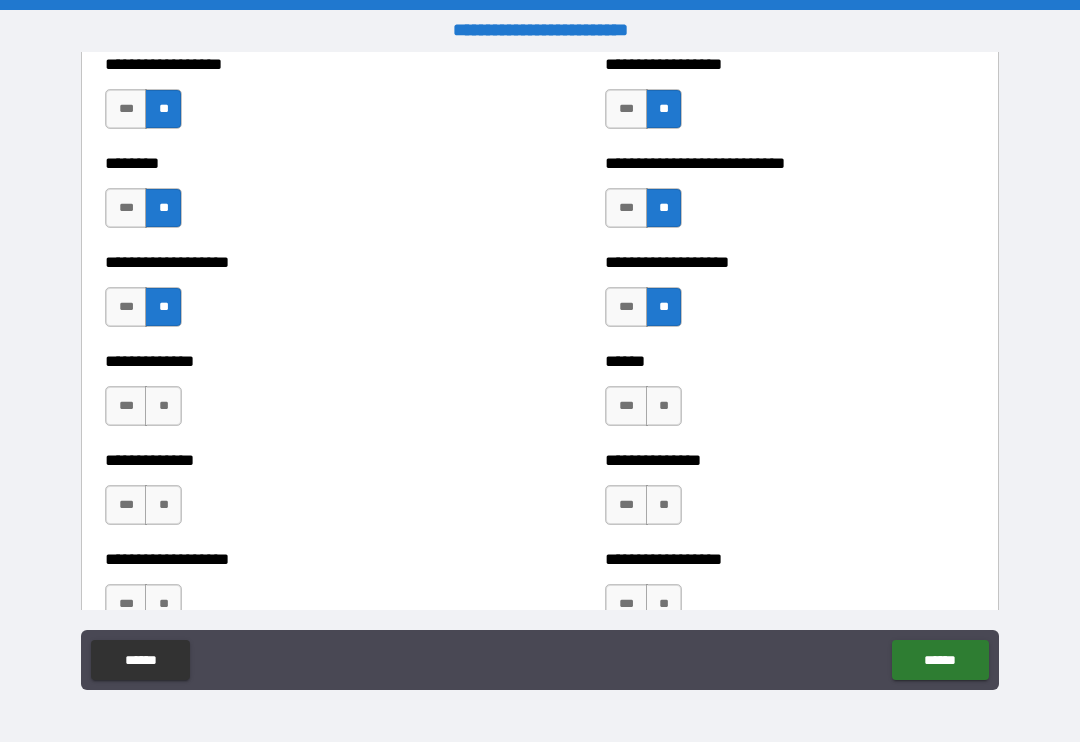 click on "**" at bounding box center [163, 406] 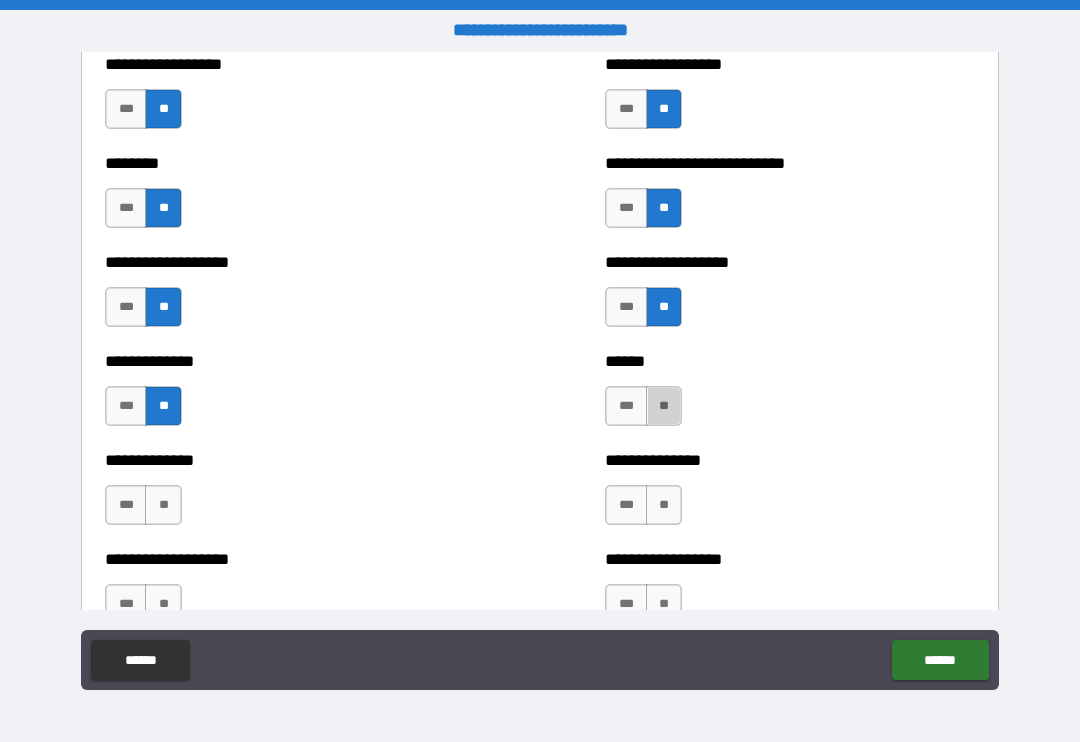 click on "**" at bounding box center [664, 406] 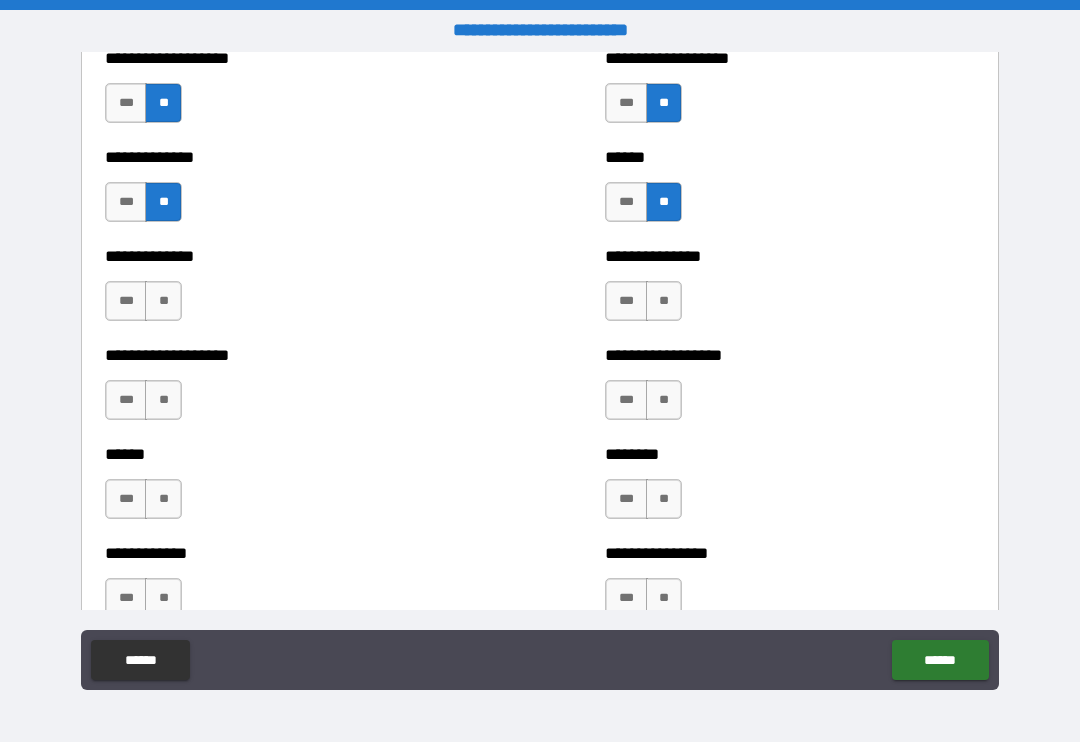 scroll, scrollTop: 4605, scrollLeft: 0, axis: vertical 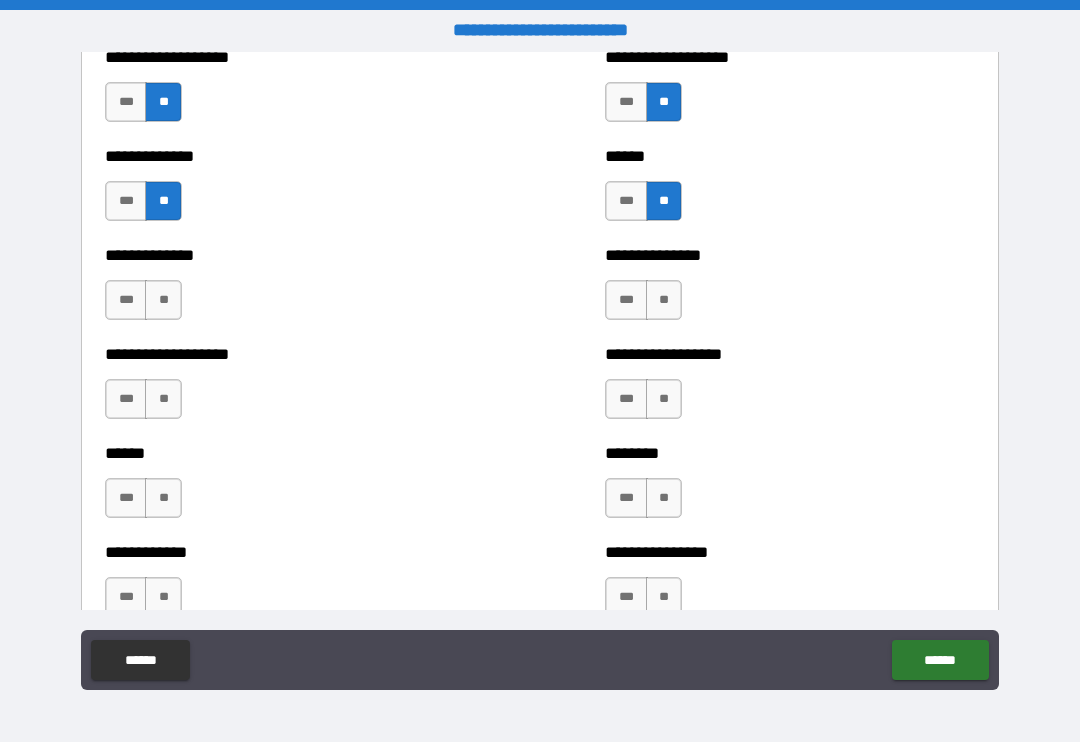 click on "**" at bounding box center (163, 300) 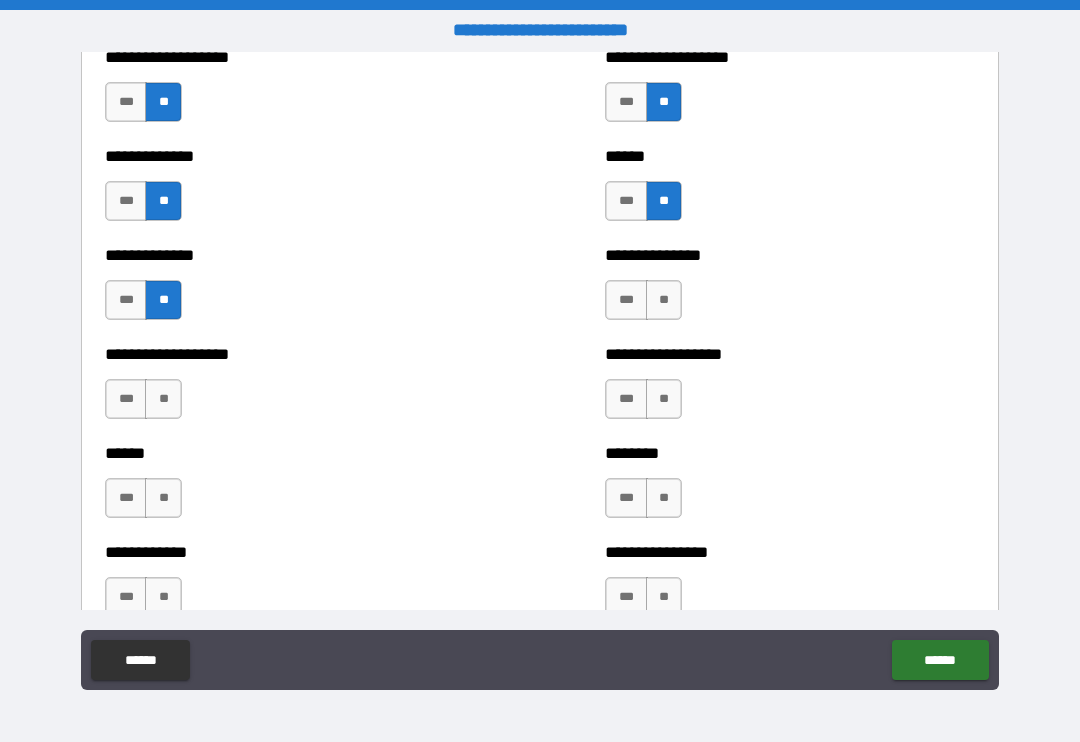 click on "**" at bounding box center (664, 300) 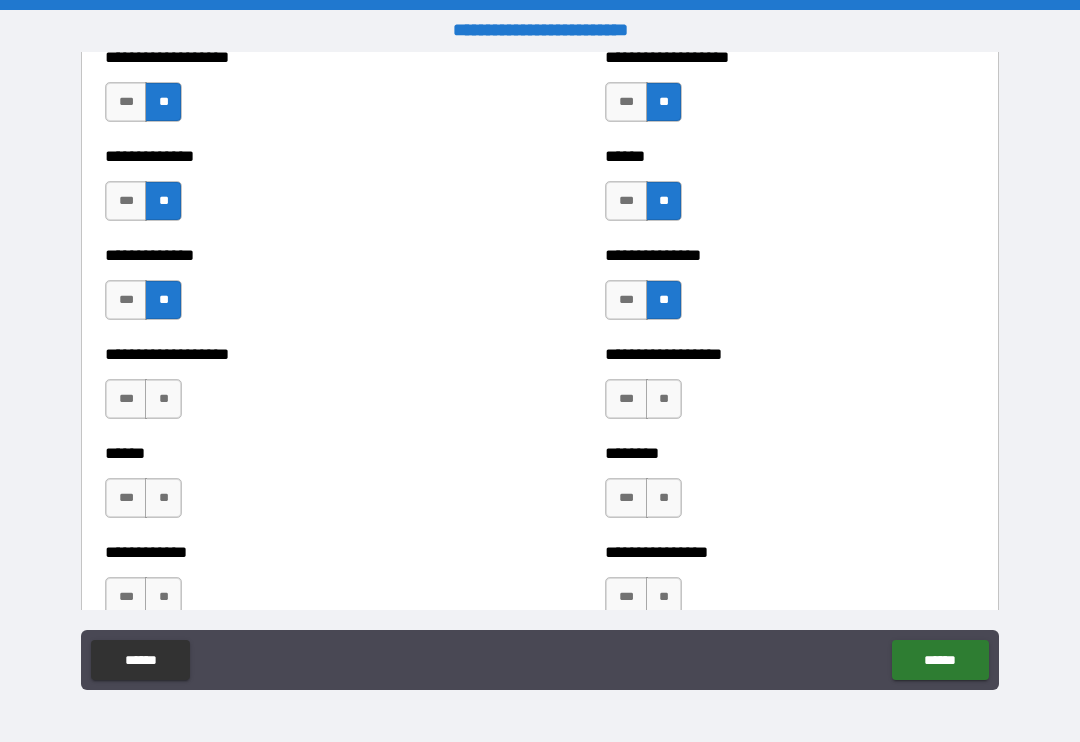 click on "**" at bounding box center (163, 399) 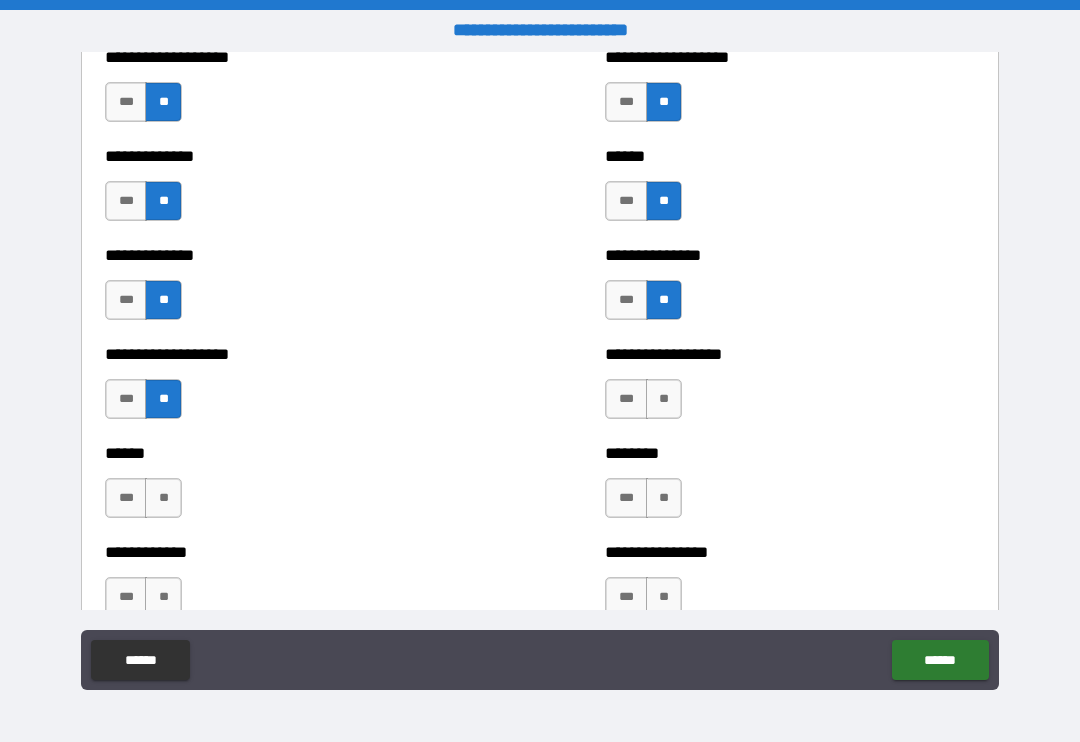 click on "**" at bounding box center (664, 399) 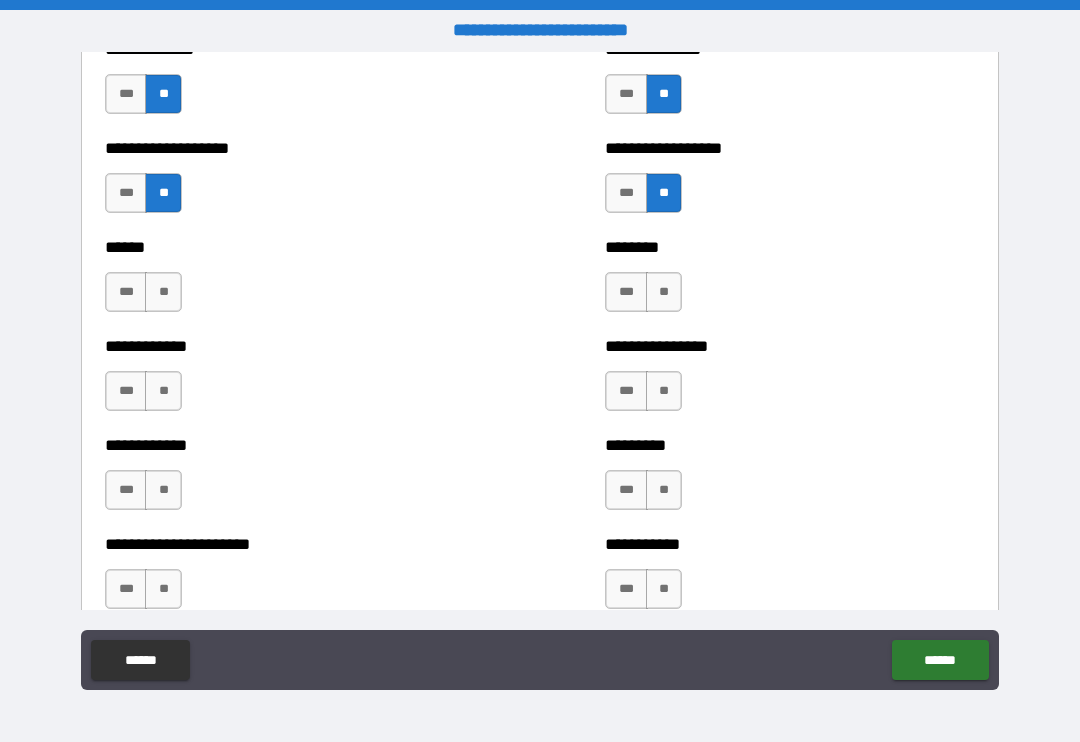 scroll, scrollTop: 4815, scrollLeft: 0, axis: vertical 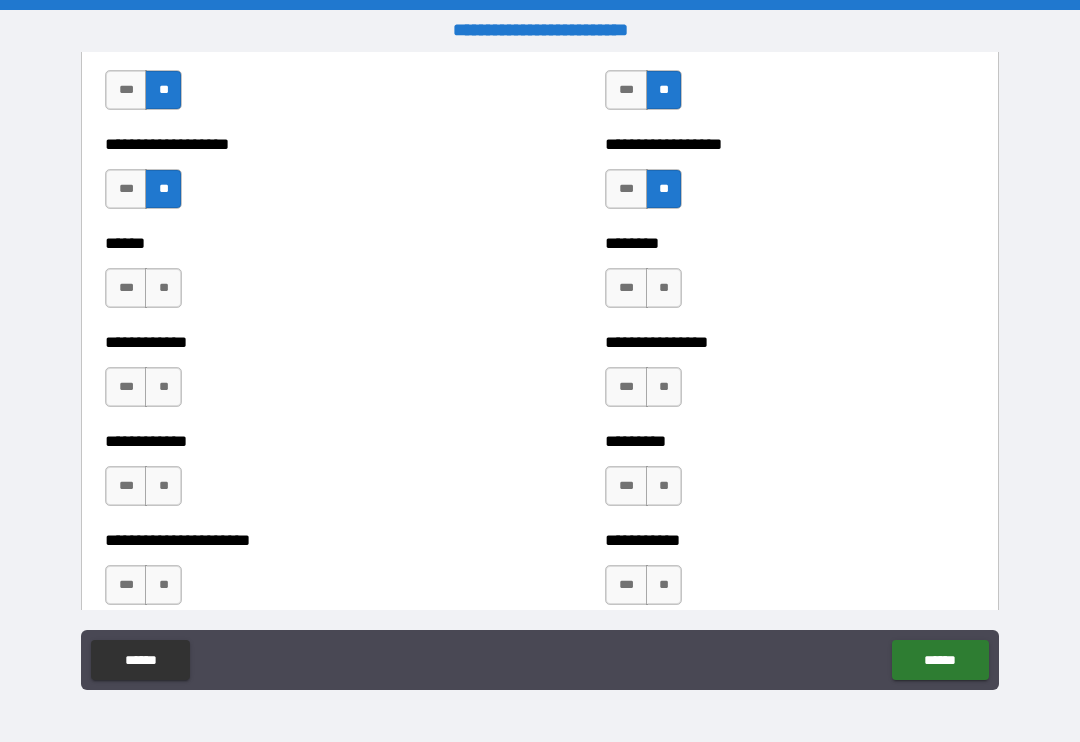 click on "**" at bounding box center [163, 288] 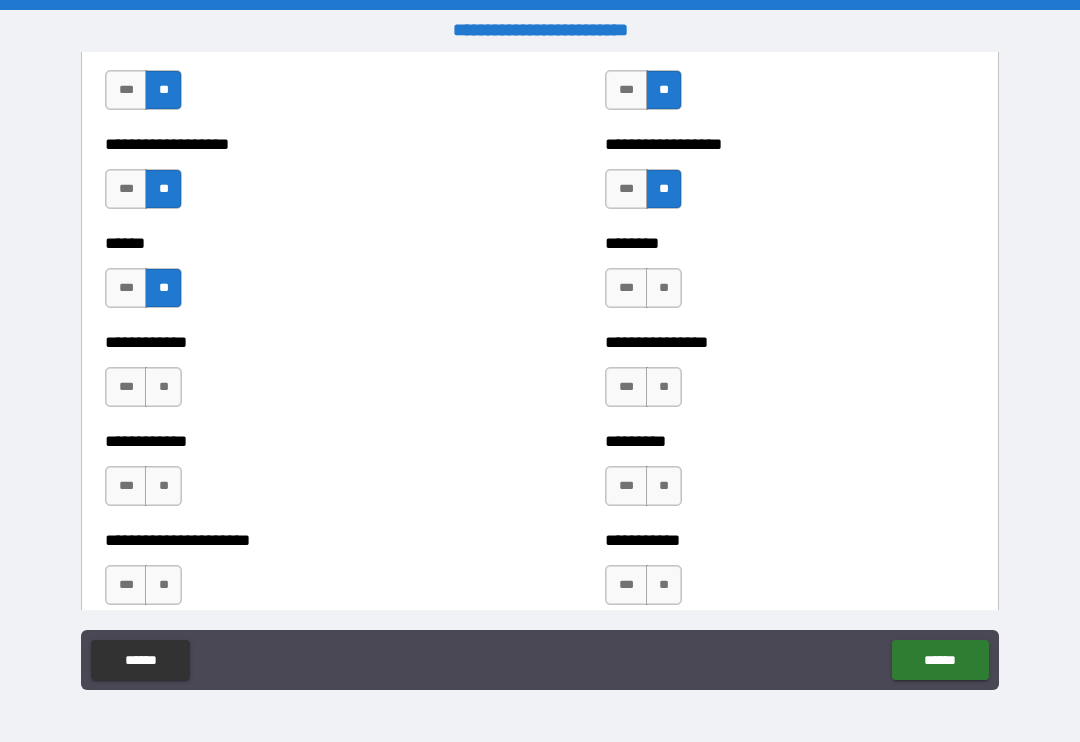 click on "**" at bounding box center (664, 288) 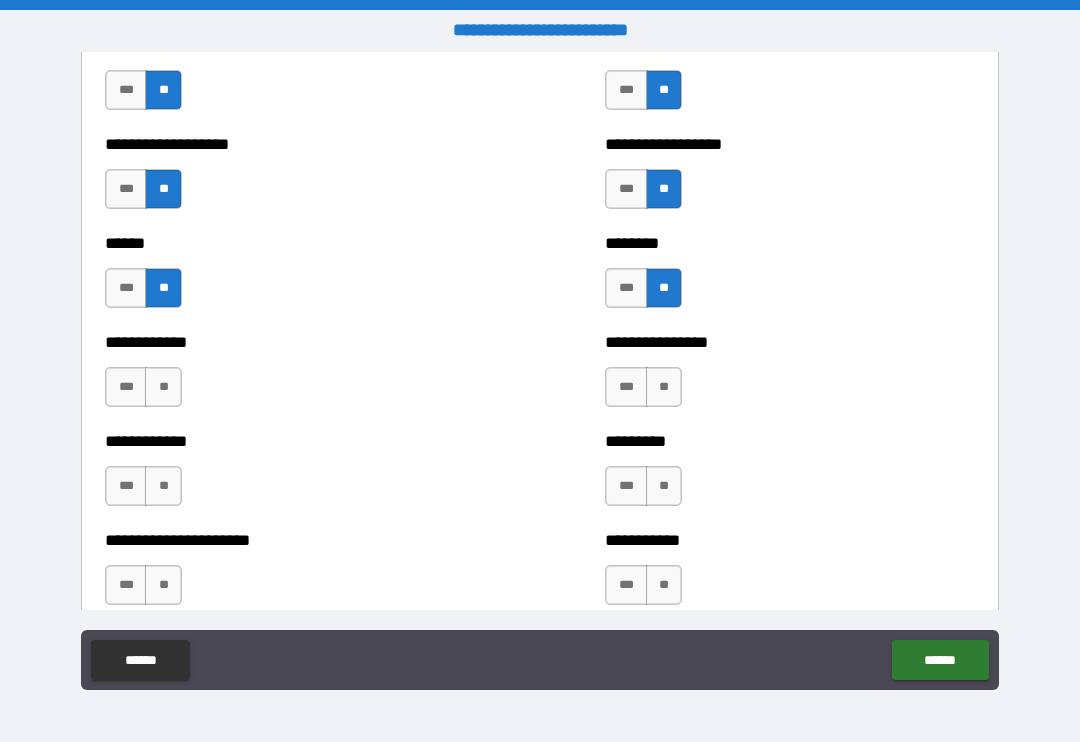 click on "**" at bounding box center [163, 387] 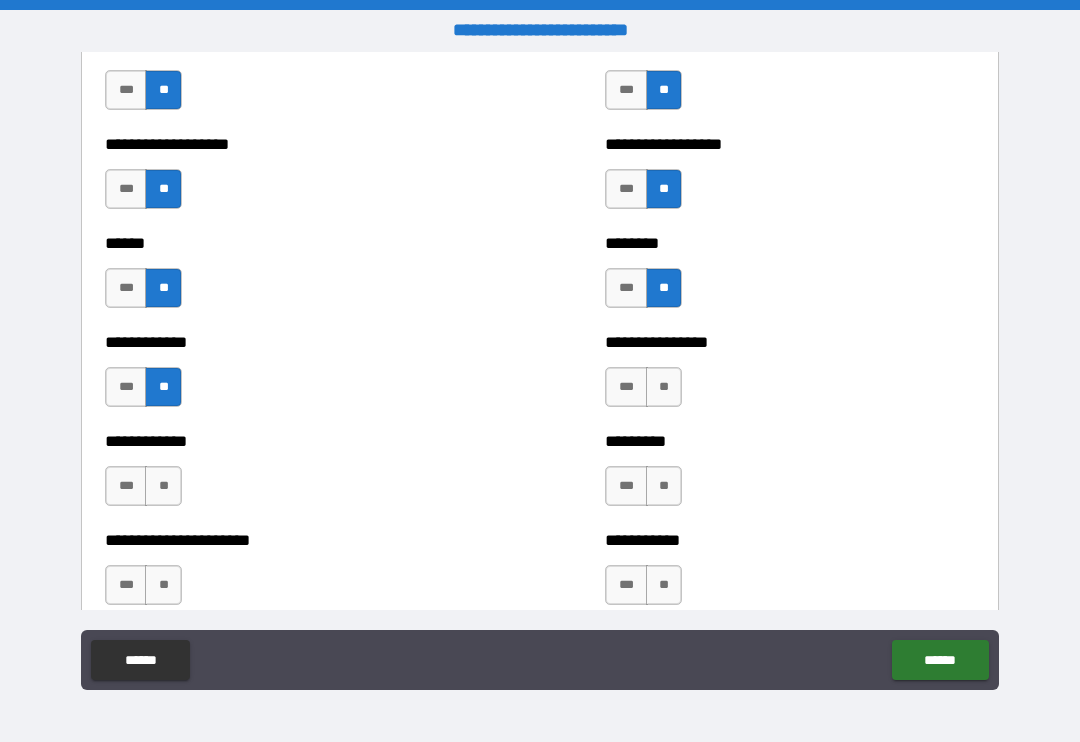 click on "***" at bounding box center [626, 387] 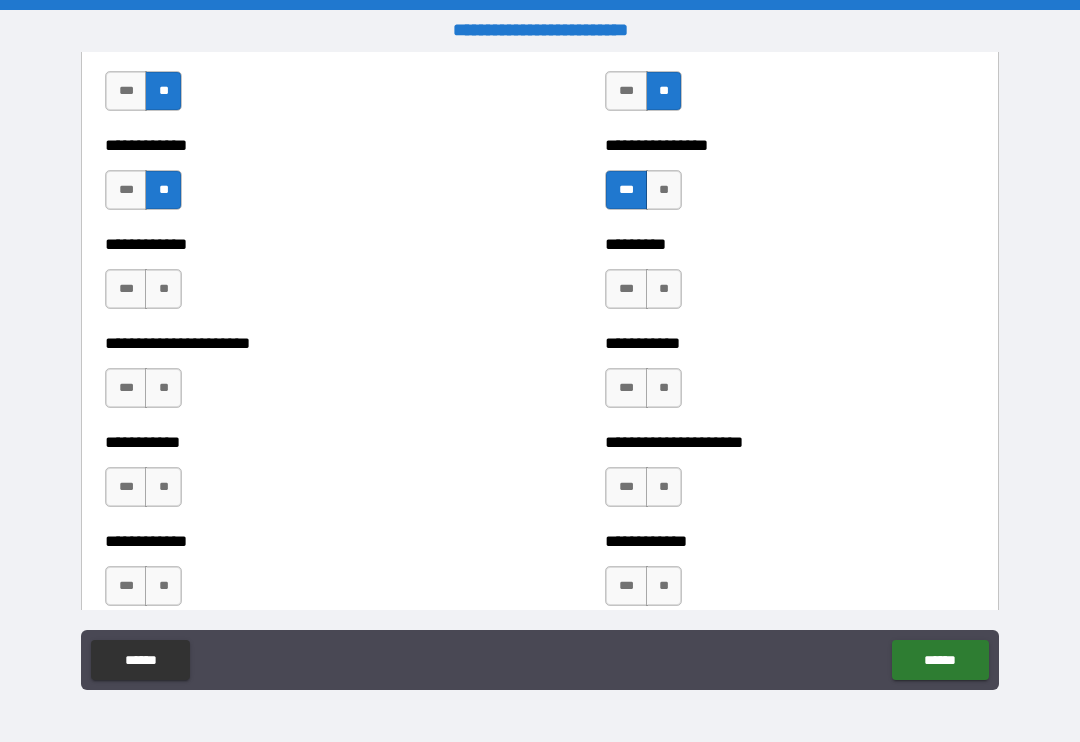 scroll, scrollTop: 5020, scrollLeft: 0, axis: vertical 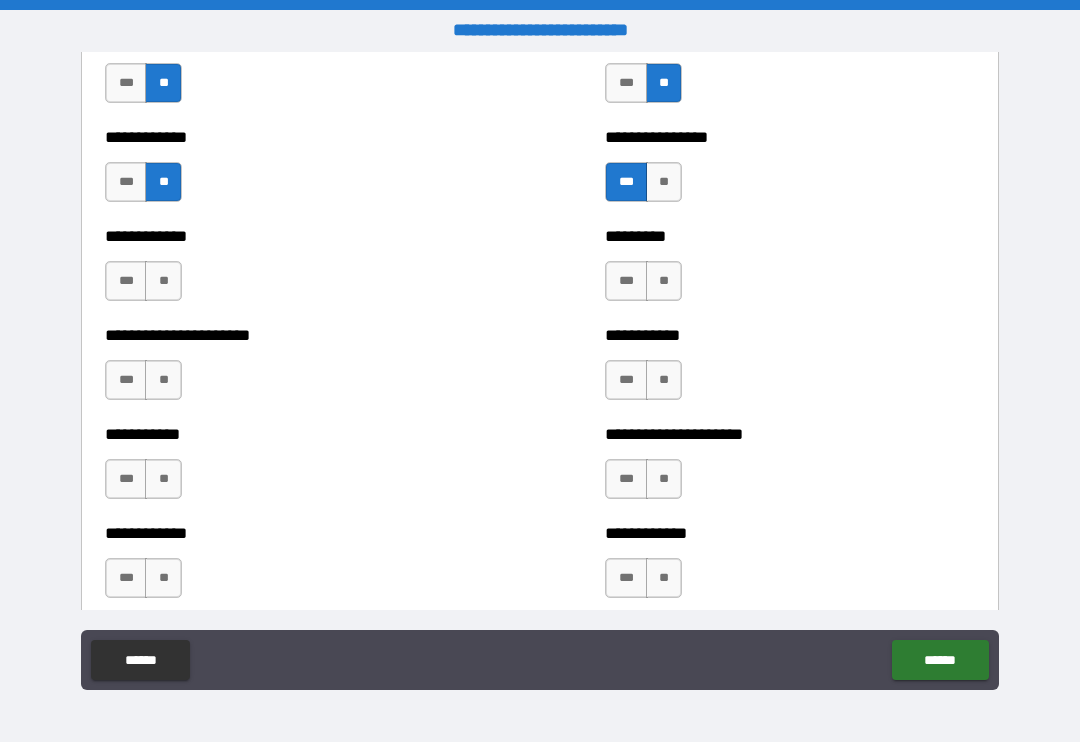 click on "**" at bounding box center [163, 281] 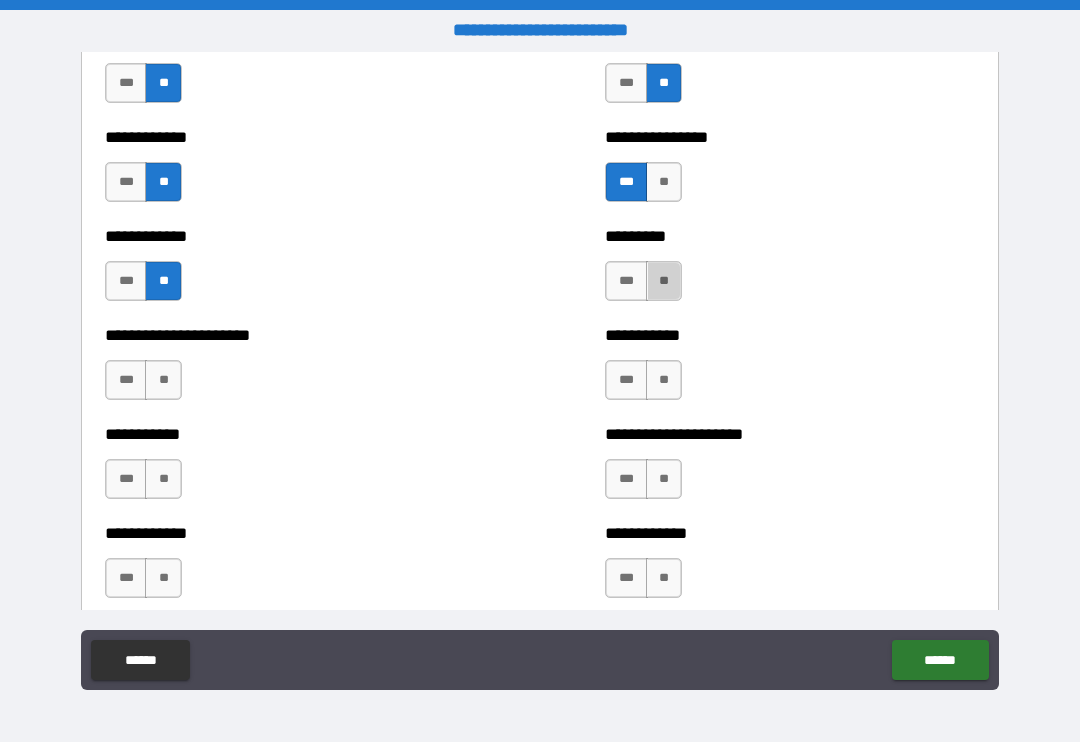 click on "**" at bounding box center (664, 281) 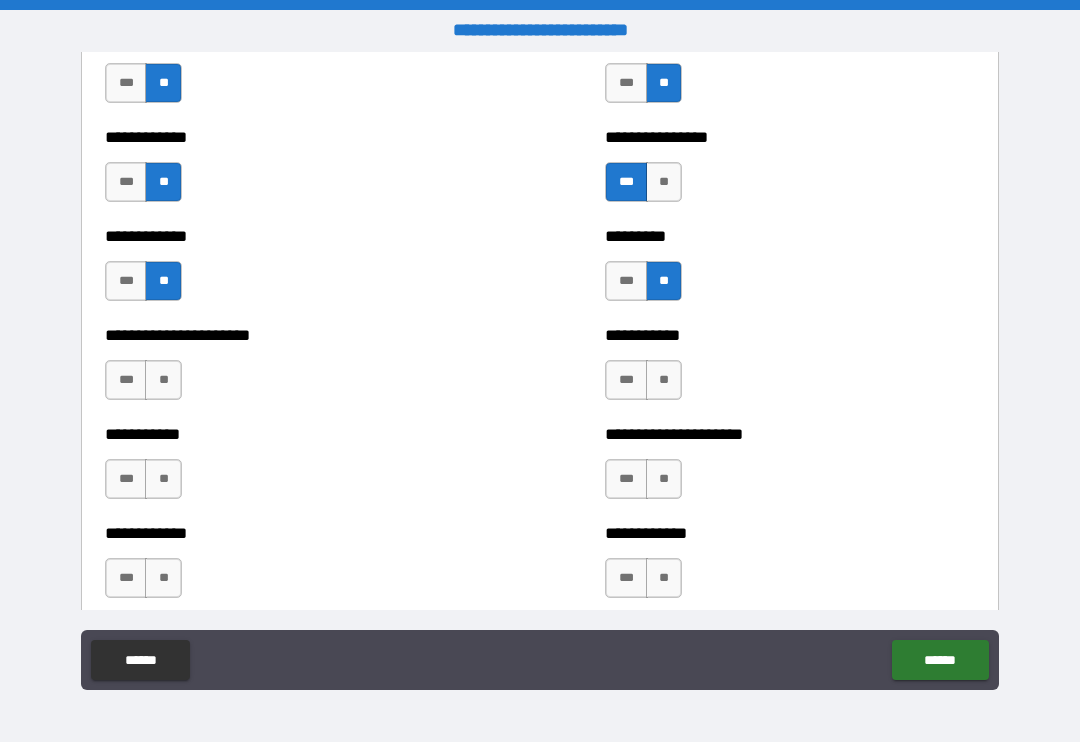 click on "**" at bounding box center (163, 380) 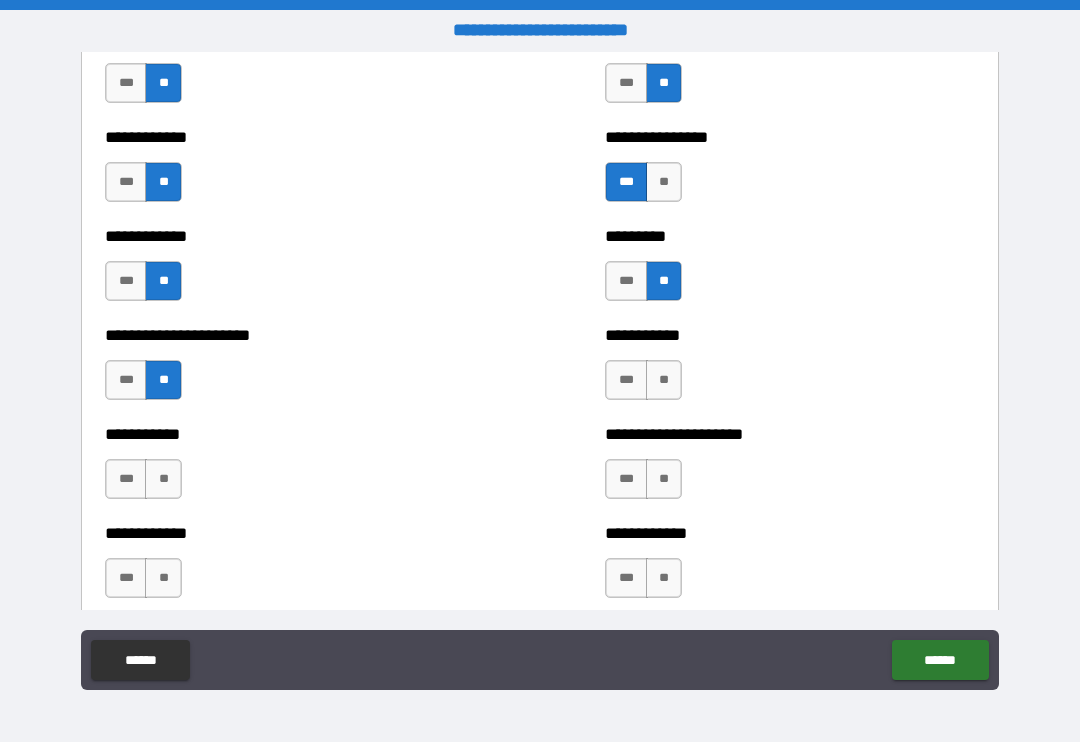 click on "**" at bounding box center [163, 380] 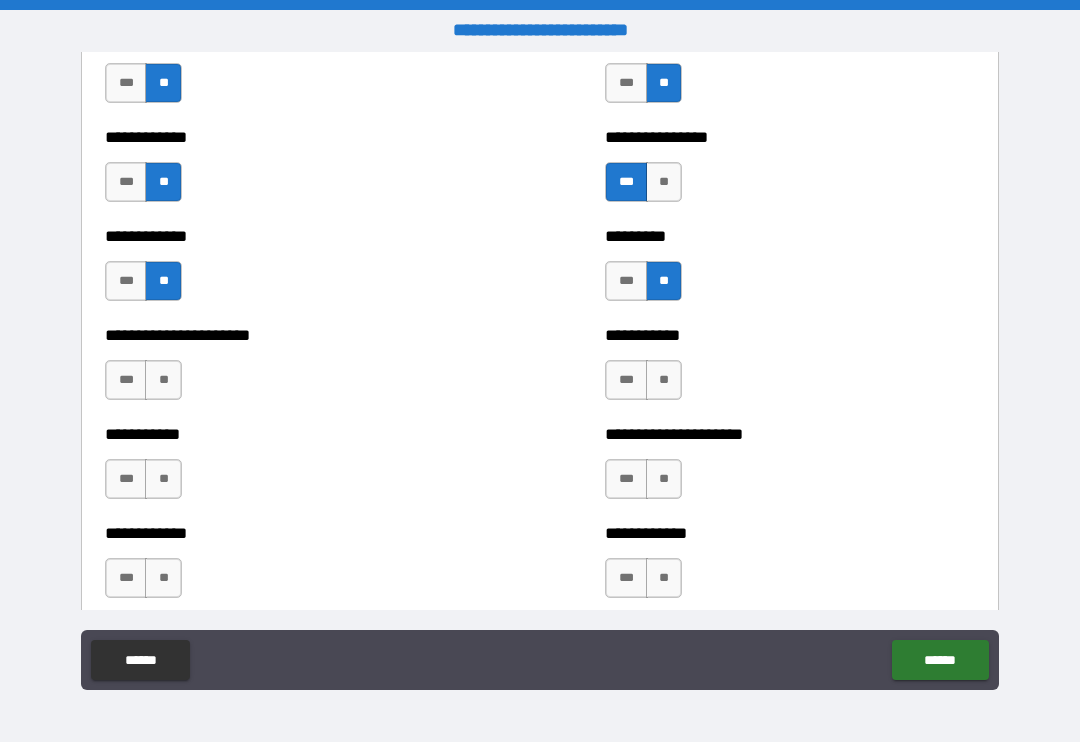 click on "***" at bounding box center (126, 380) 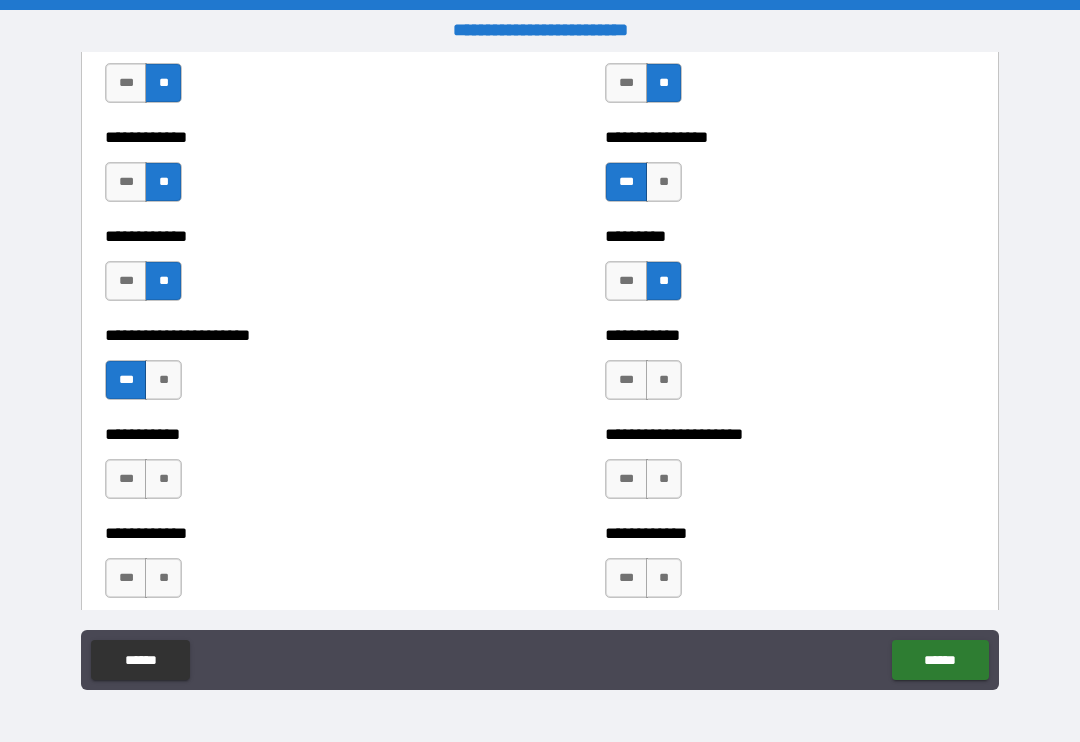 click on "**" at bounding box center [664, 380] 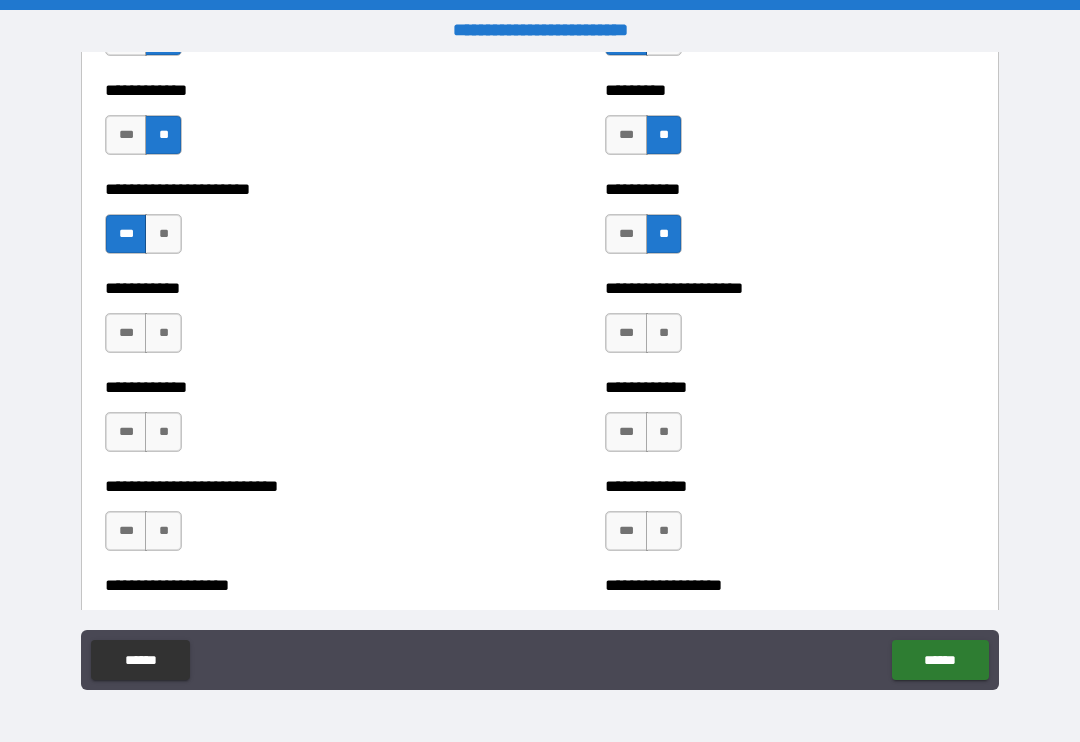 scroll, scrollTop: 5204, scrollLeft: 0, axis: vertical 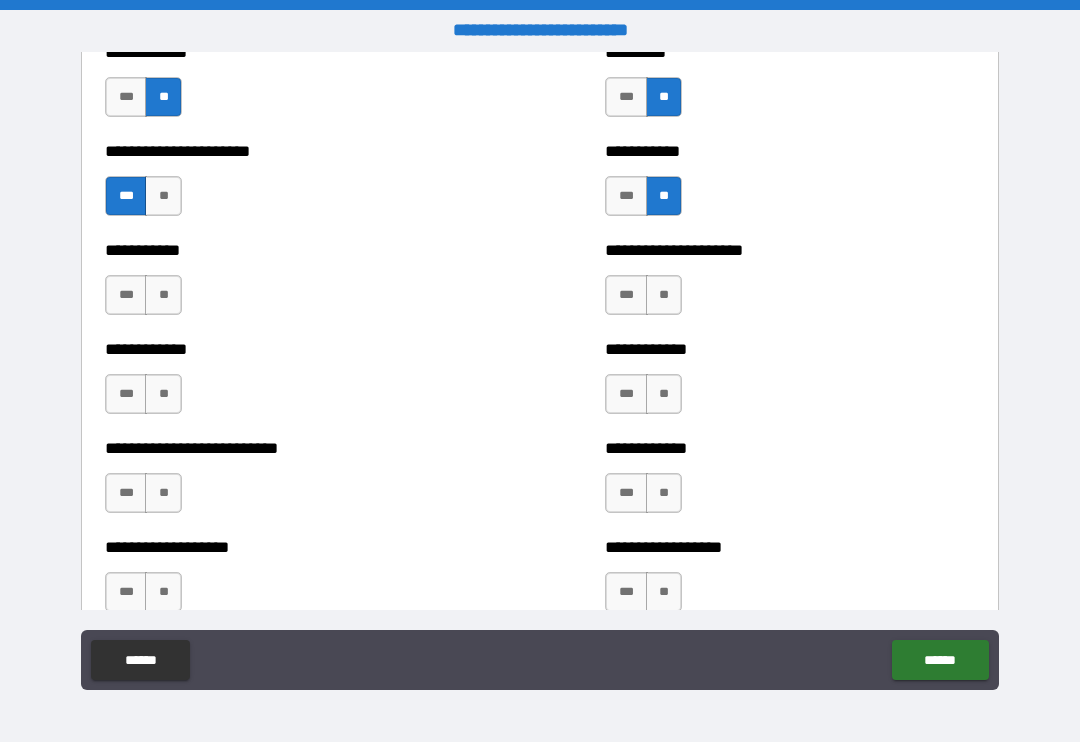 click on "**" at bounding box center (163, 295) 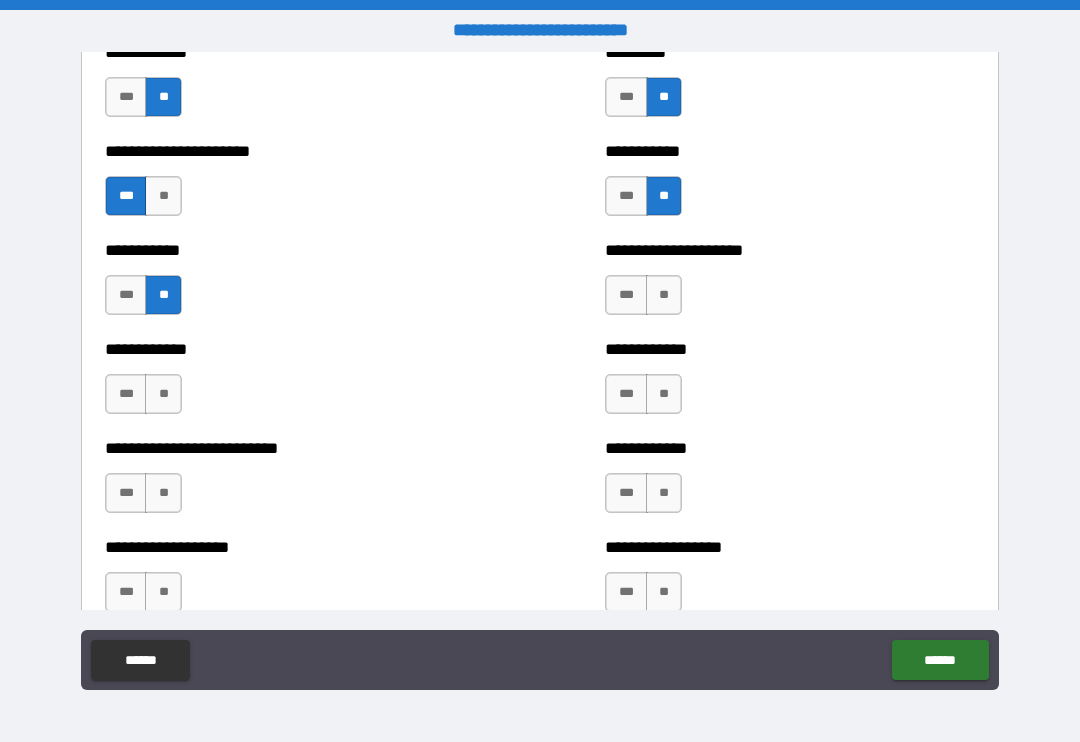 click on "**" at bounding box center [664, 295] 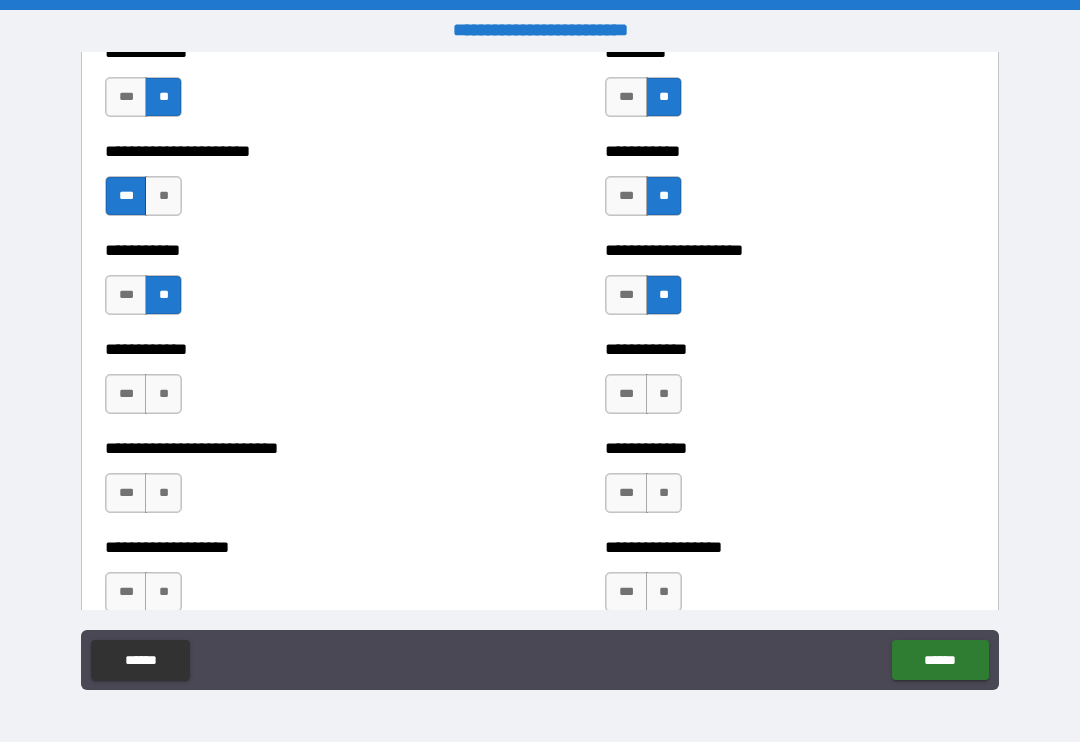 click on "**" at bounding box center (163, 394) 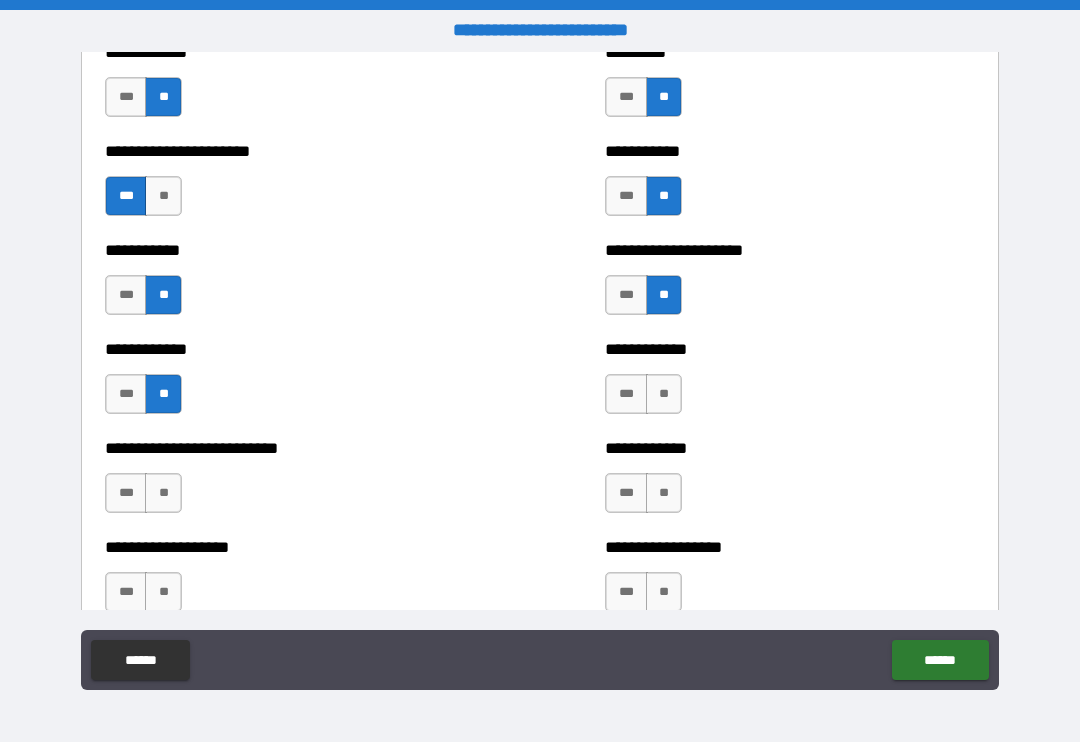 click on "**" at bounding box center (664, 394) 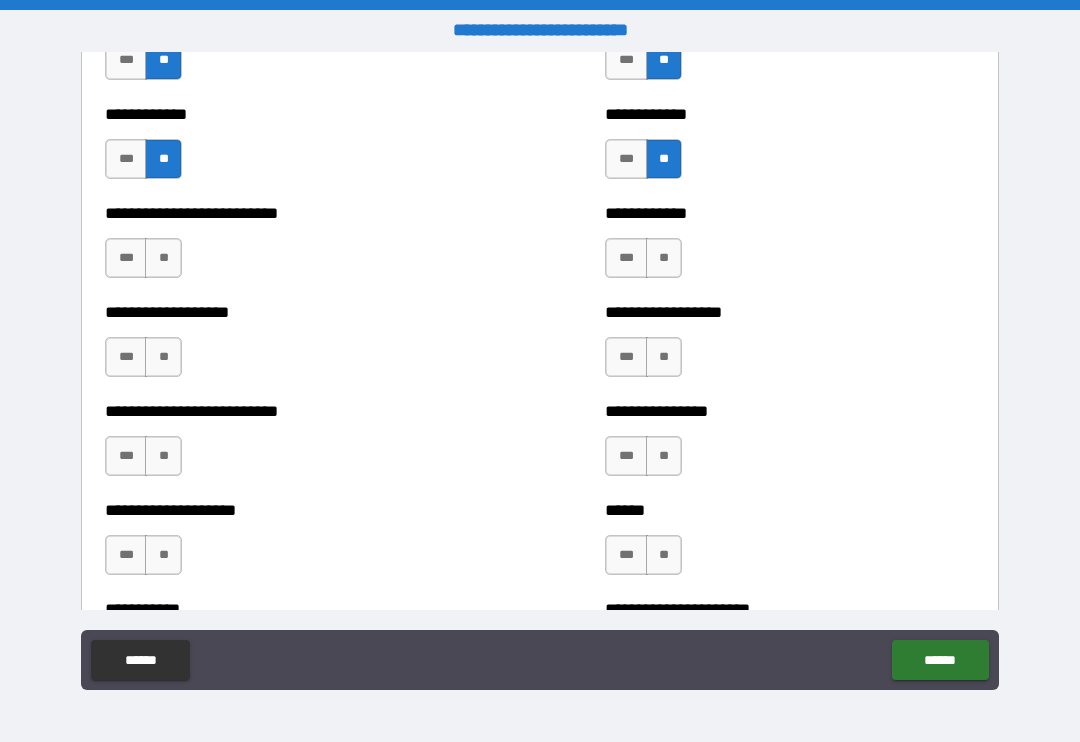 scroll, scrollTop: 5449, scrollLeft: 0, axis: vertical 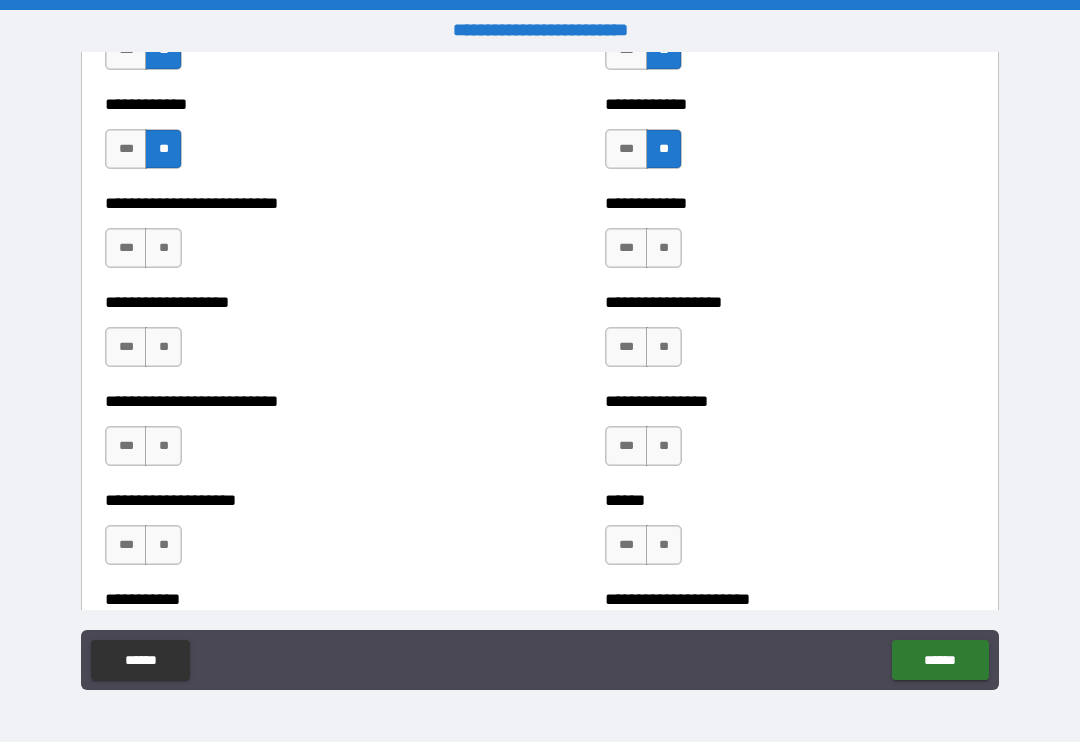 click on "**" at bounding box center (163, 248) 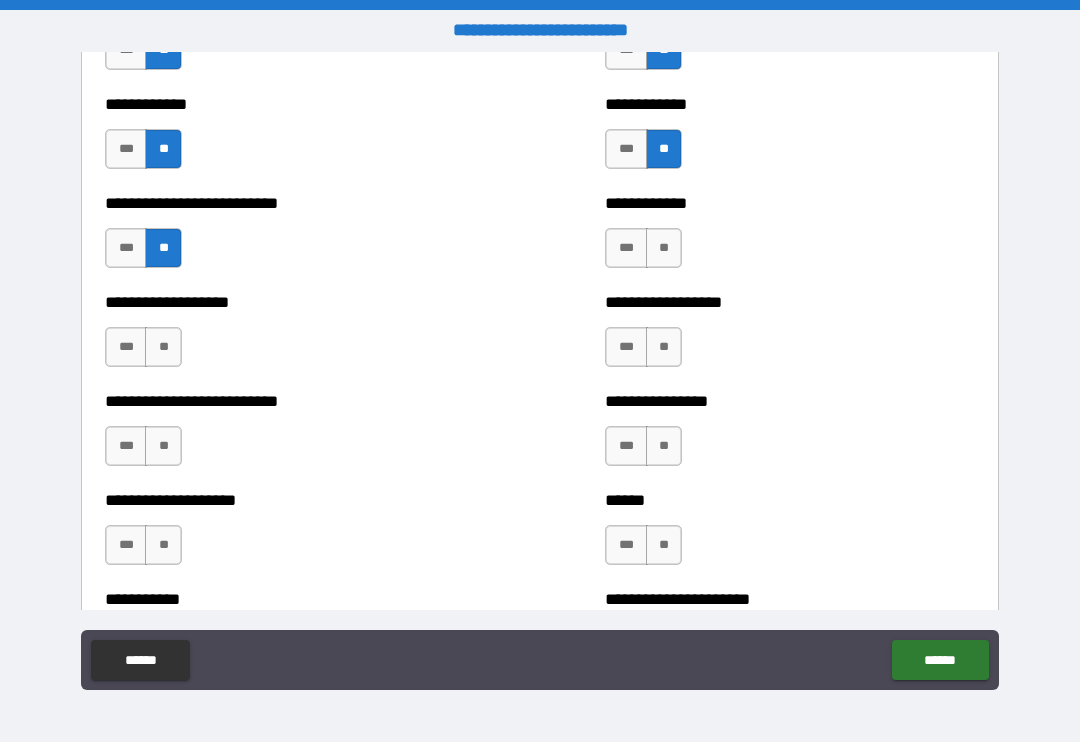 click on "***" at bounding box center [626, 248] 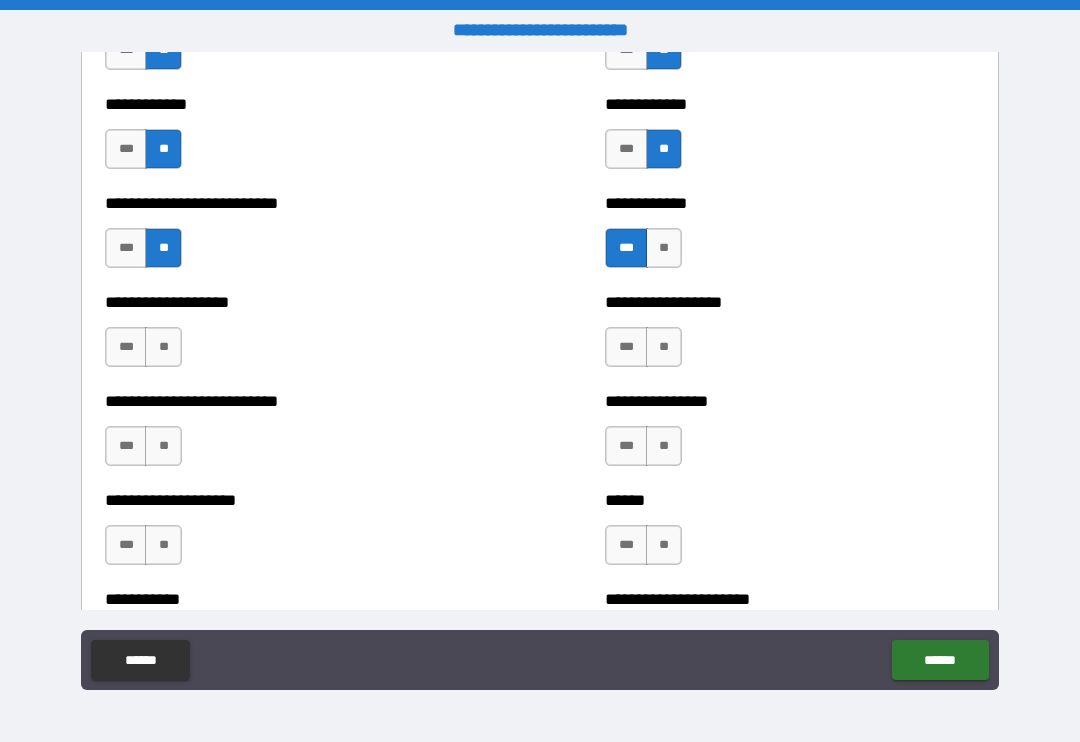 click on "**" at bounding box center [163, 347] 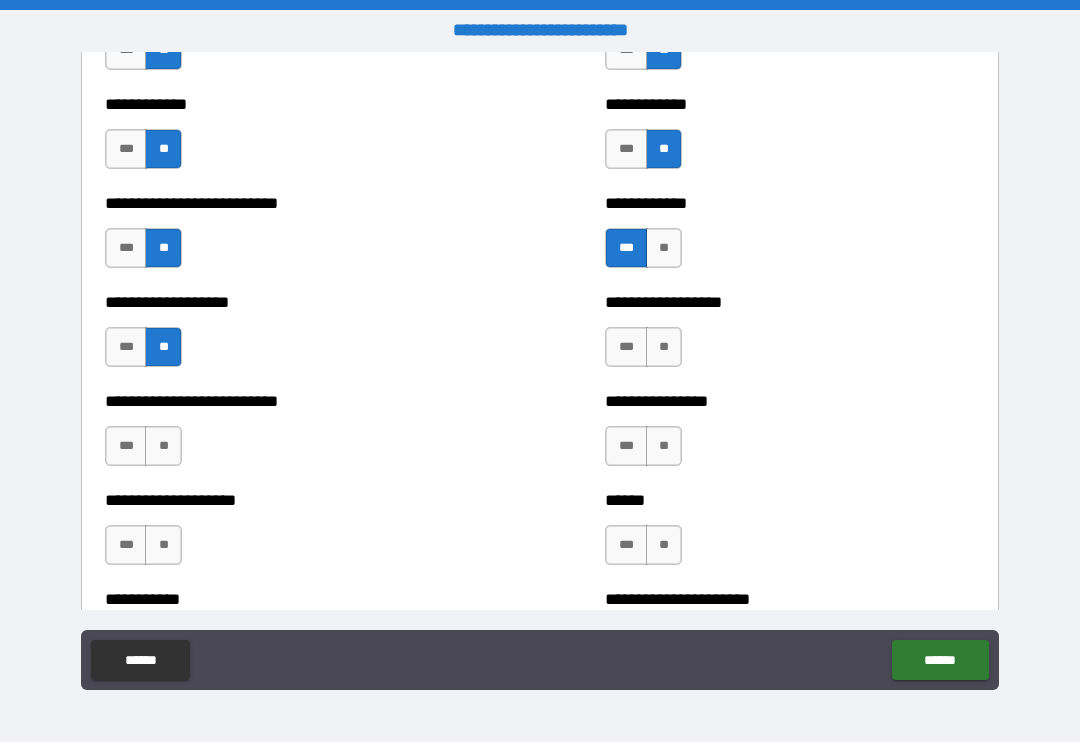 click on "**" at bounding box center (664, 347) 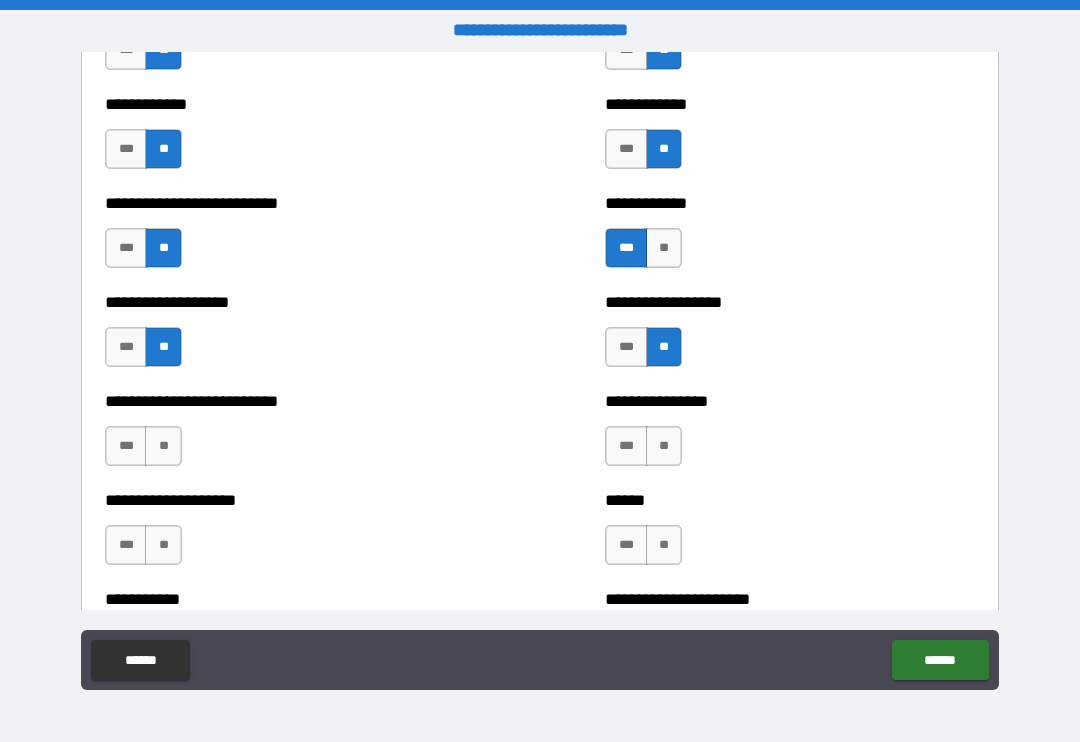click on "**" at bounding box center (664, 446) 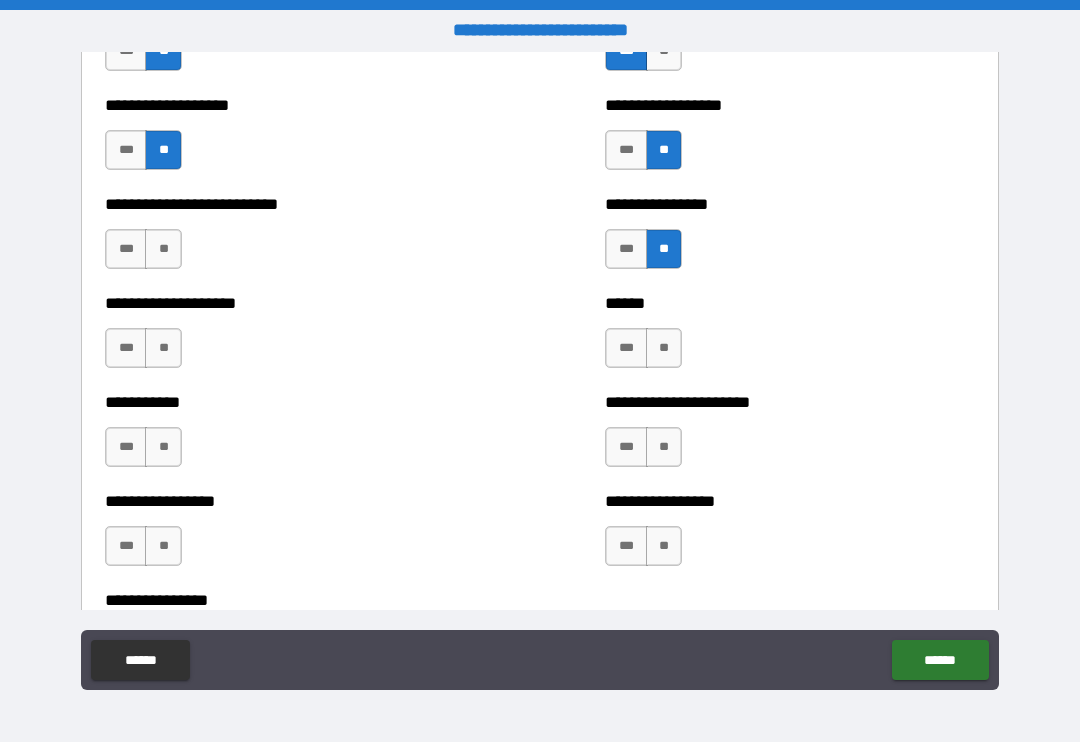 scroll, scrollTop: 5653, scrollLeft: 0, axis: vertical 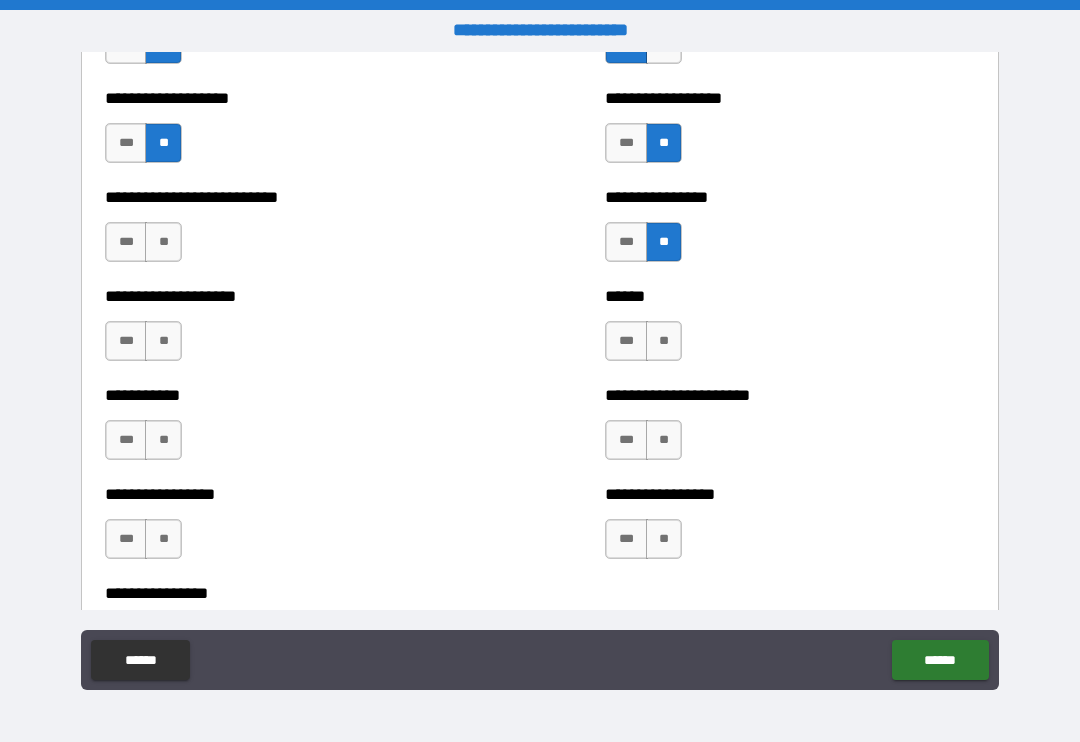 click on "**" at bounding box center (163, 341) 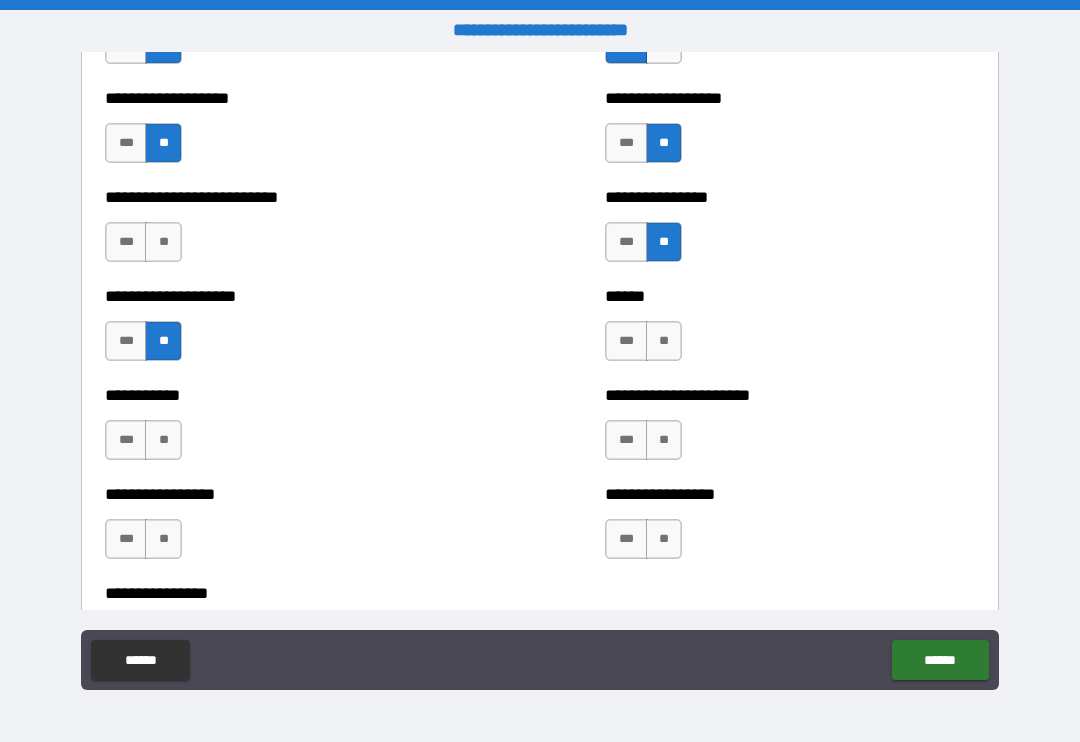 click on "**" at bounding box center (664, 341) 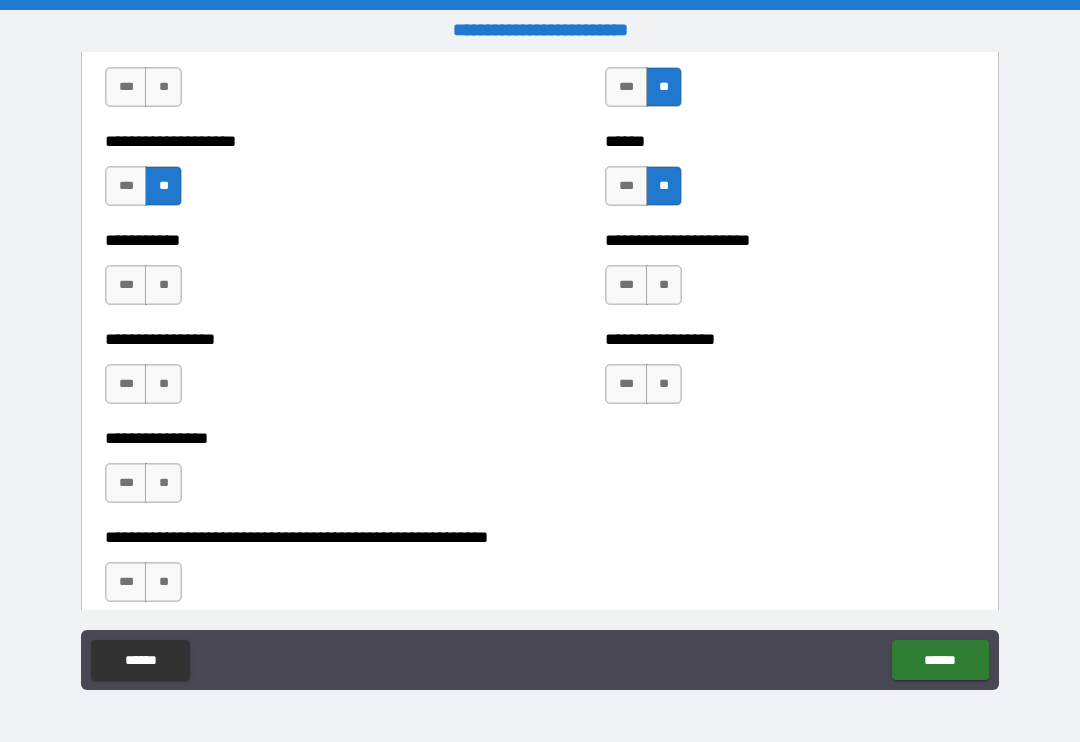 scroll, scrollTop: 5809, scrollLeft: 0, axis: vertical 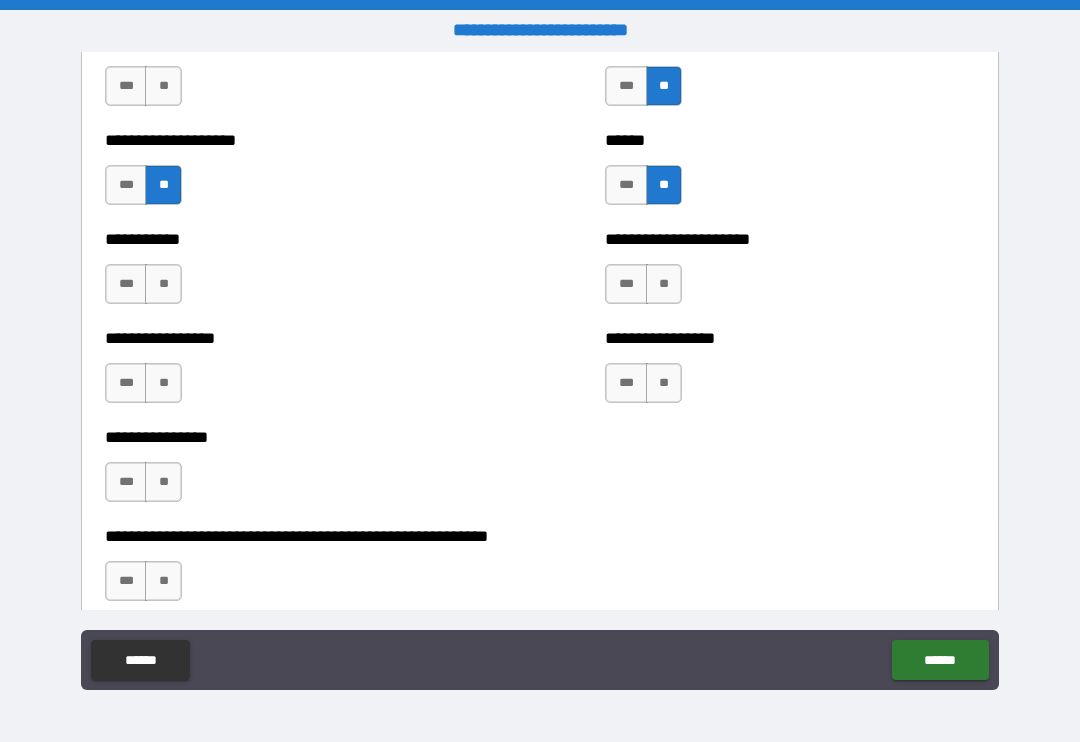 click on "**" at bounding box center [163, 284] 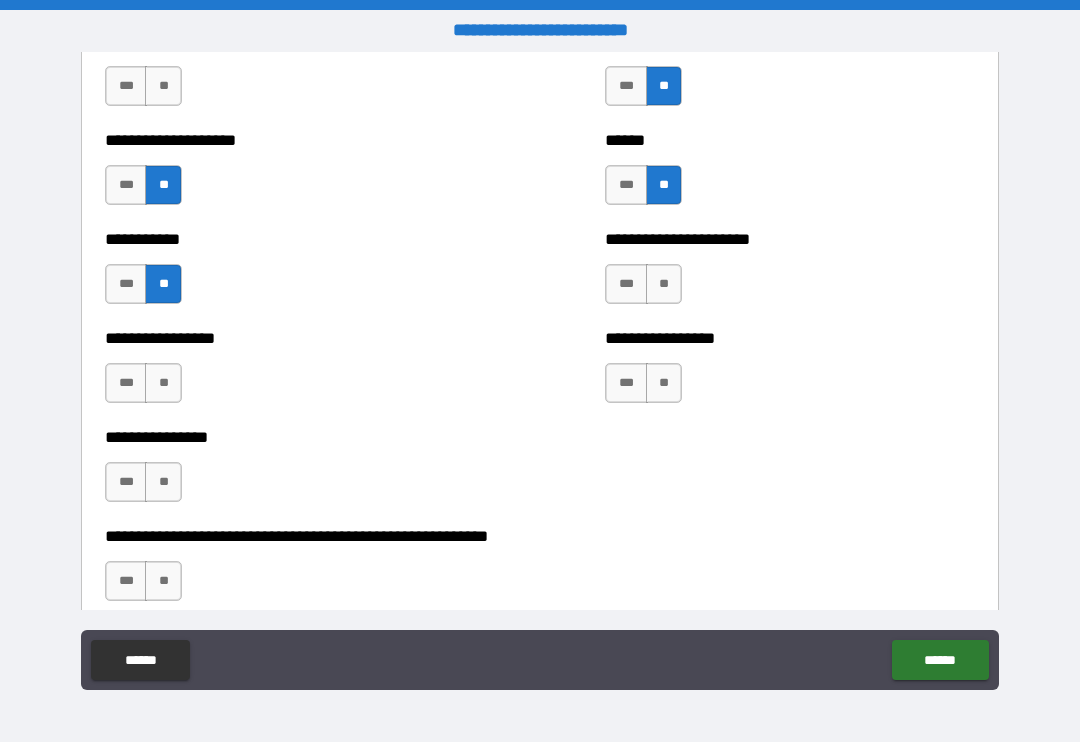 click on "**" at bounding box center (664, 284) 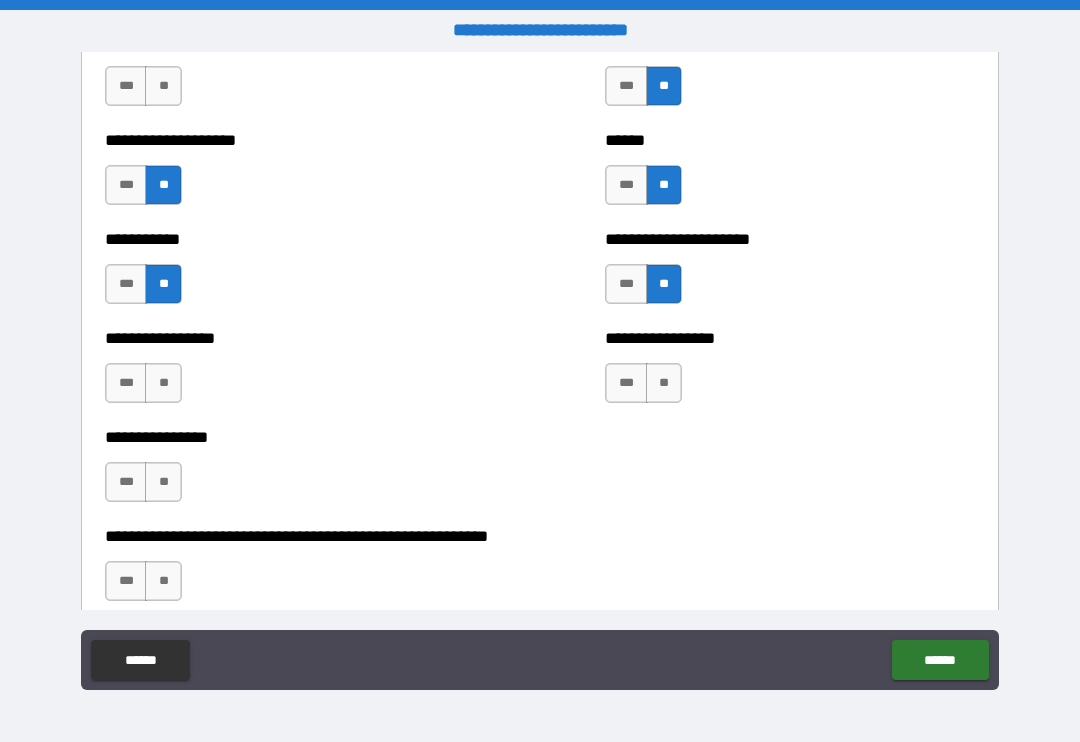 click on "**" at bounding box center (163, 383) 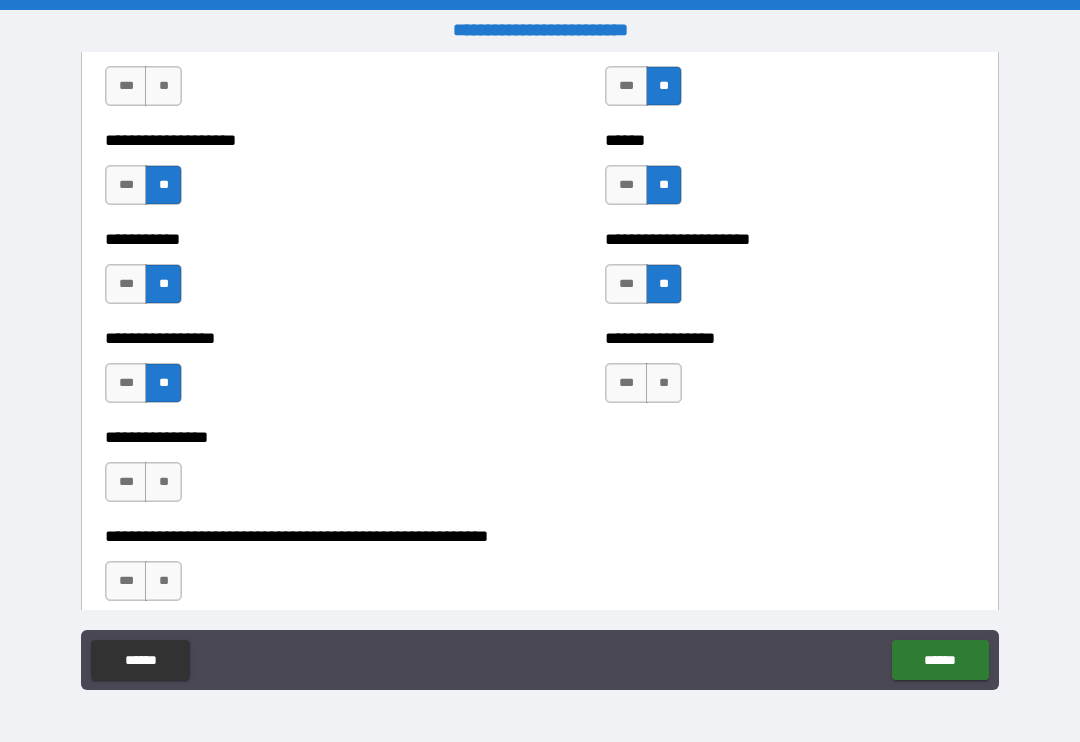 click on "**" at bounding box center [664, 383] 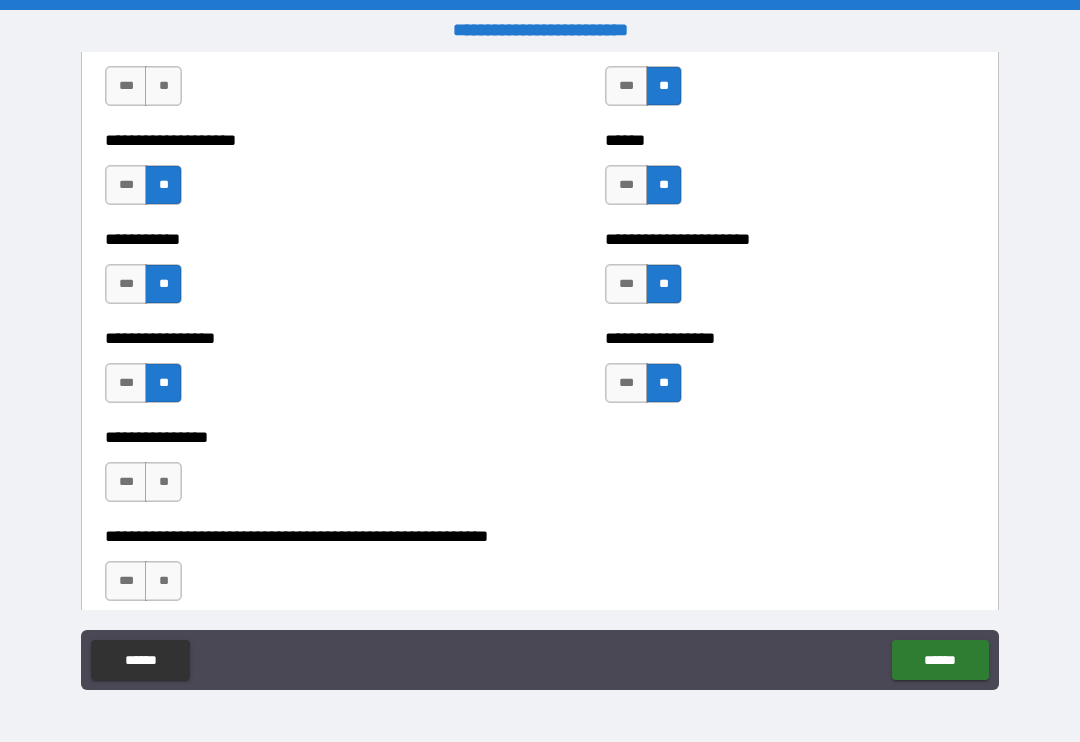 click on "**" at bounding box center [163, 482] 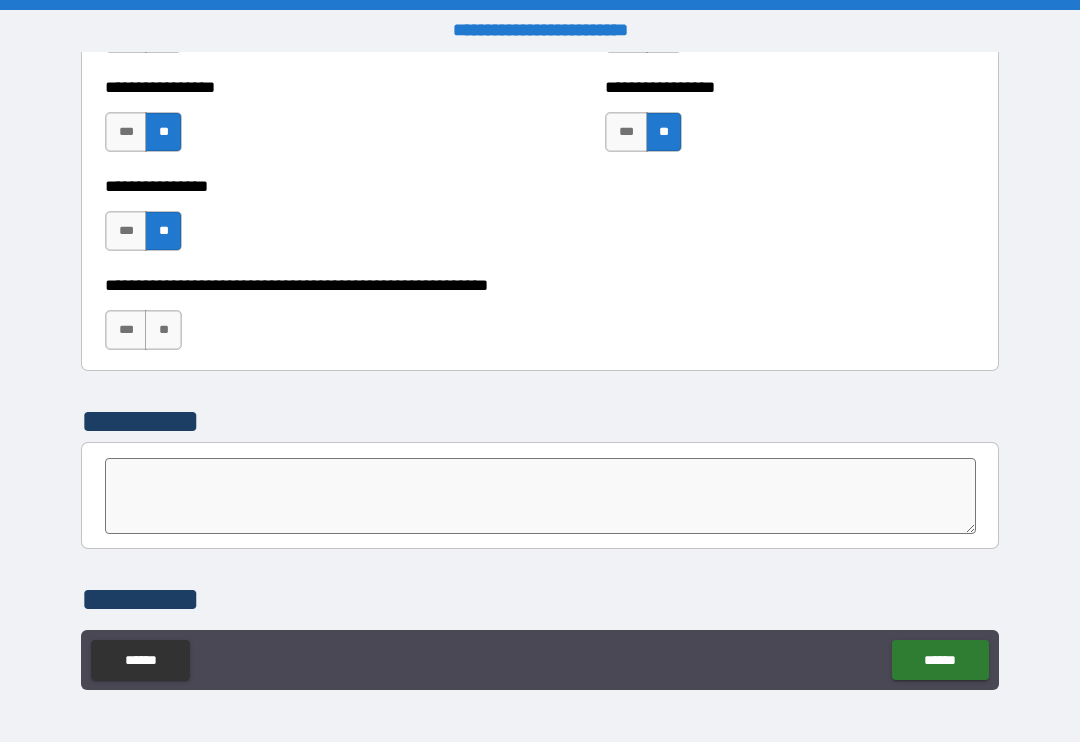 scroll, scrollTop: 6065, scrollLeft: 0, axis: vertical 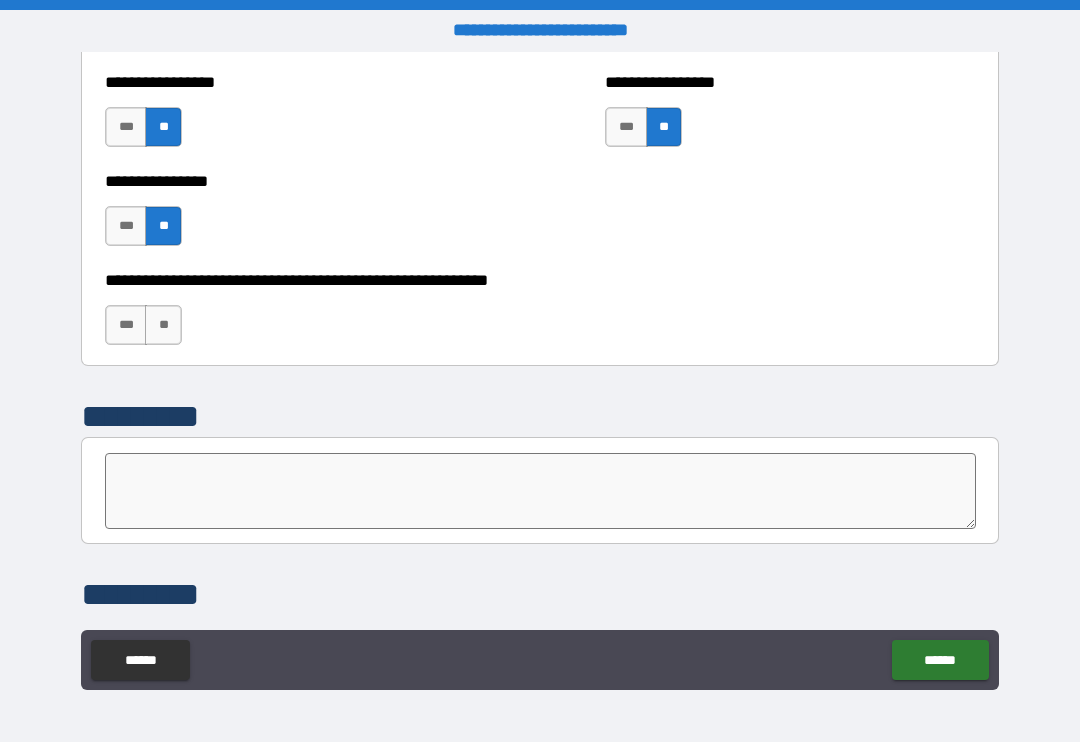 click on "**" at bounding box center [163, 325] 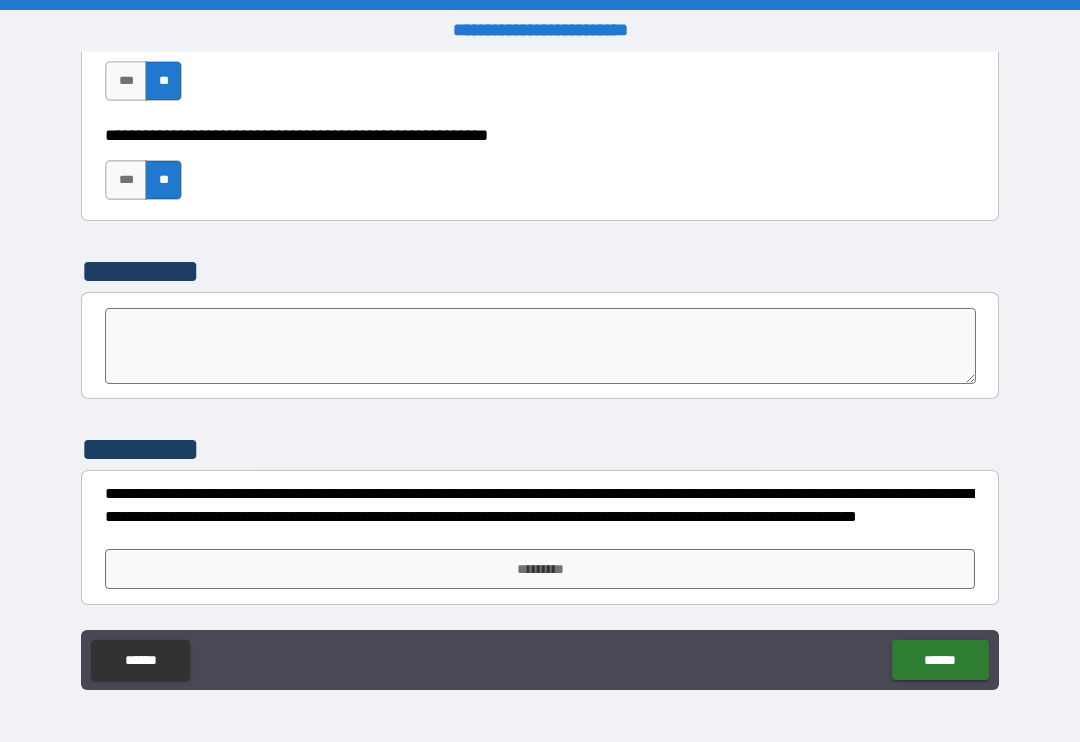 scroll, scrollTop: 6210, scrollLeft: 0, axis: vertical 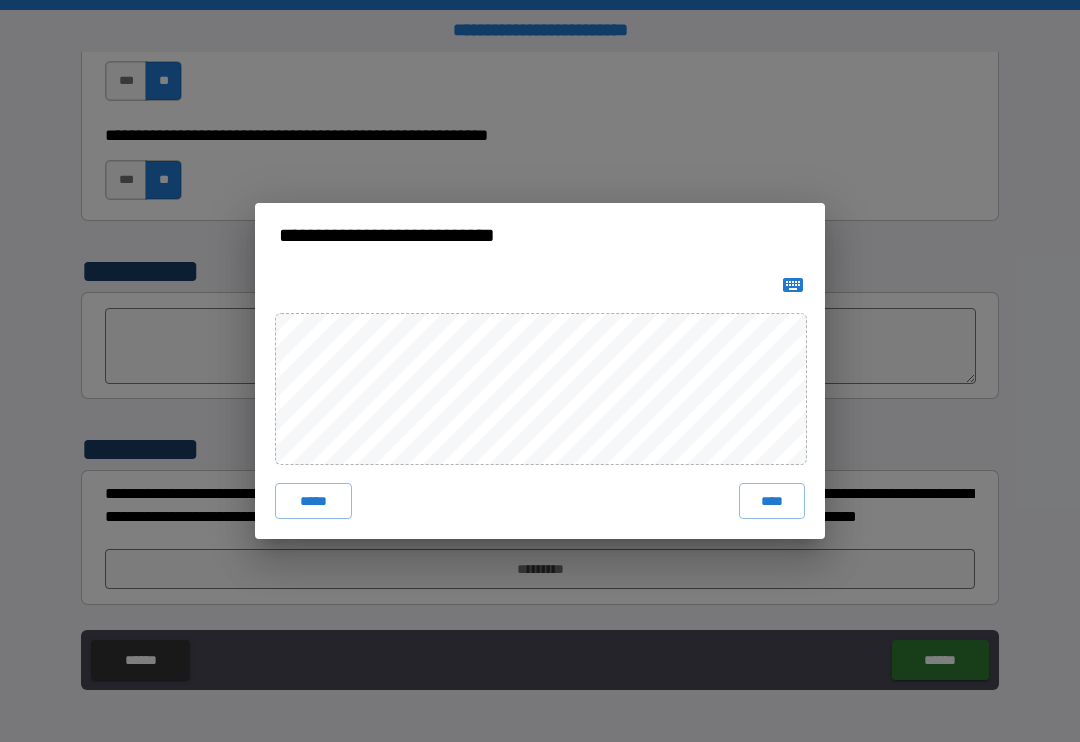 click on "****" at bounding box center [772, 501] 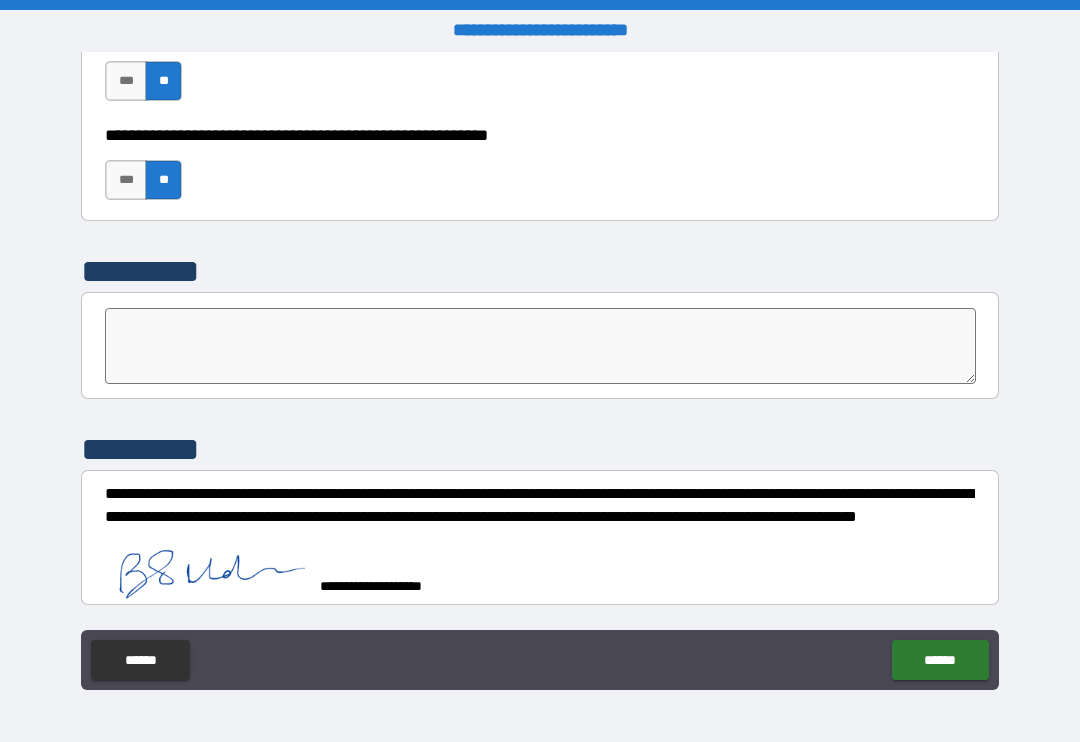 scroll, scrollTop: 6200, scrollLeft: 0, axis: vertical 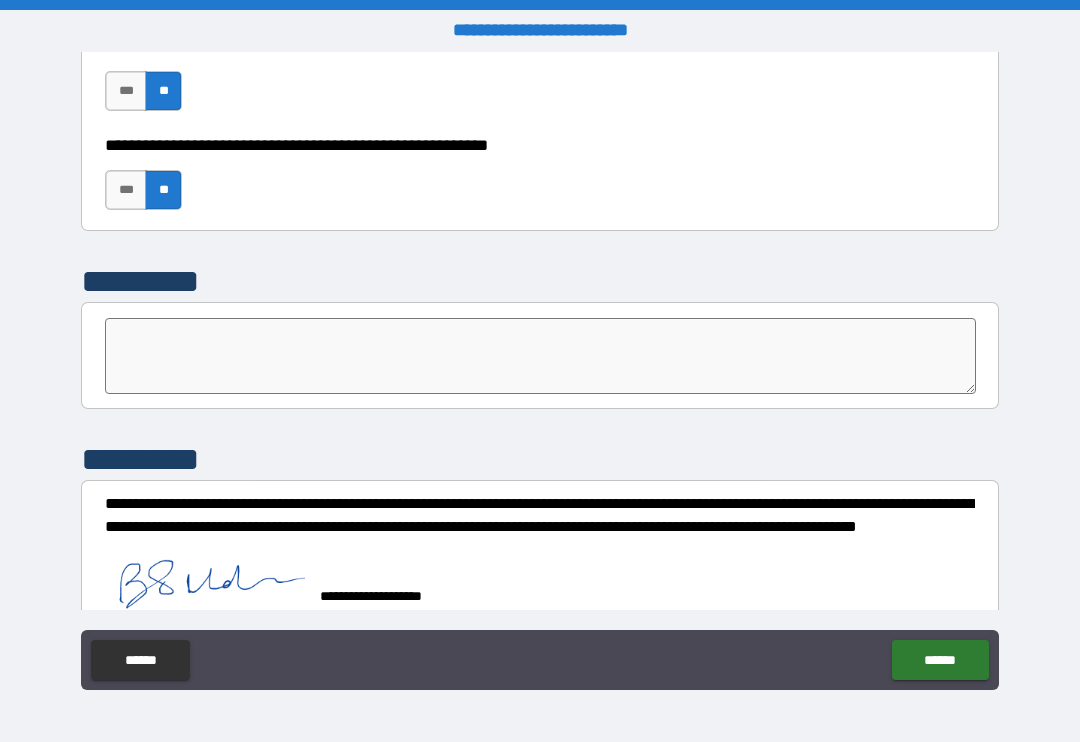 click on "******" at bounding box center [940, 660] 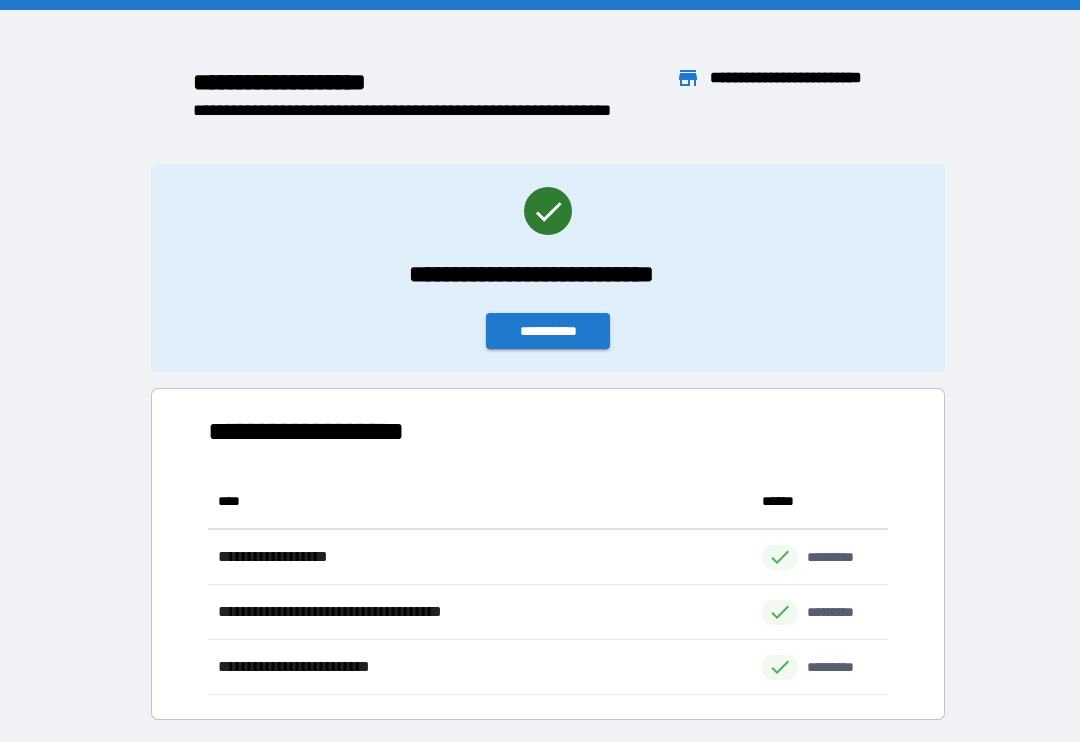 scroll, scrollTop: 1, scrollLeft: 1, axis: both 